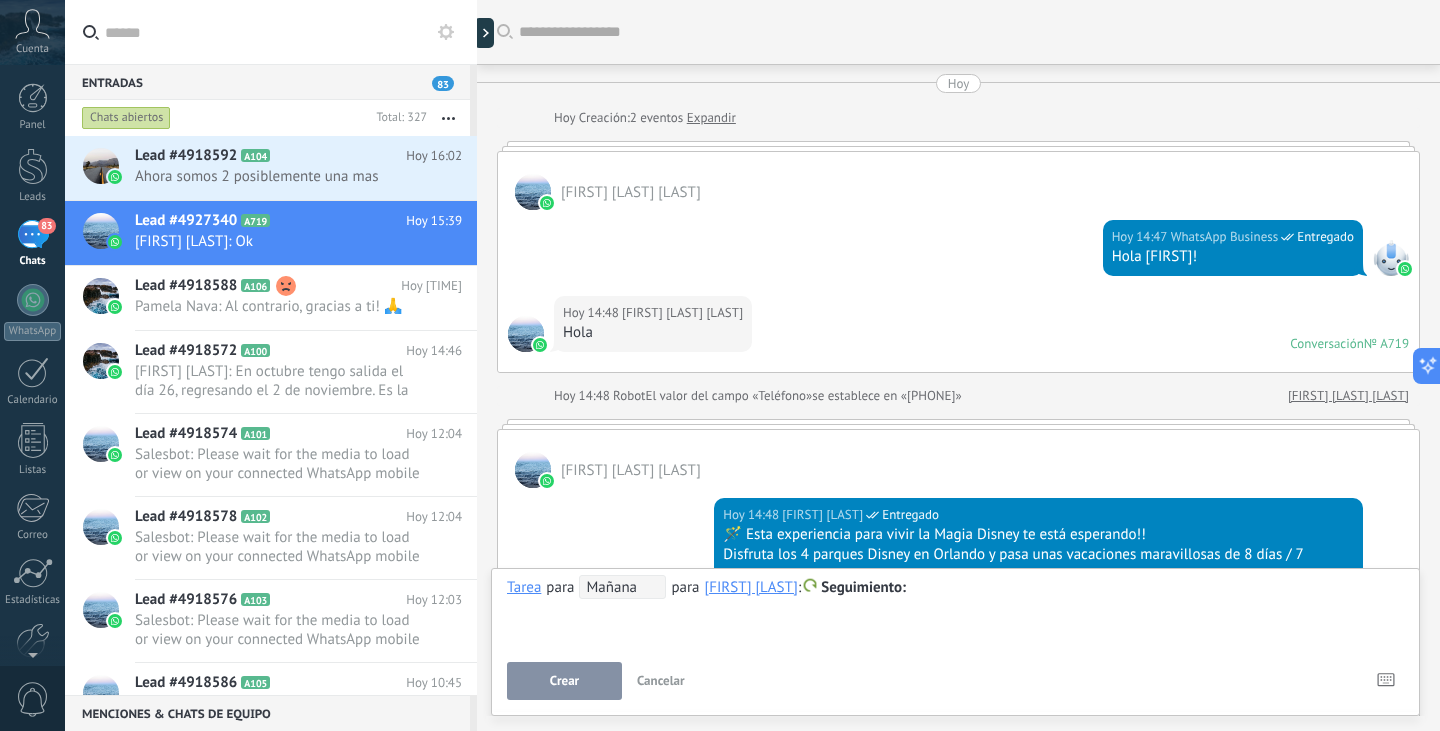 scroll, scrollTop: 0, scrollLeft: 0, axis: both 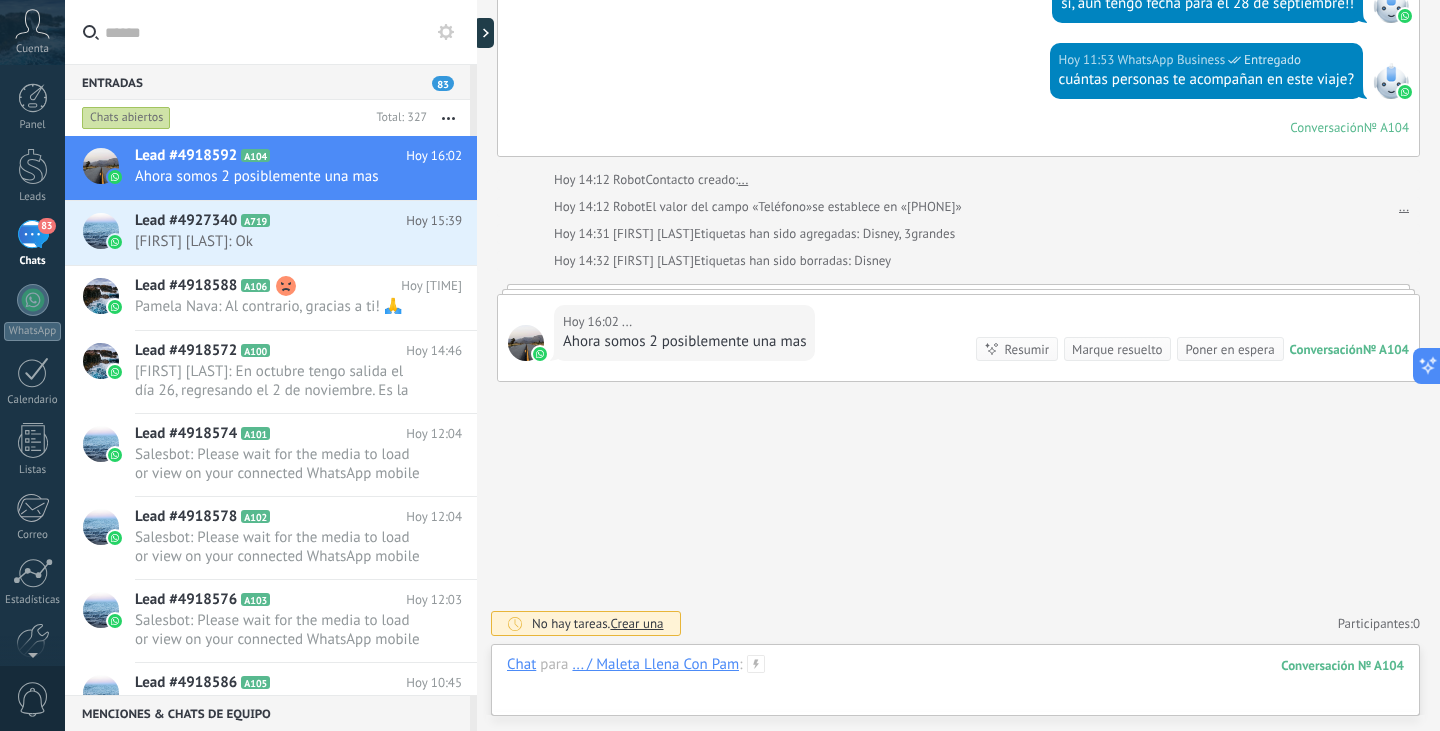 click at bounding box center [955, 685] 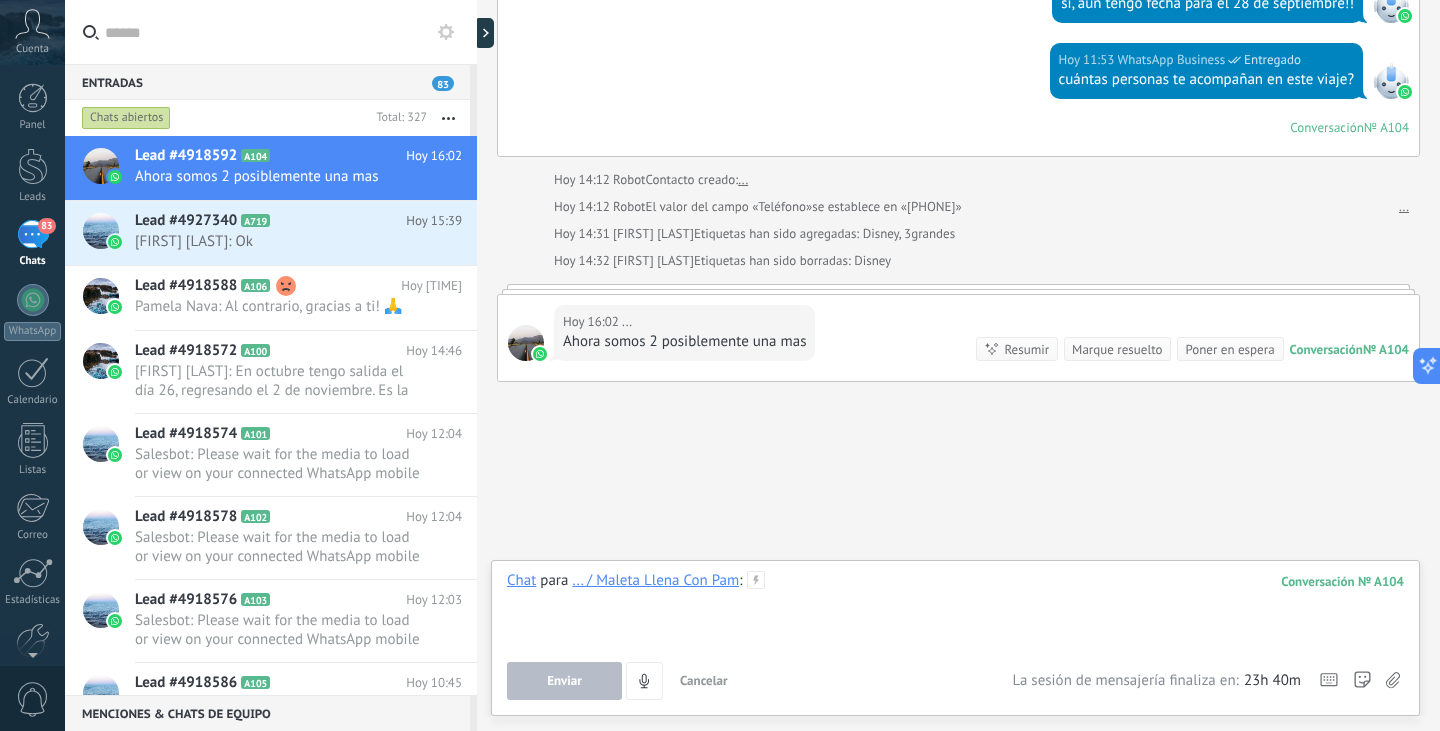 type 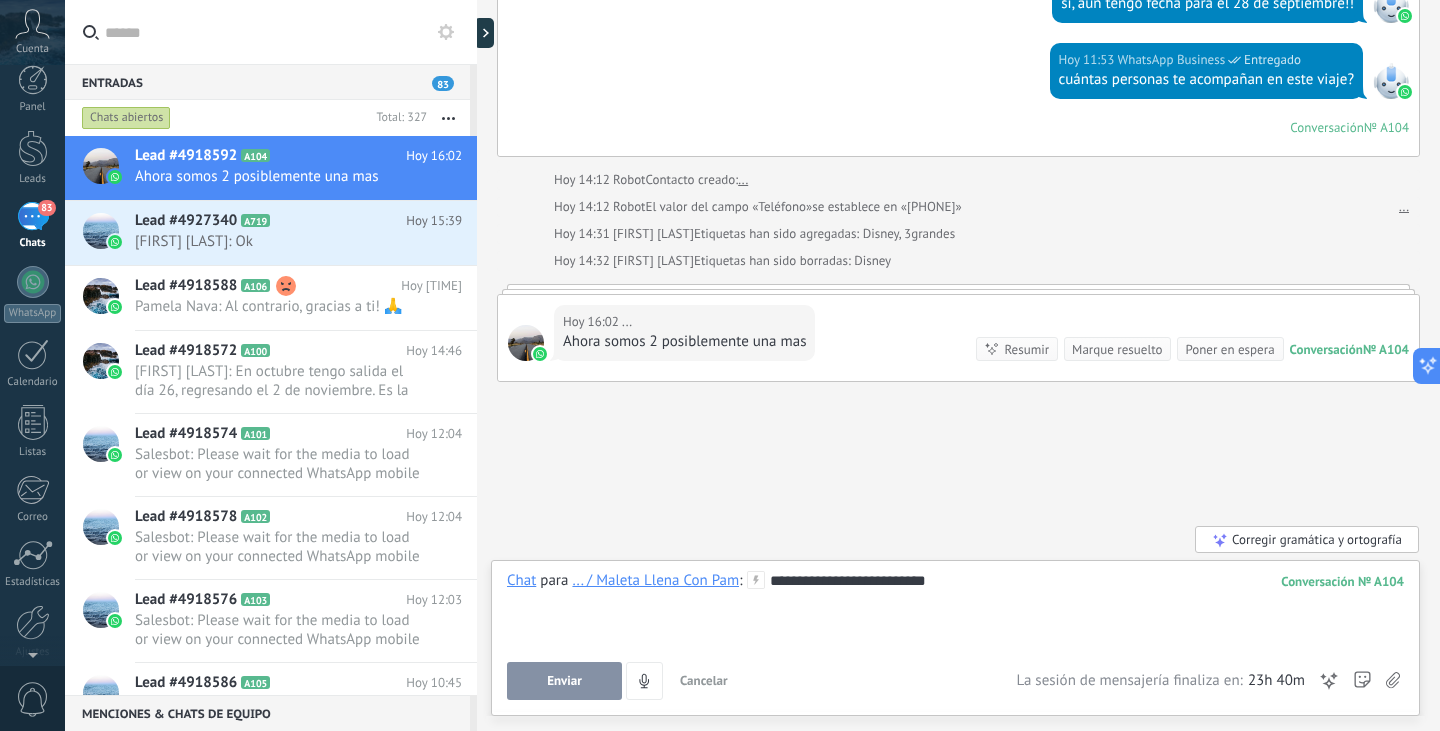 scroll, scrollTop: 0, scrollLeft: 0, axis: both 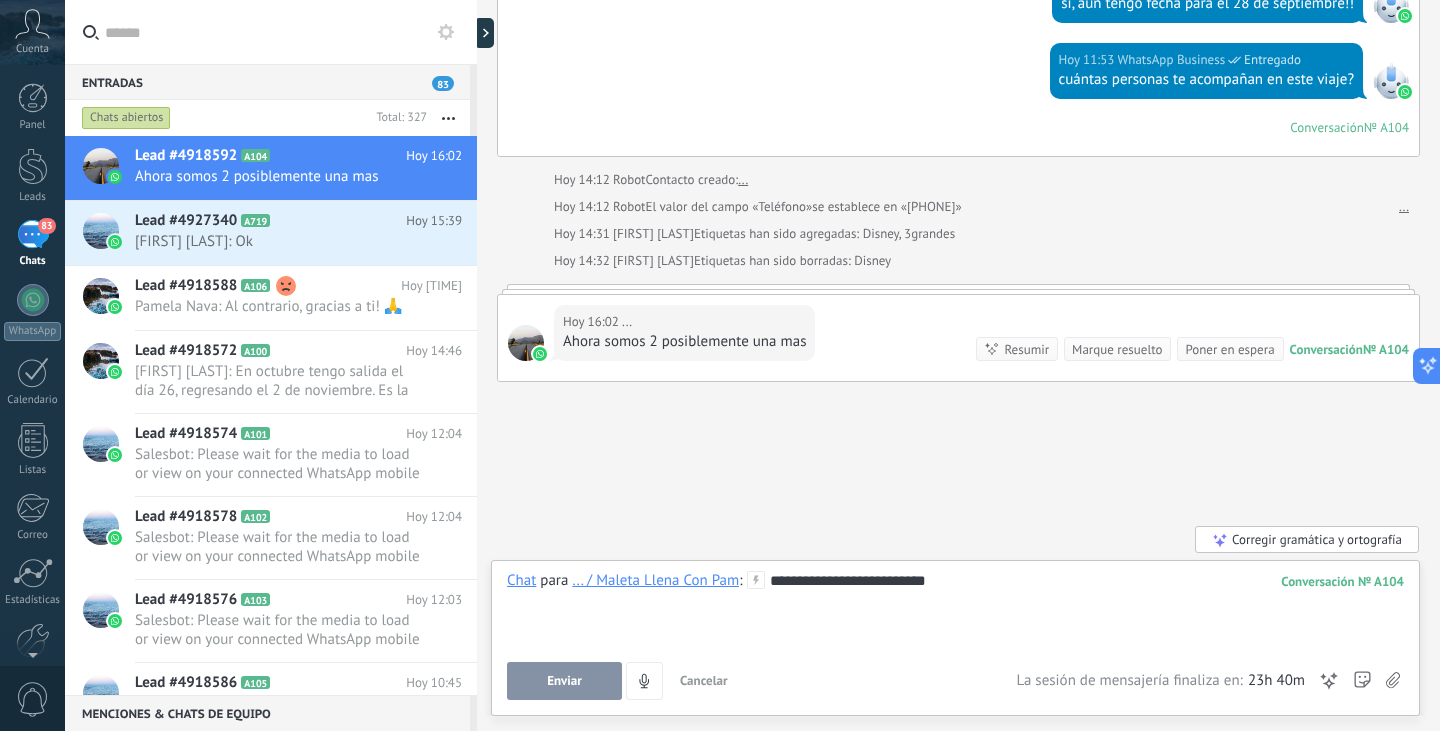 click at bounding box center (955, 601) 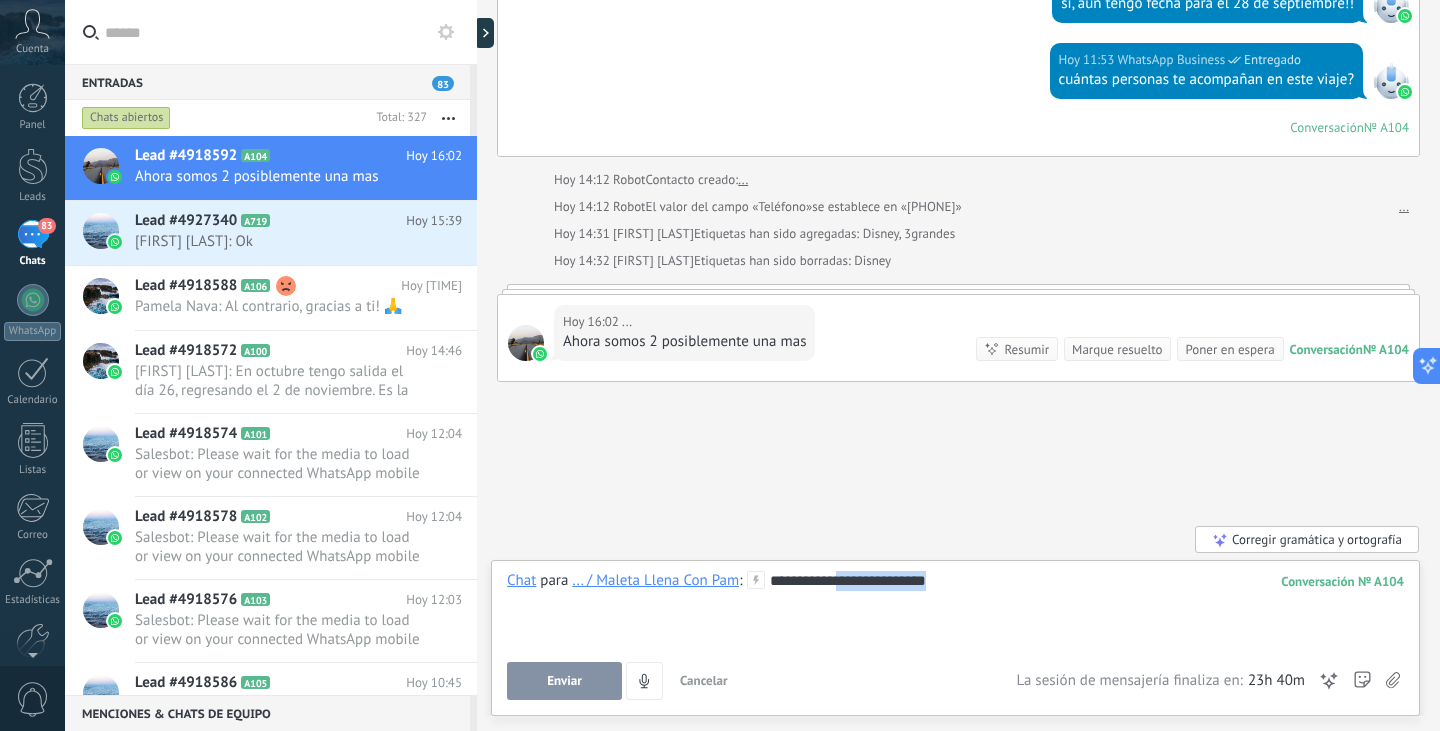 drag, startPoint x: 841, startPoint y: 585, endPoint x: 1061, endPoint y: 585, distance: 220 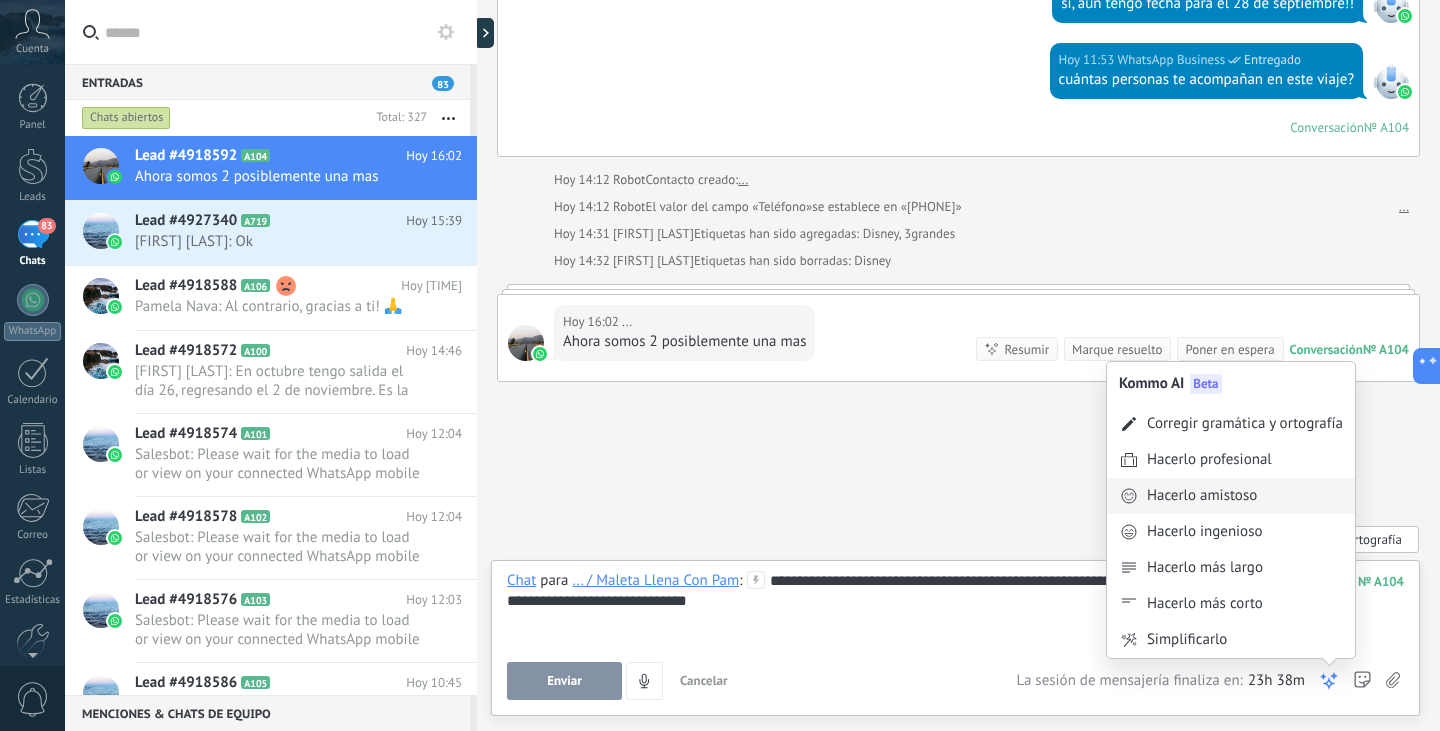 click on "Hacerlo amistoso" at bounding box center [1231, 496] 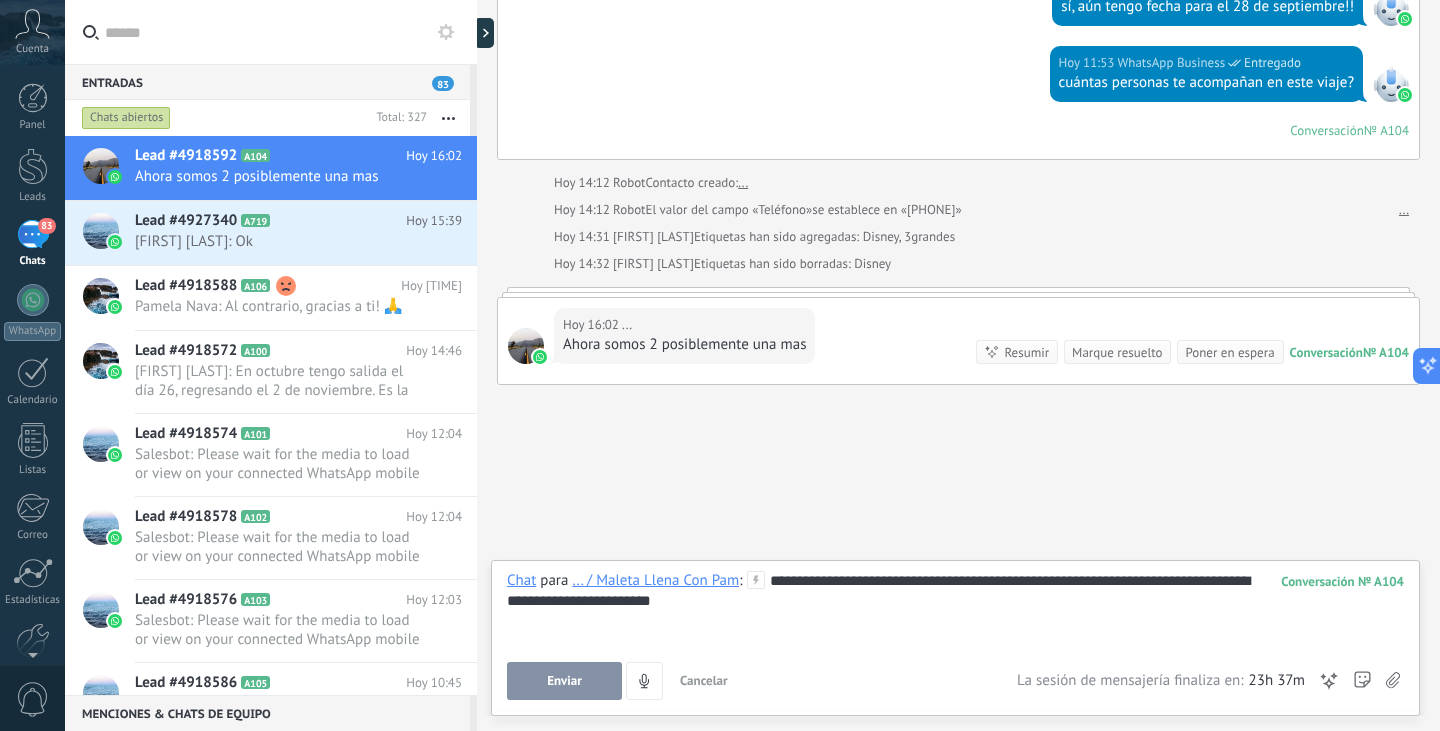 scroll, scrollTop: 585, scrollLeft: 0, axis: vertical 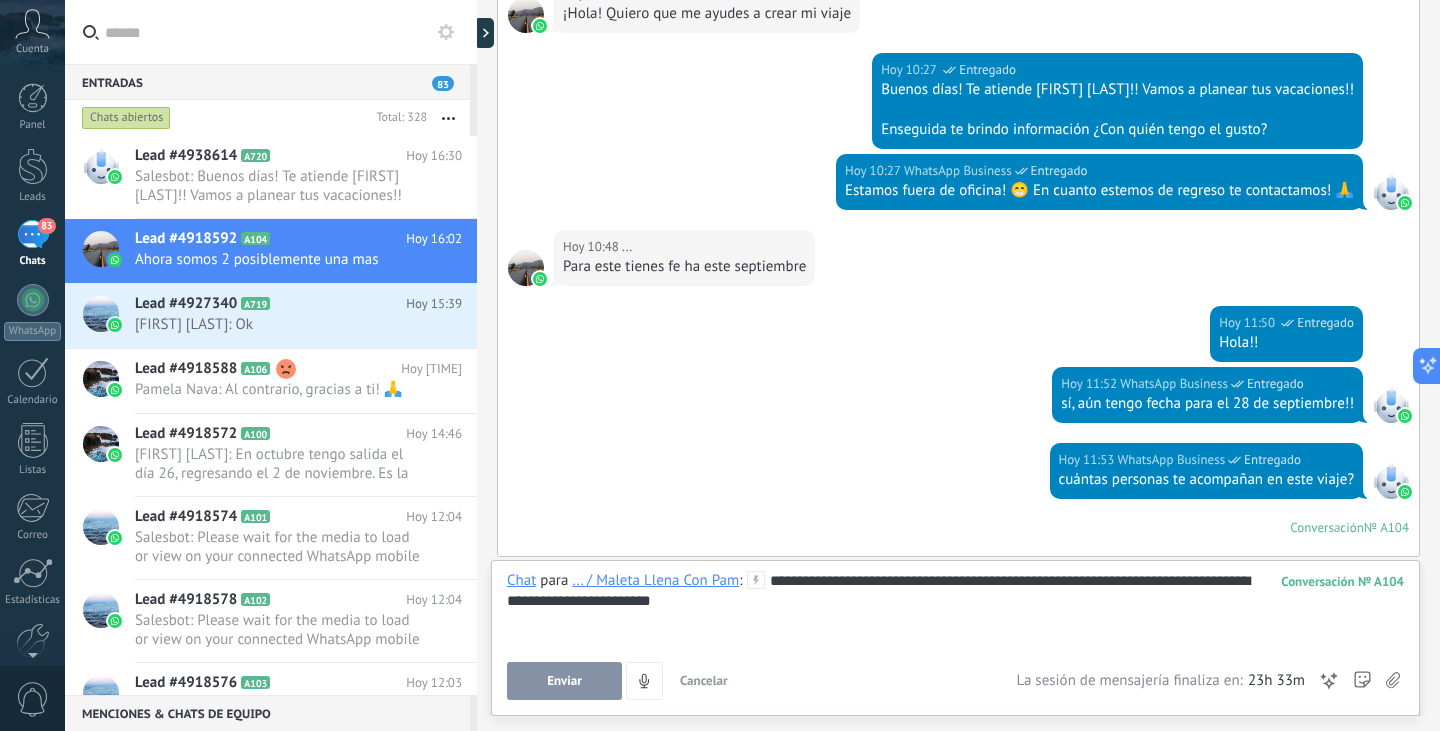 click on "Enviar" at bounding box center (564, 681) 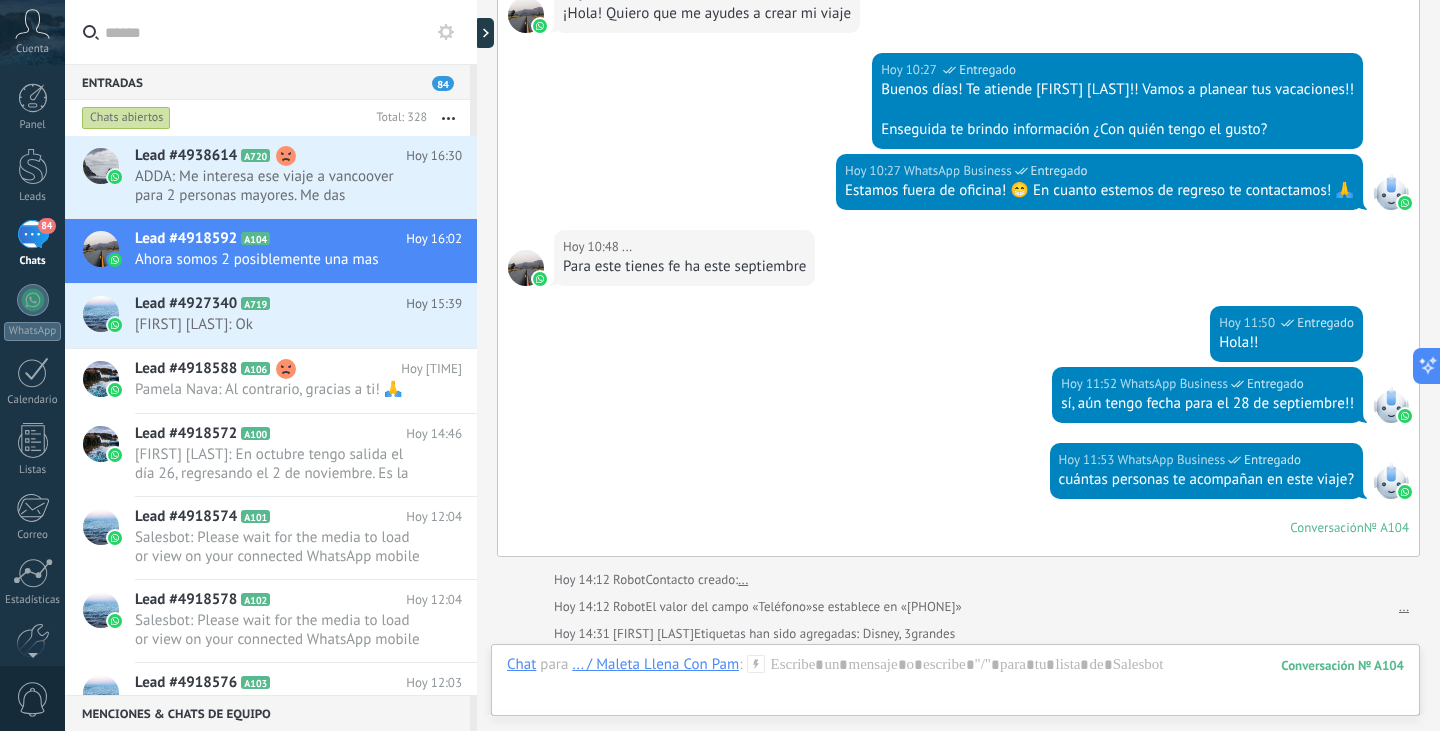 scroll, scrollTop: 718, scrollLeft: 0, axis: vertical 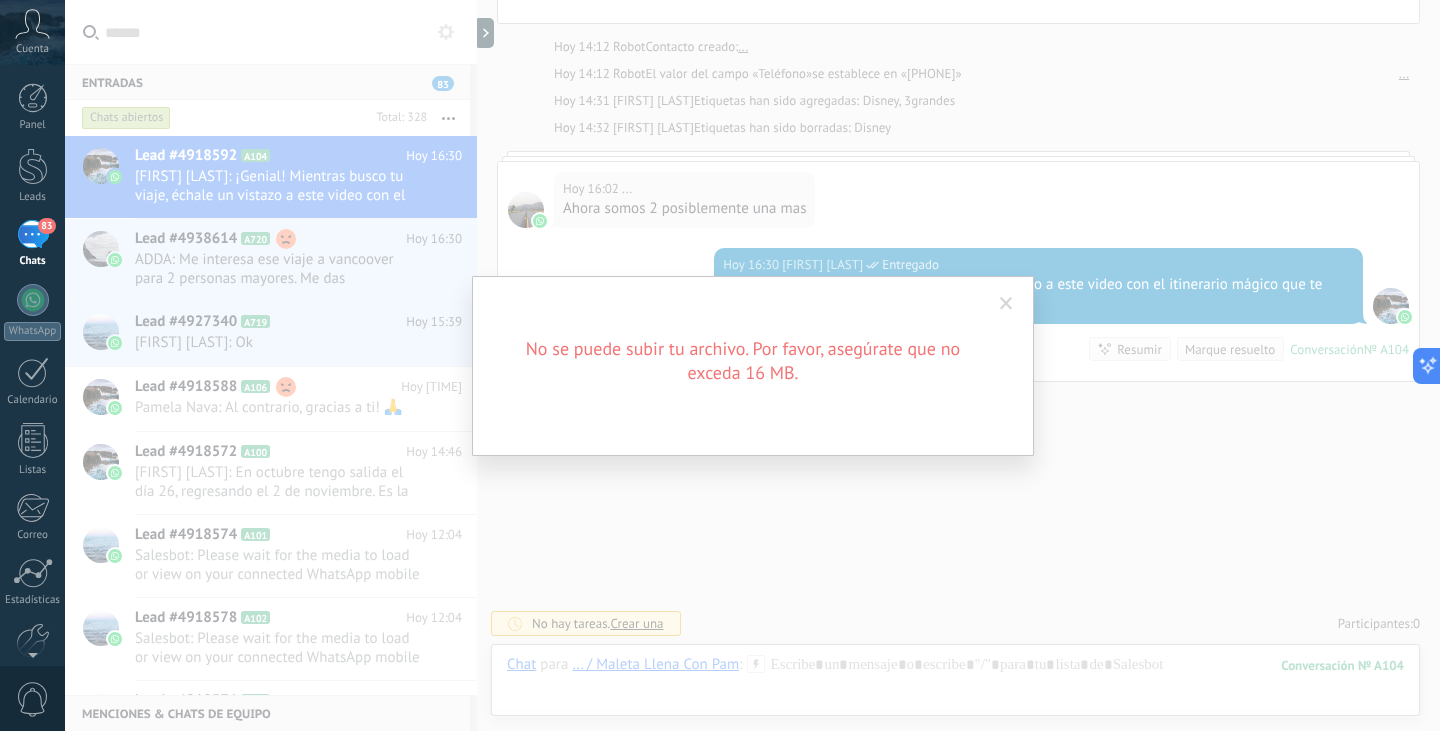 click at bounding box center (1006, 304) 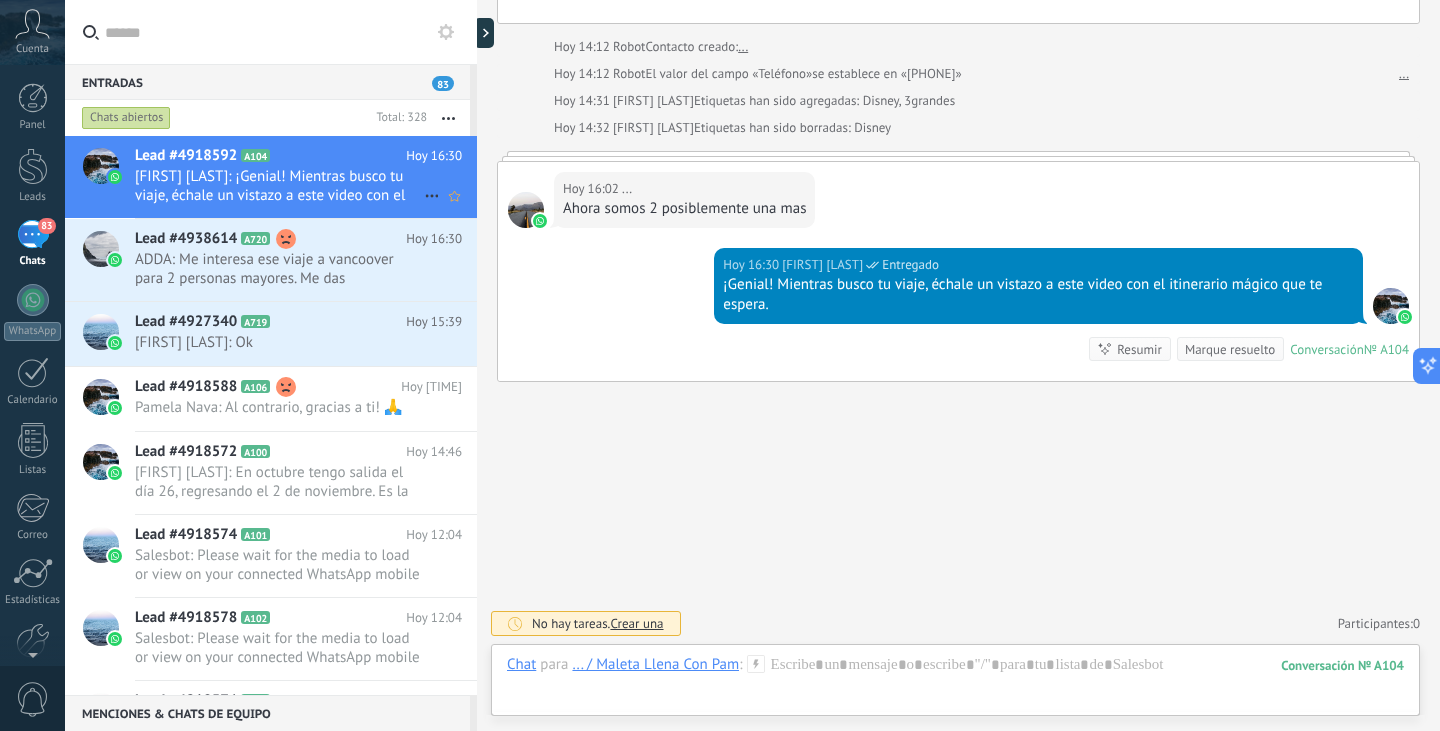 click on "[FIRST] [LAST]: ¡Genial! Mientras busco tu viaje, échale un vistazo a este video con el itinerario mágico que te espera." at bounding box center [279, 186] 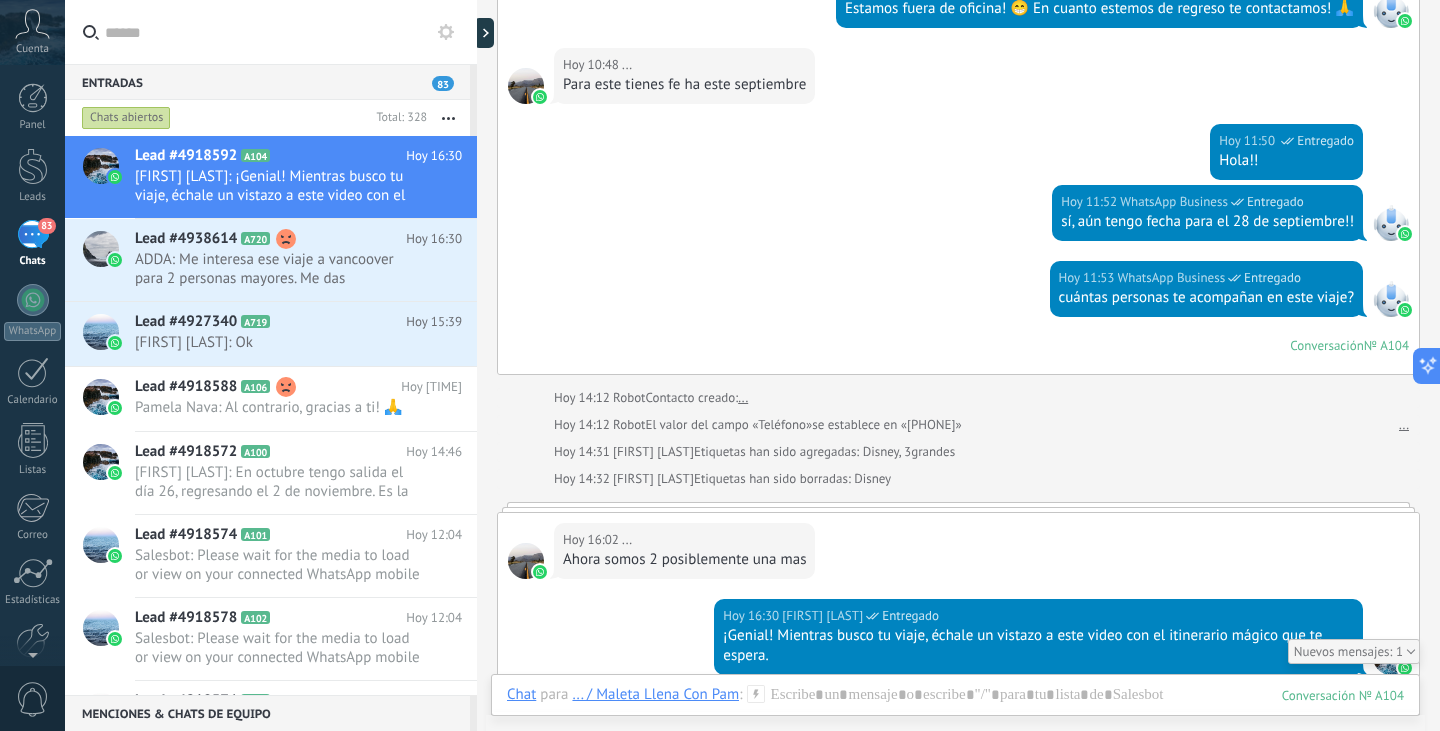 scroll, scrollTop: 499, scrollLeft: 0, axis: vertical 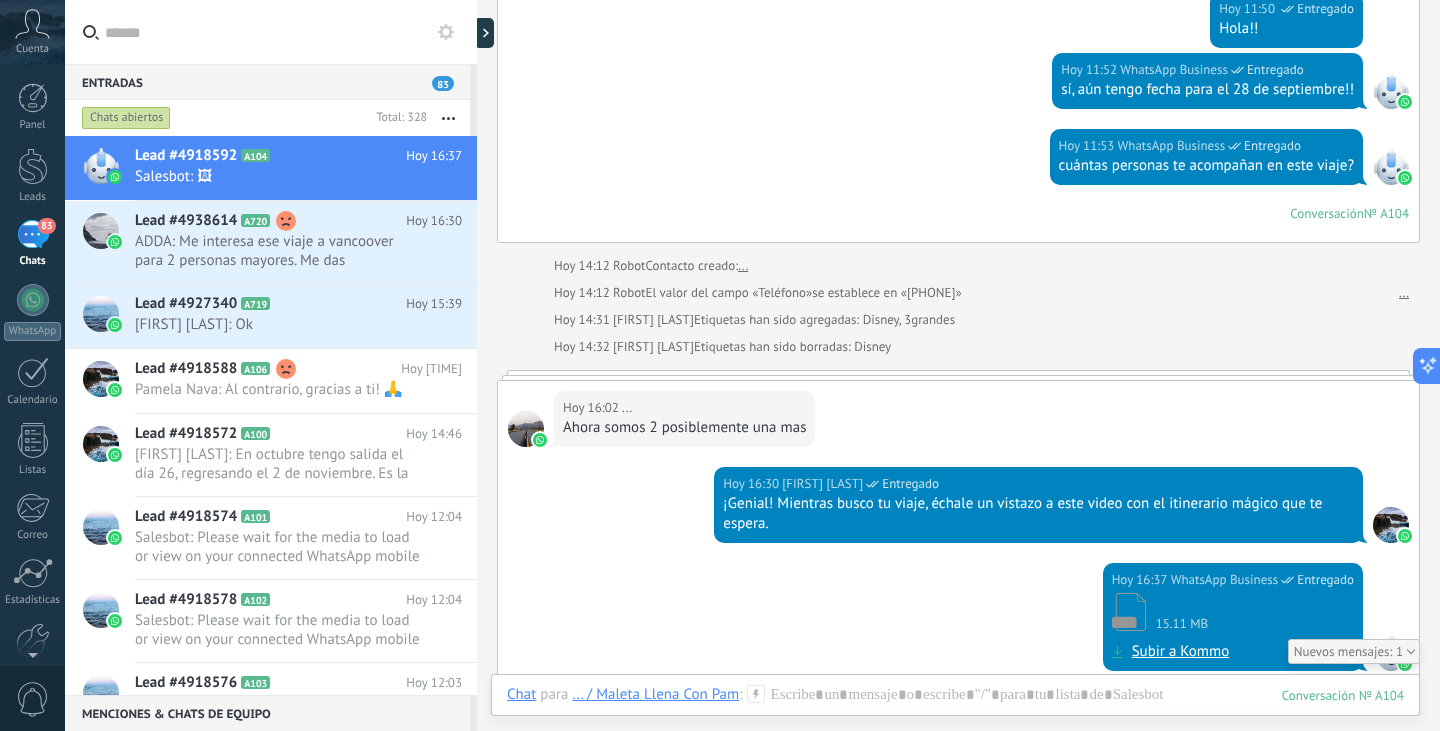 click on "Subir a Kommo" at bounding box center (1181, 652) 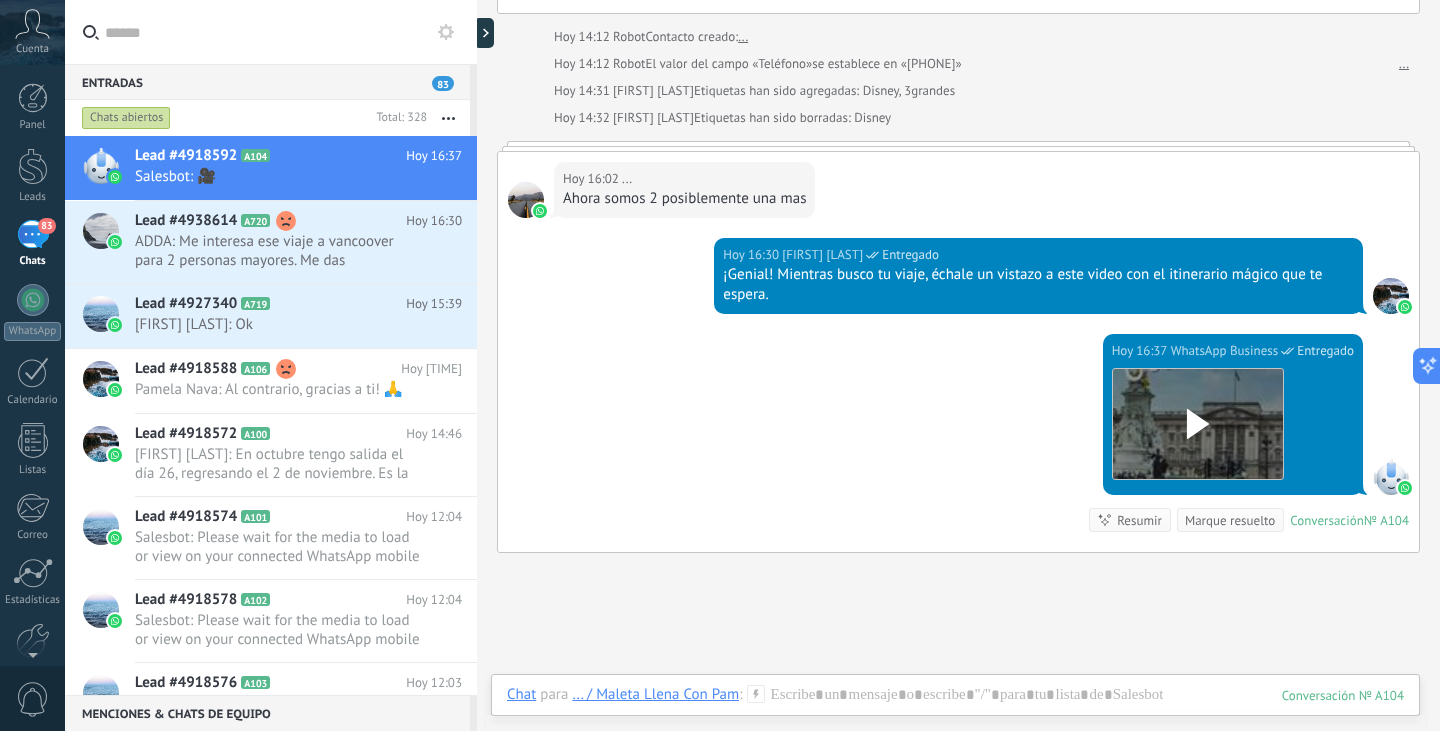 scroll, scrollTop: 699, scrollLeft: 0, axis: vertical 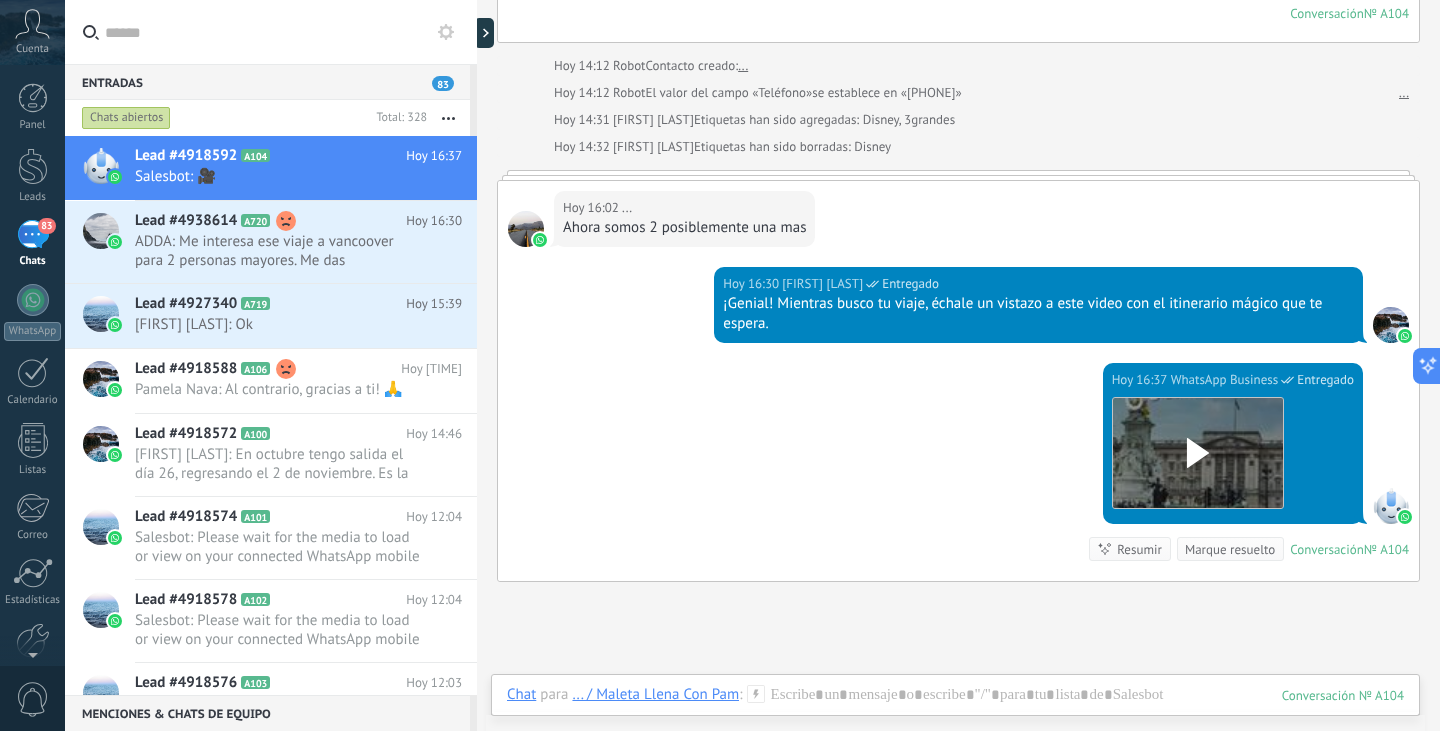click on "Descargar" at bounding box center (1233, 453) 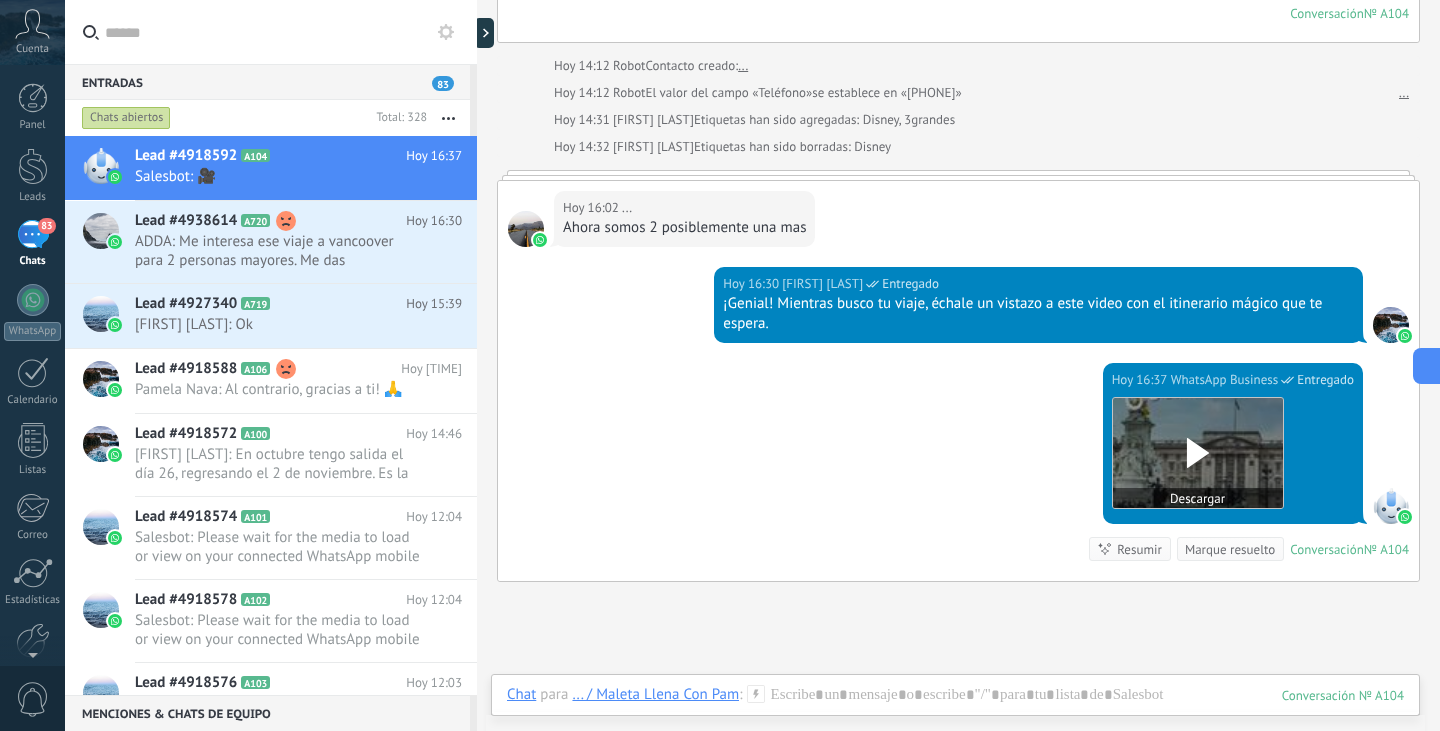 click on "Descargar" at bounding box center (1198, 498) 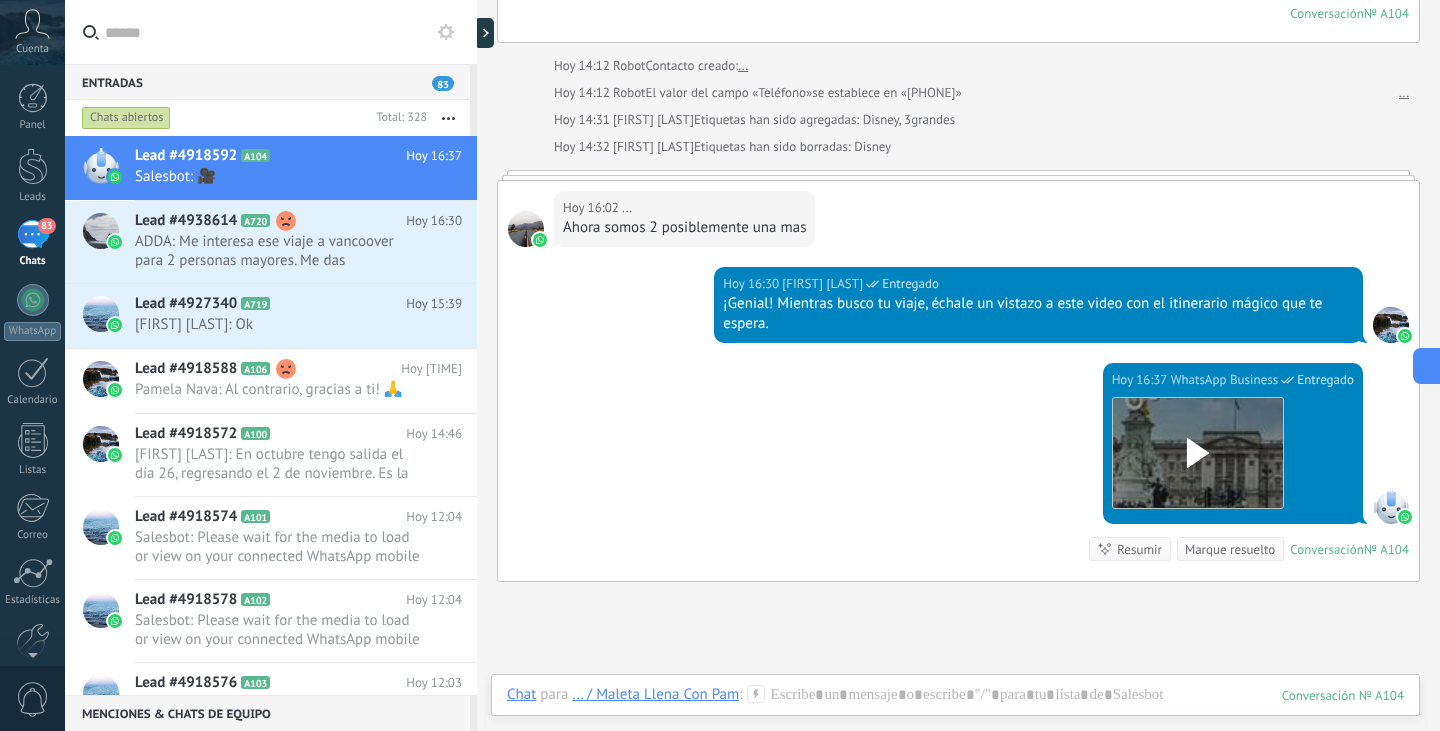 click on "Hoy 16:37 WhatsApp Business  Entregado Descargar Conversación  № A104 Conversación № A104 Resumir Resumir Marque resuelto" at bounding box center [958, 472] 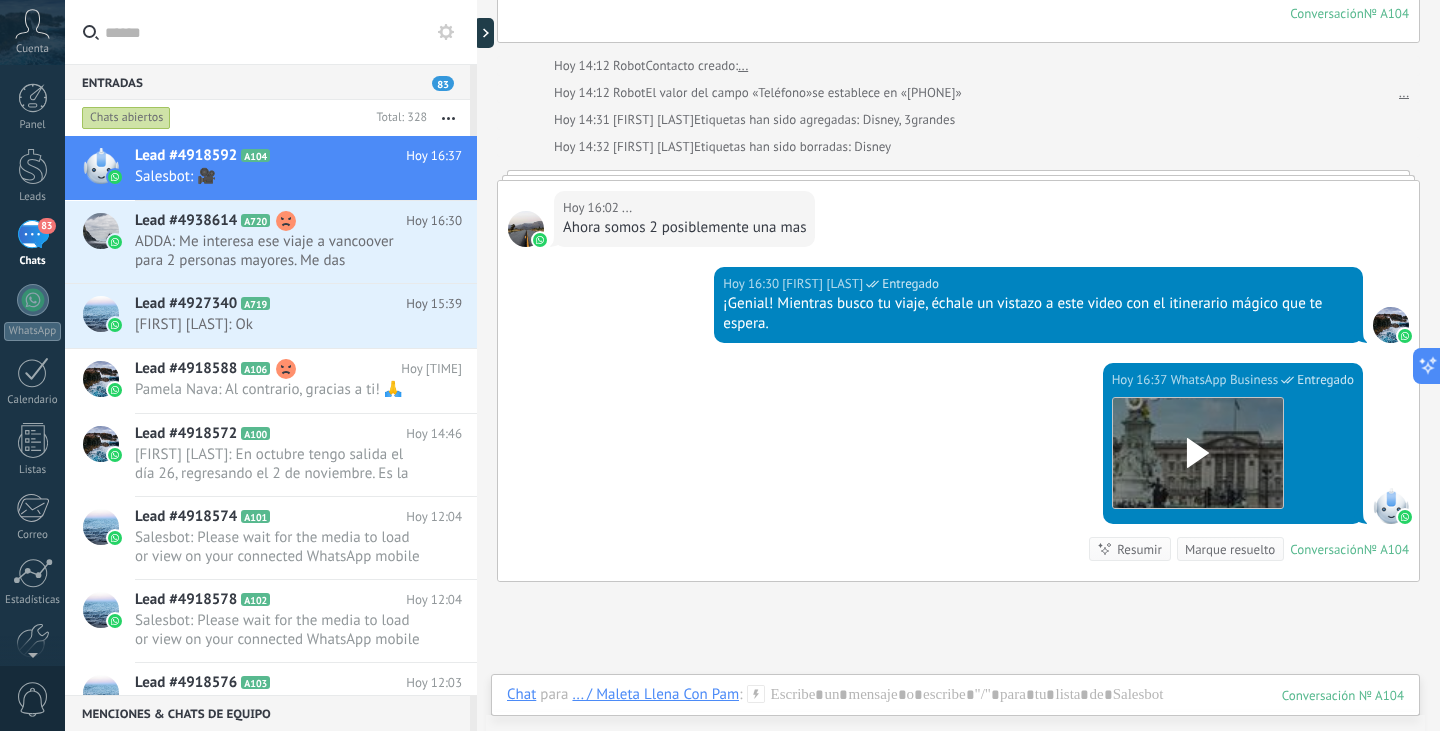click at bounding box center (1425, 716) 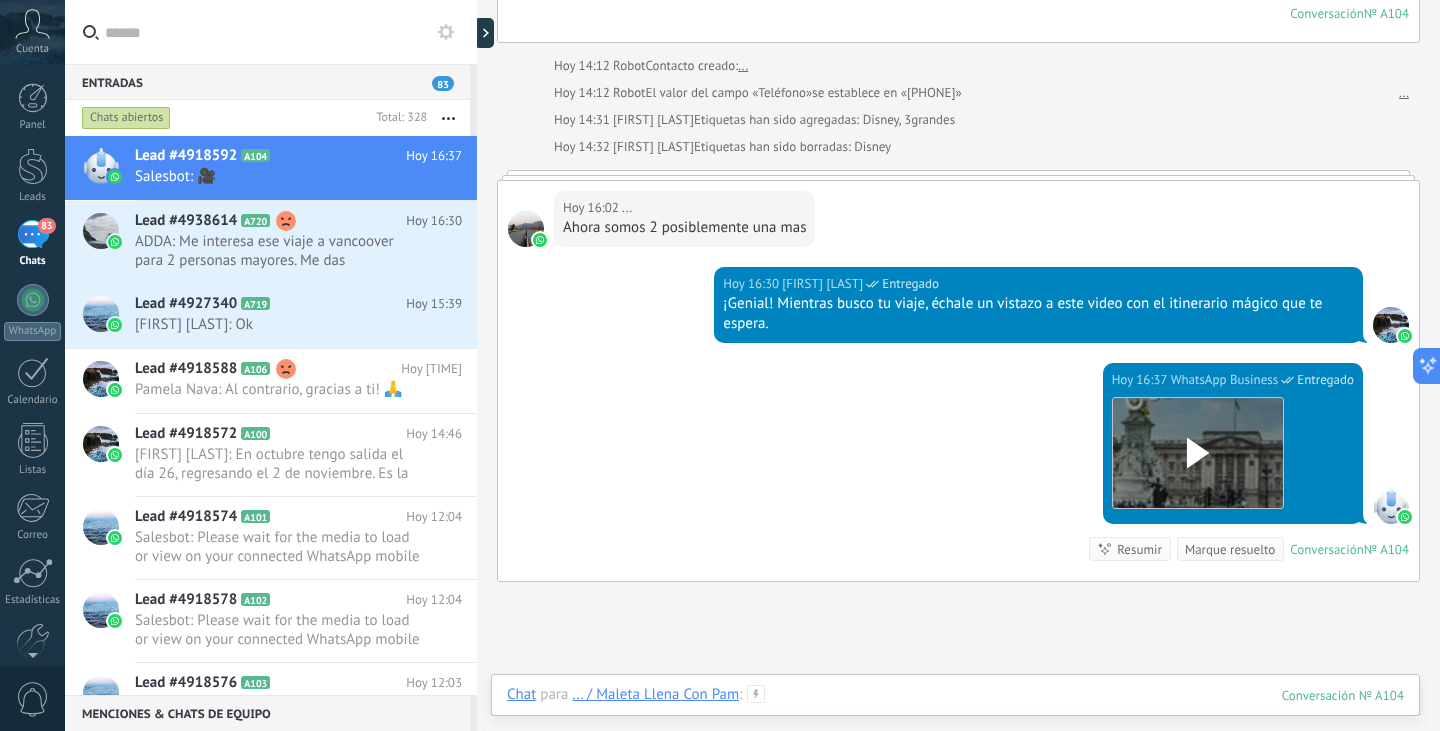 click at bounding box center (955, 715) 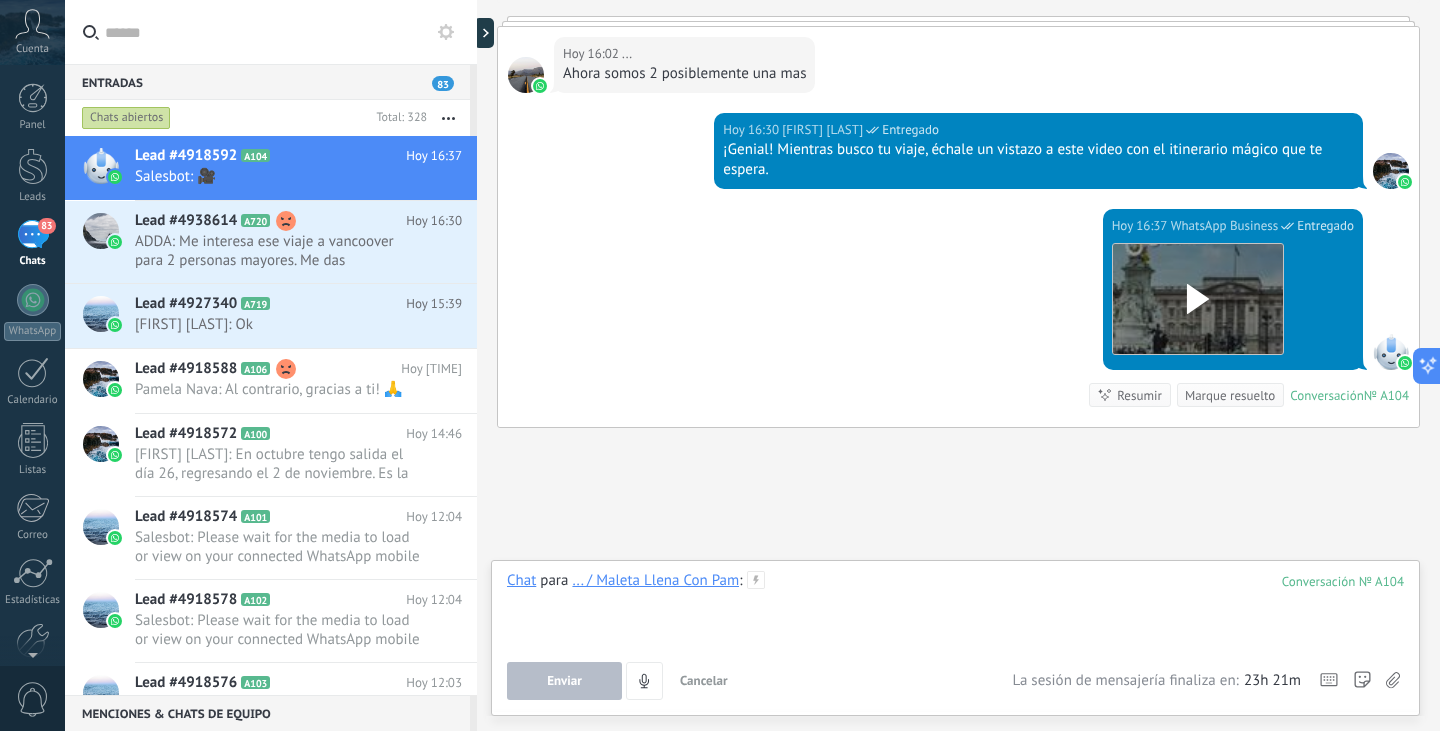 scroll, scrollTop: 899, scrollLeft: 0, axis: vertical 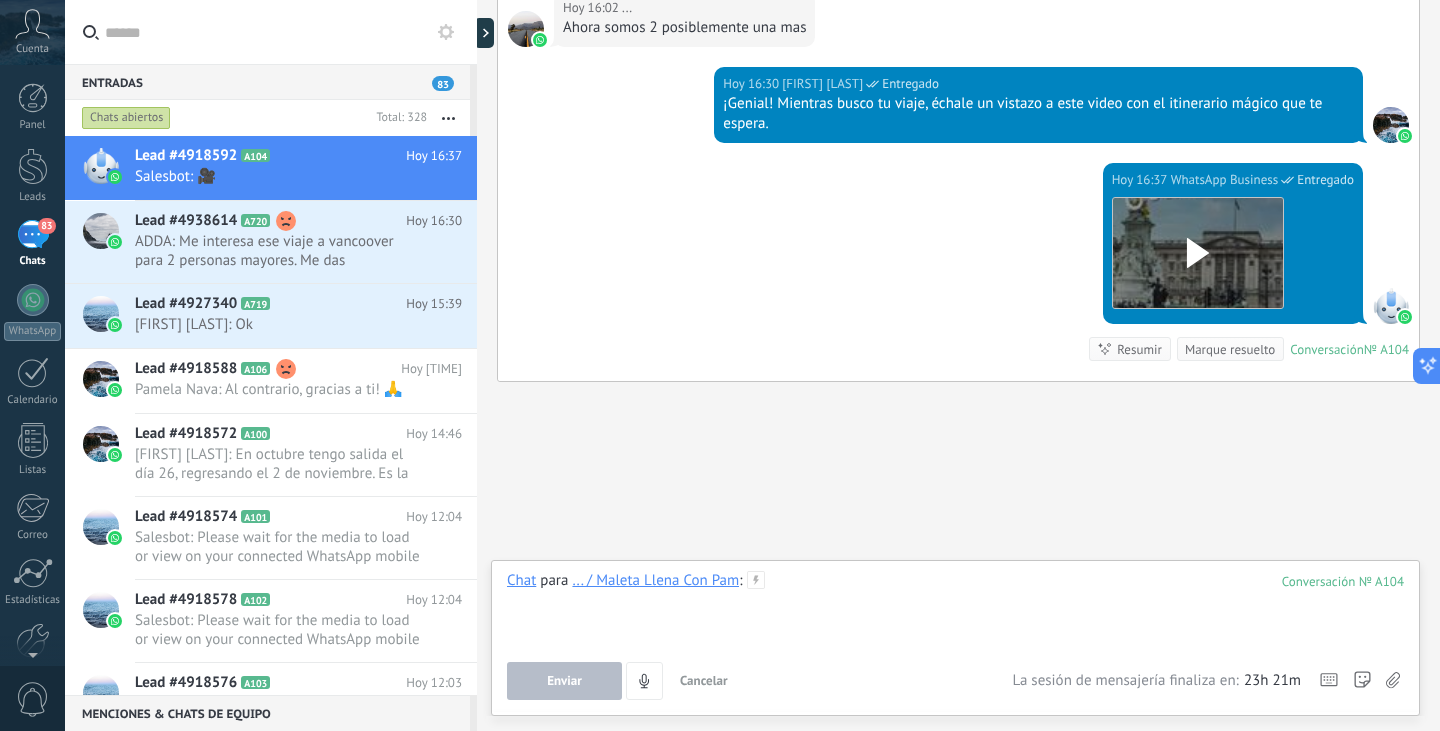 type 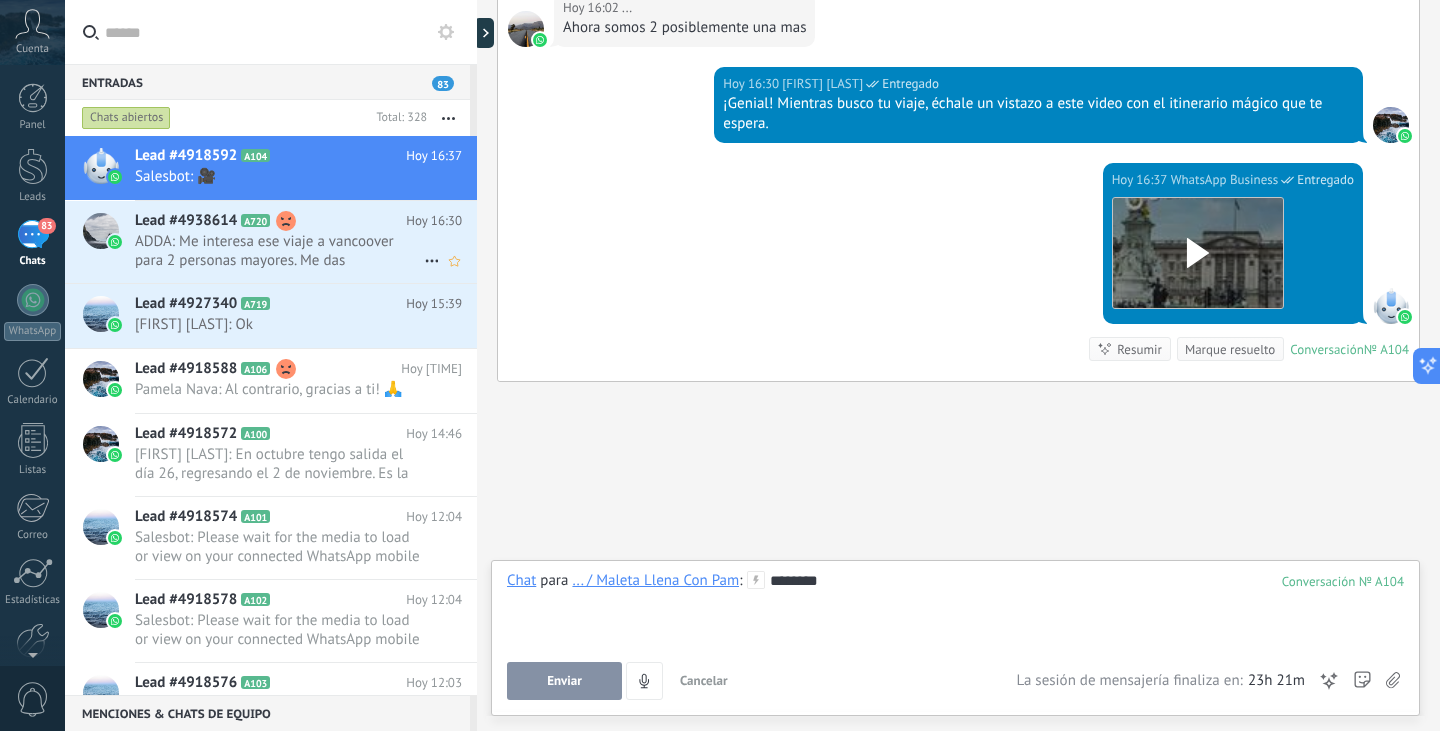 click on "ADDA: Me interesa ese viaje a vancoover para 2 personas mayores.  Me das información???" at bounding box center (279, 251) 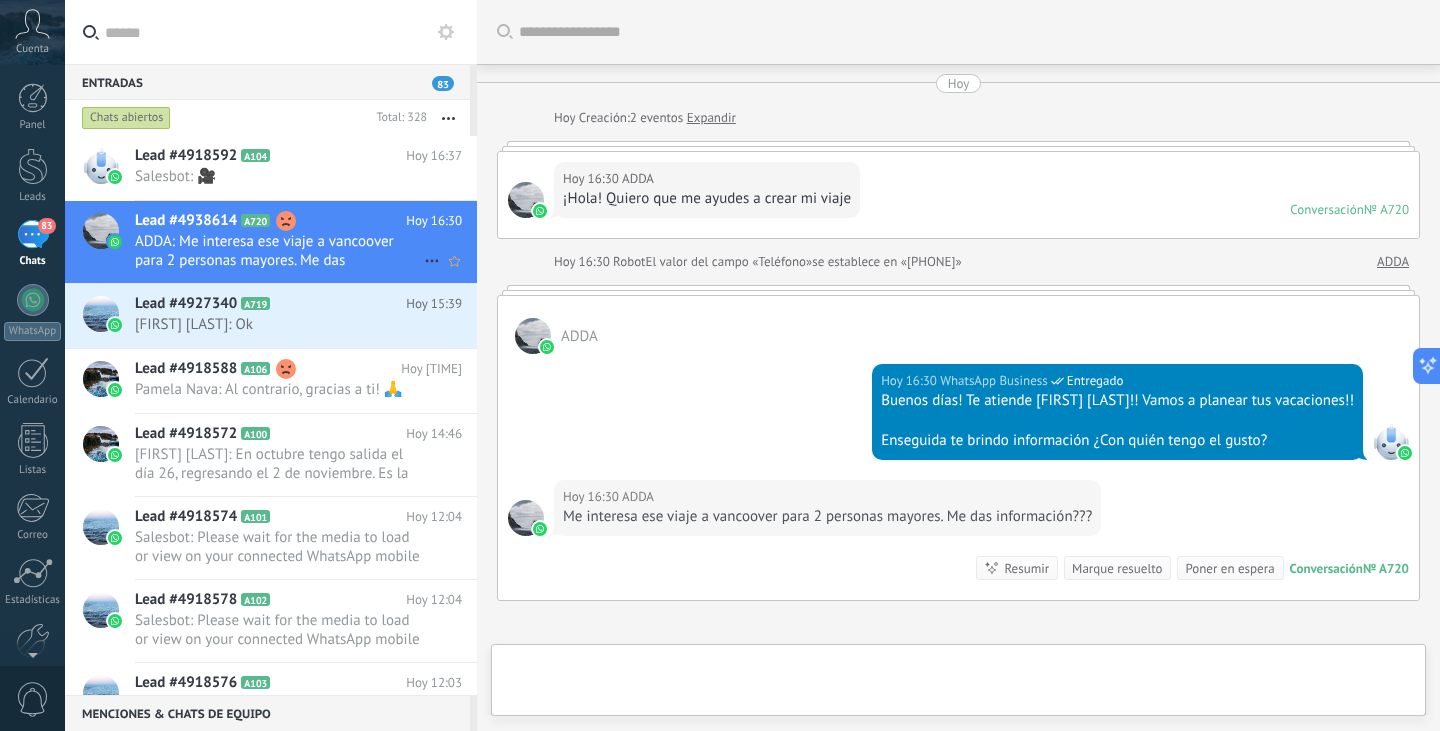 scroll, scrollTop: 219, scrollLeft: 0, axis: vertical 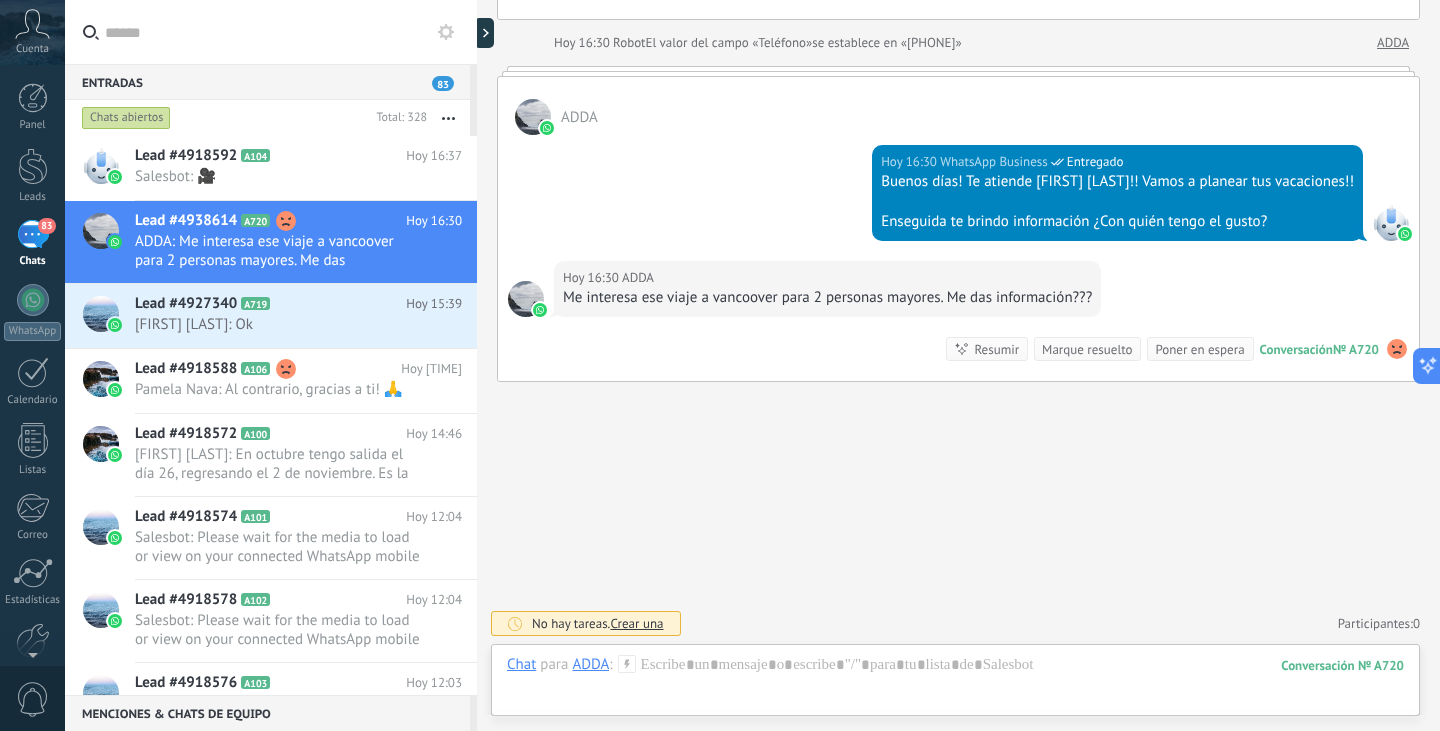 click 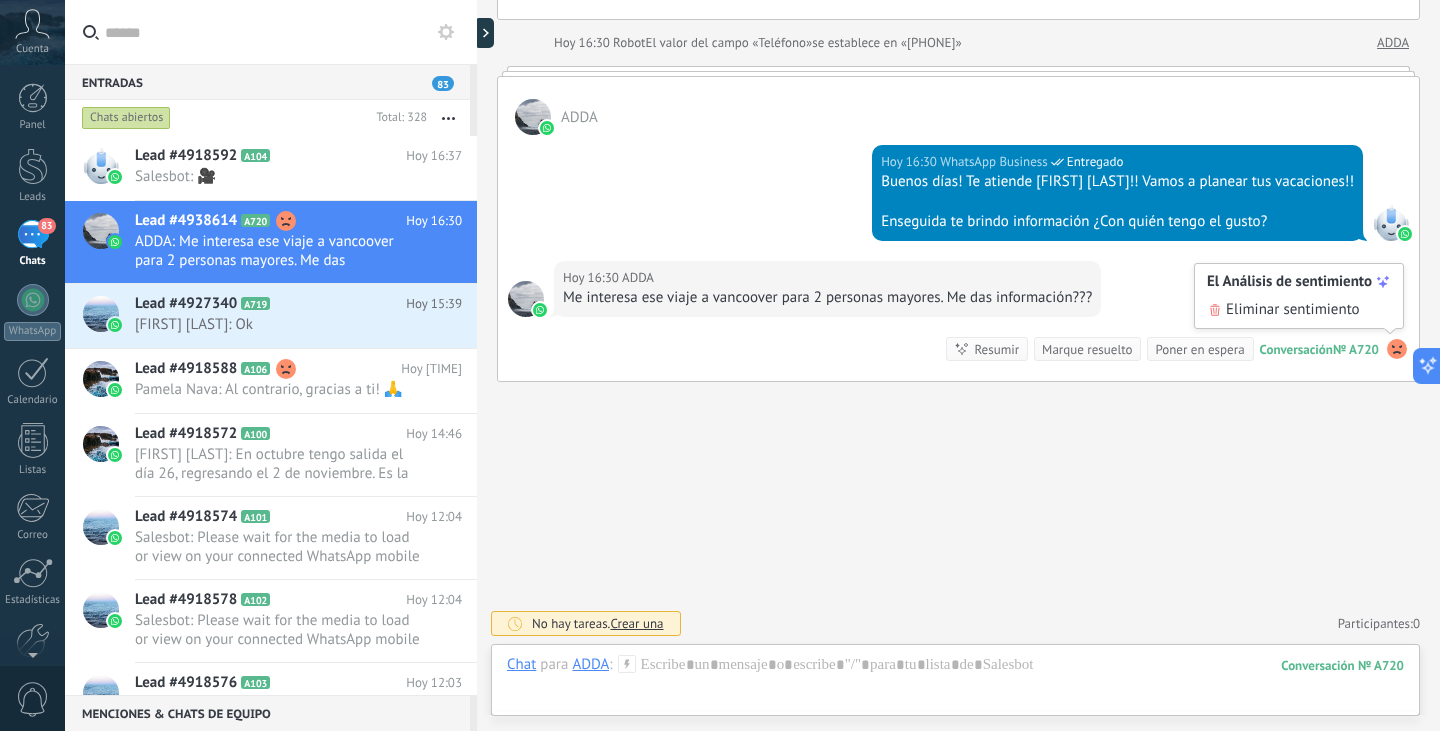 click on "Eliminar sentimiento" at bounding box center [1293, 310] 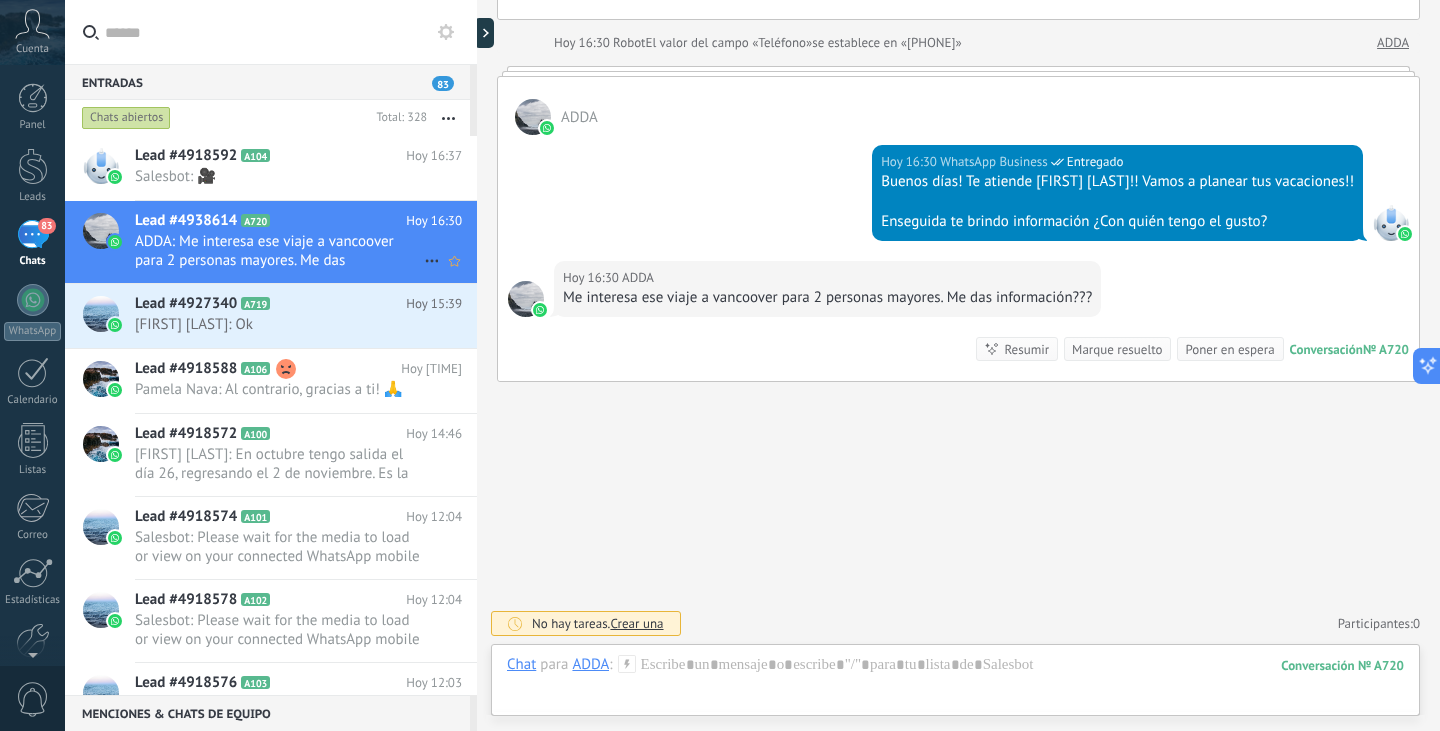 click 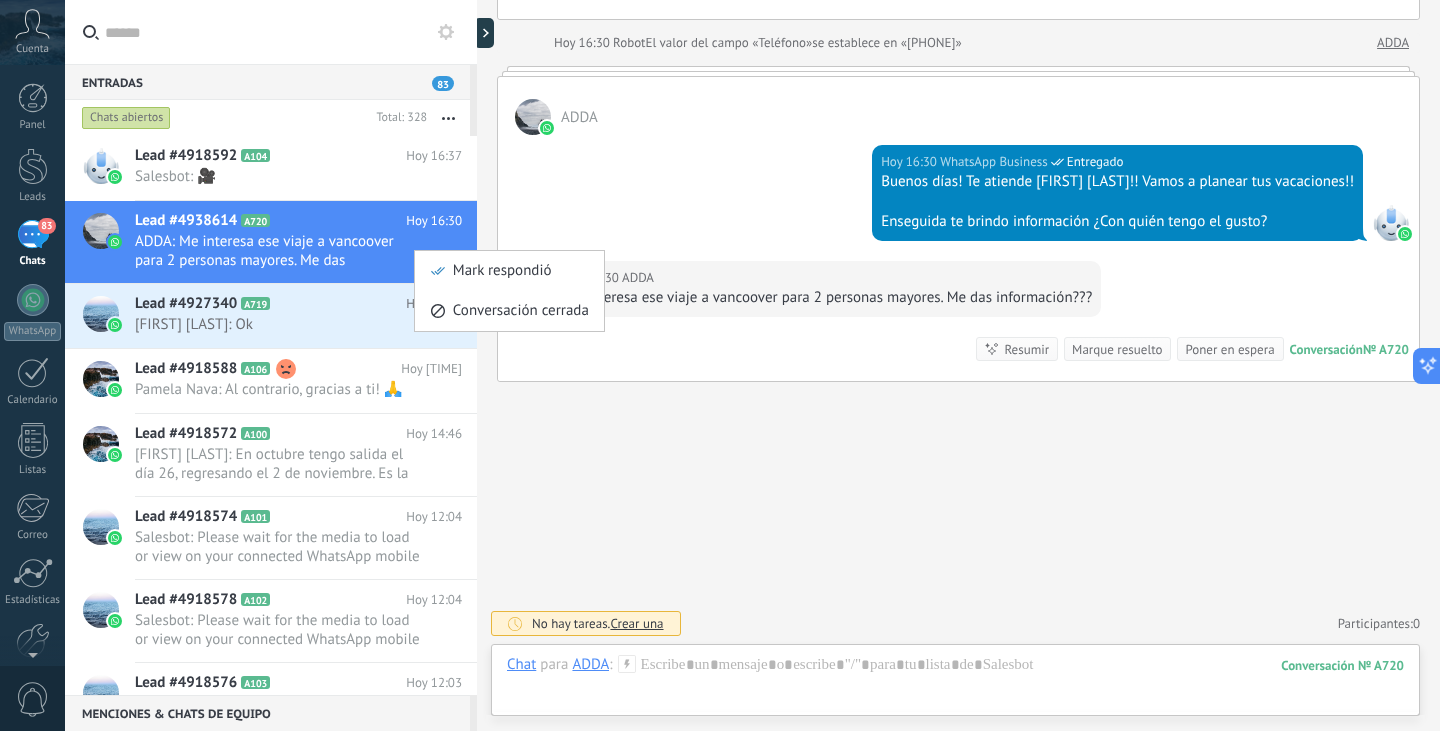 click at bounding box center (720, 365) 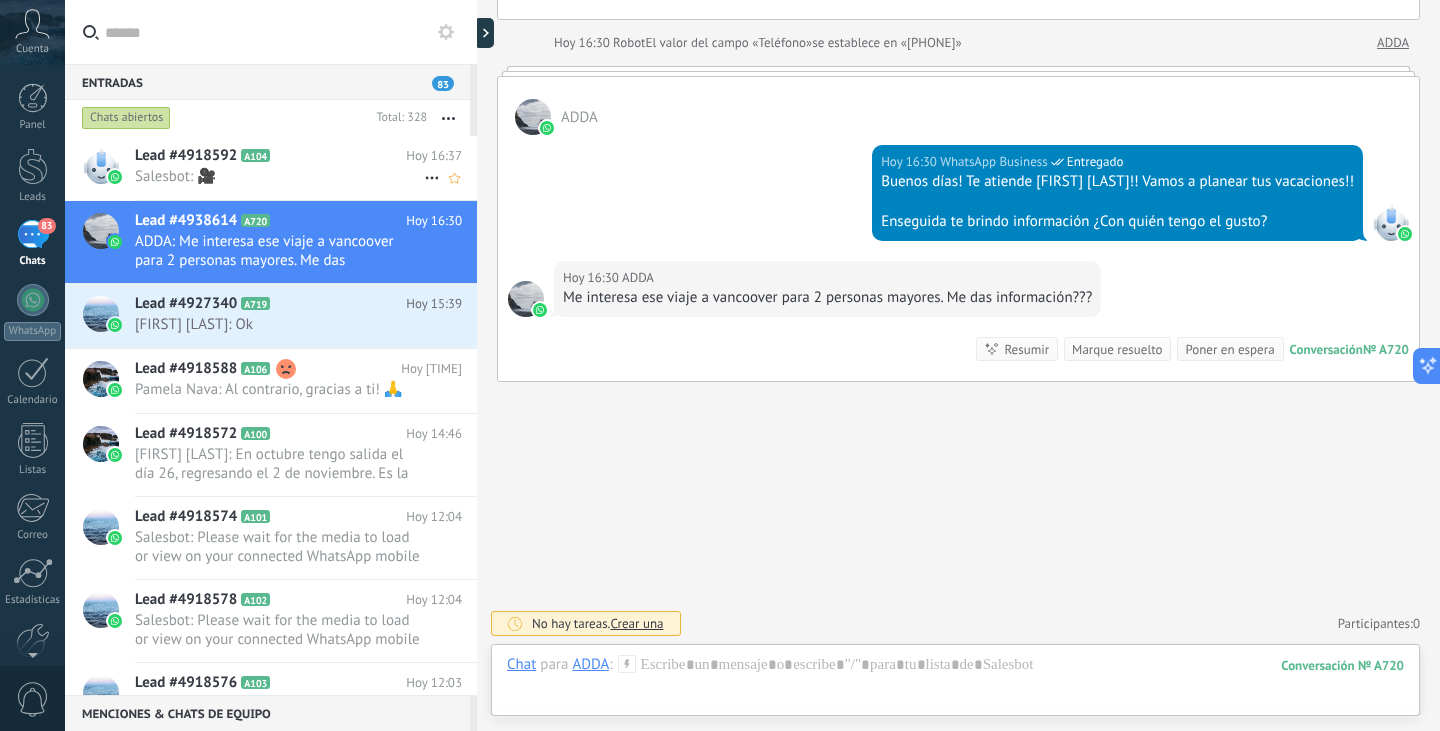 click on "Lead #4918592
A104" at bounding box center (270, 156) 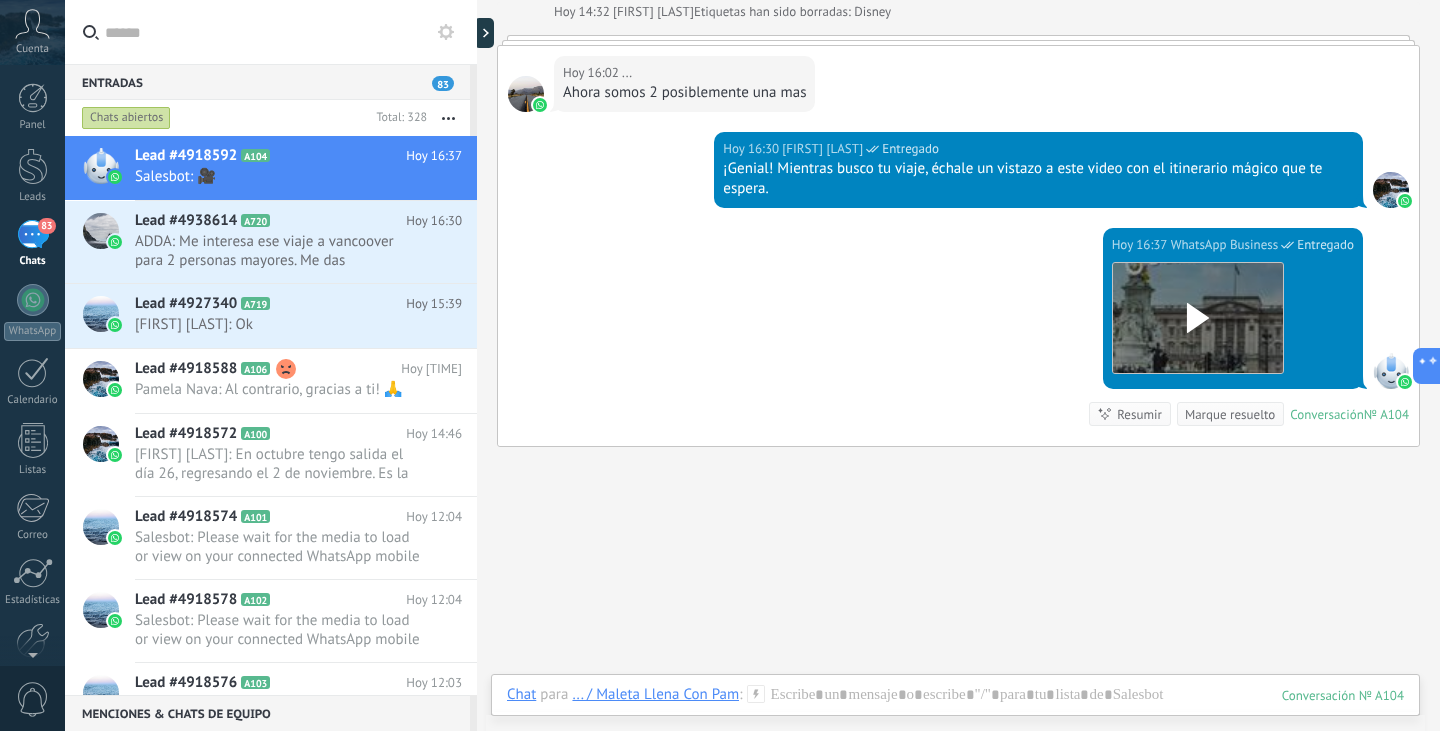 scroll, scrollTop: 899, scrollLeft: 0, axis: vertical 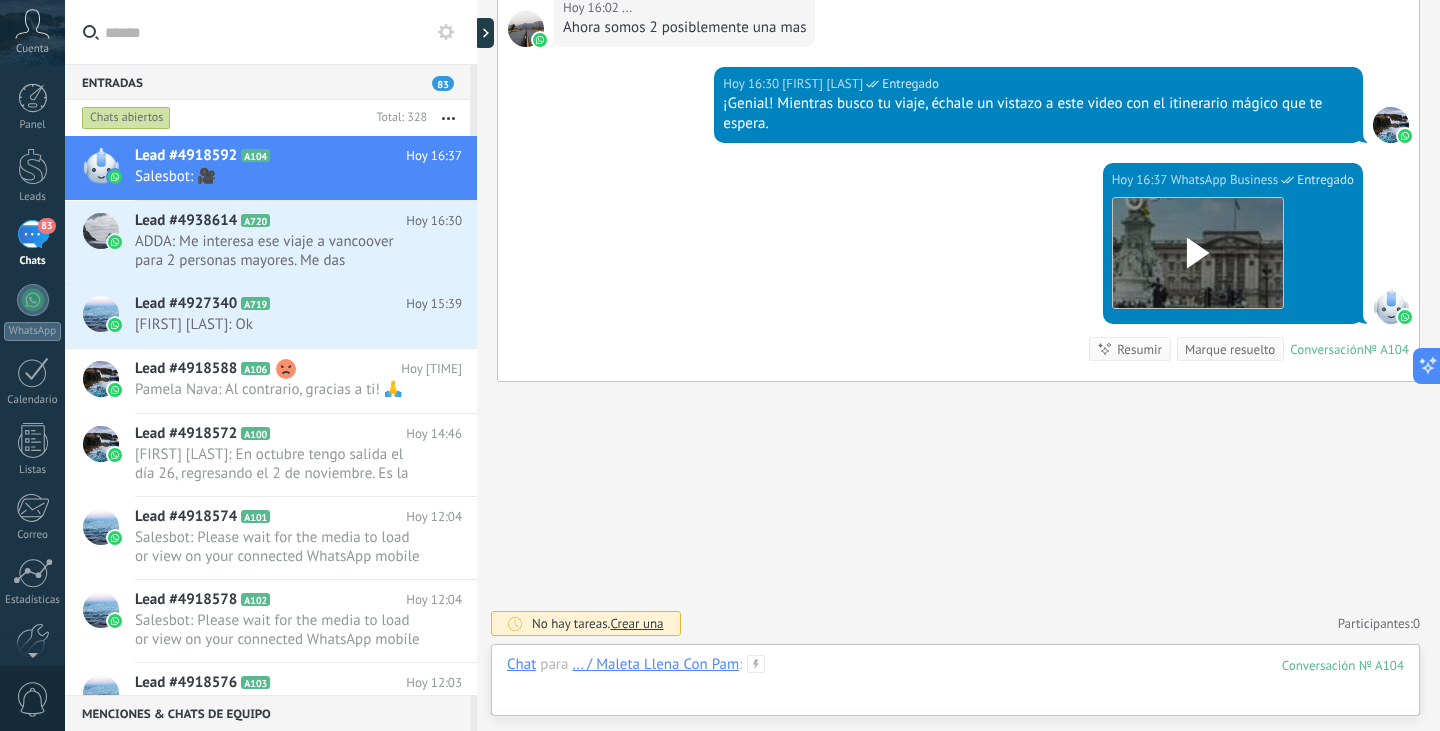 click at bounding box center (955, 685) 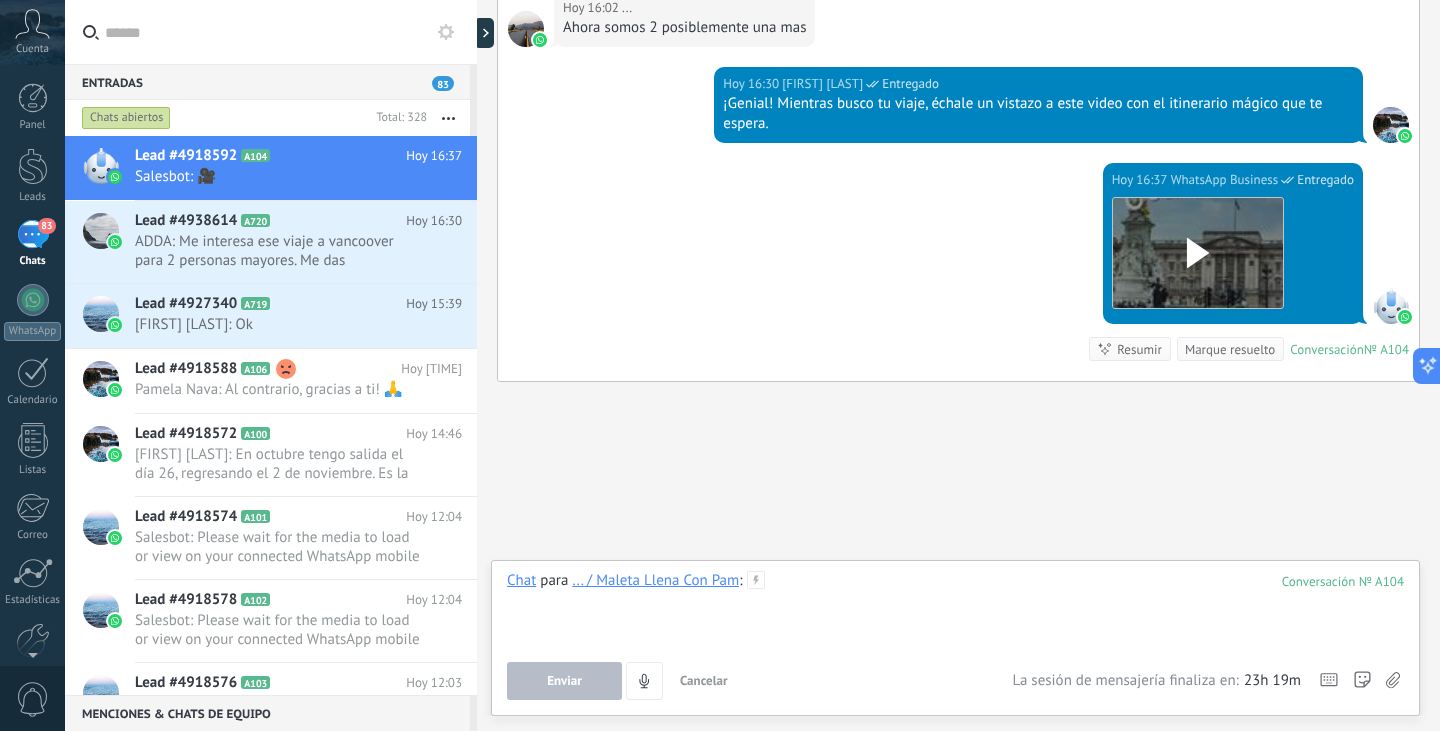 type 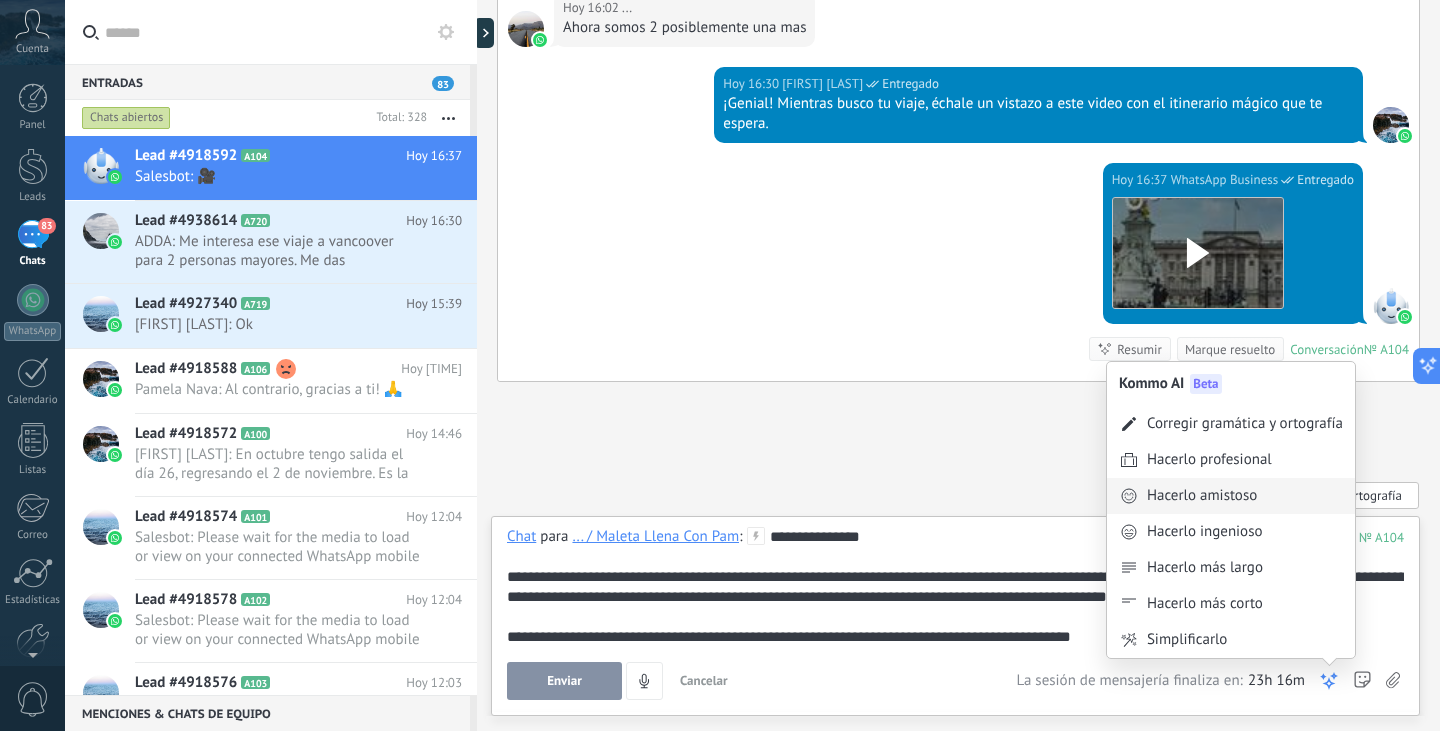 click on "Hacerlo amistoso" at bounding box center (1231, 496) 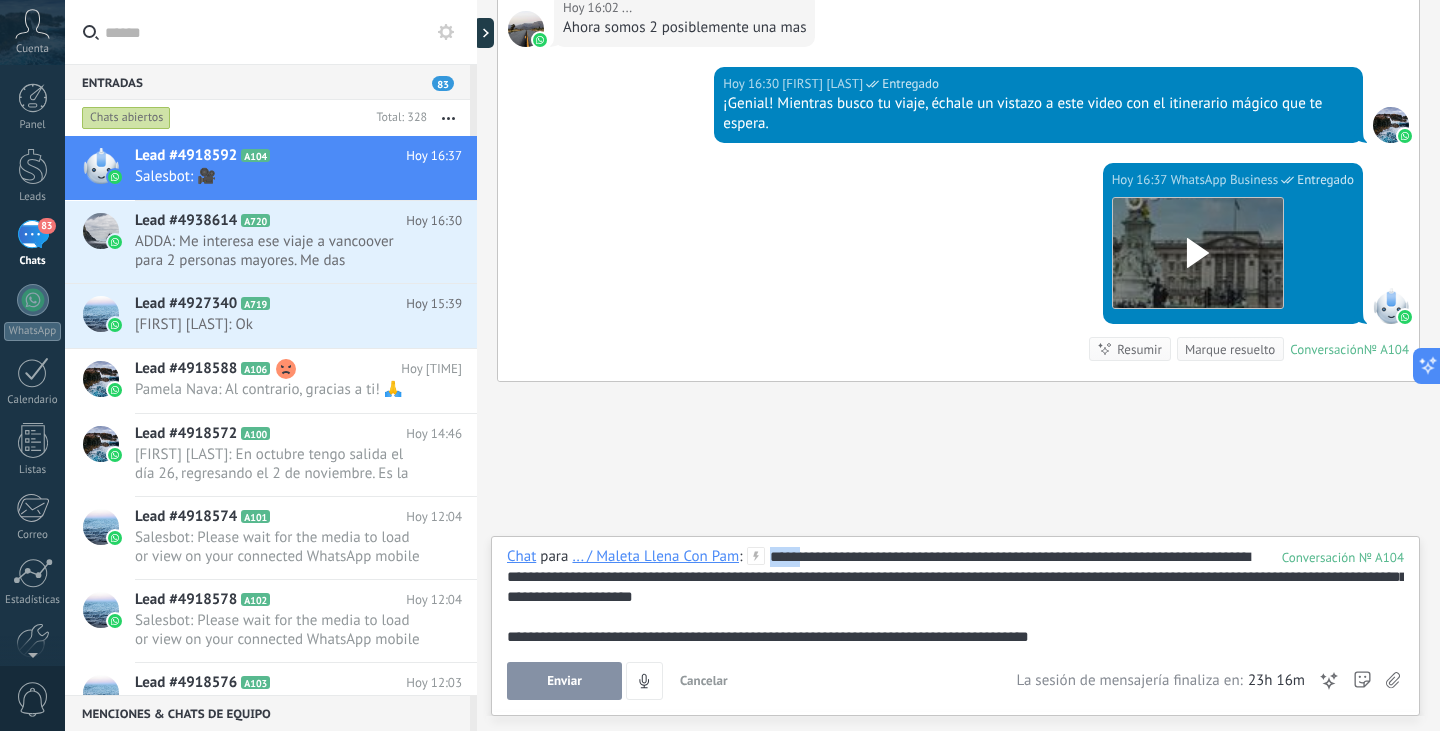 drag, startPoint x: 805, startPoint y: 560, endPoint x: 769, endPoint y: 565, distance: 36.345562 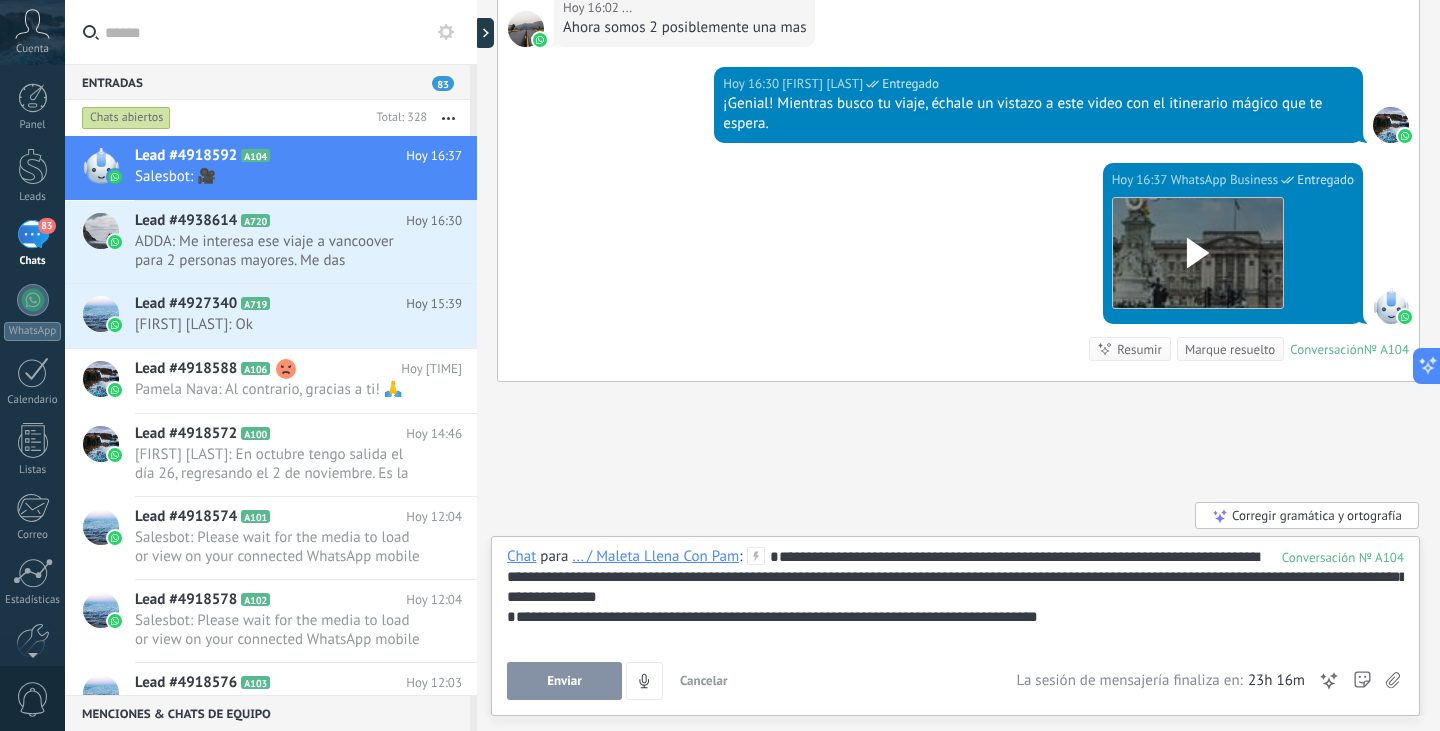 click on "Enviar" at bounding box center [564, 681] 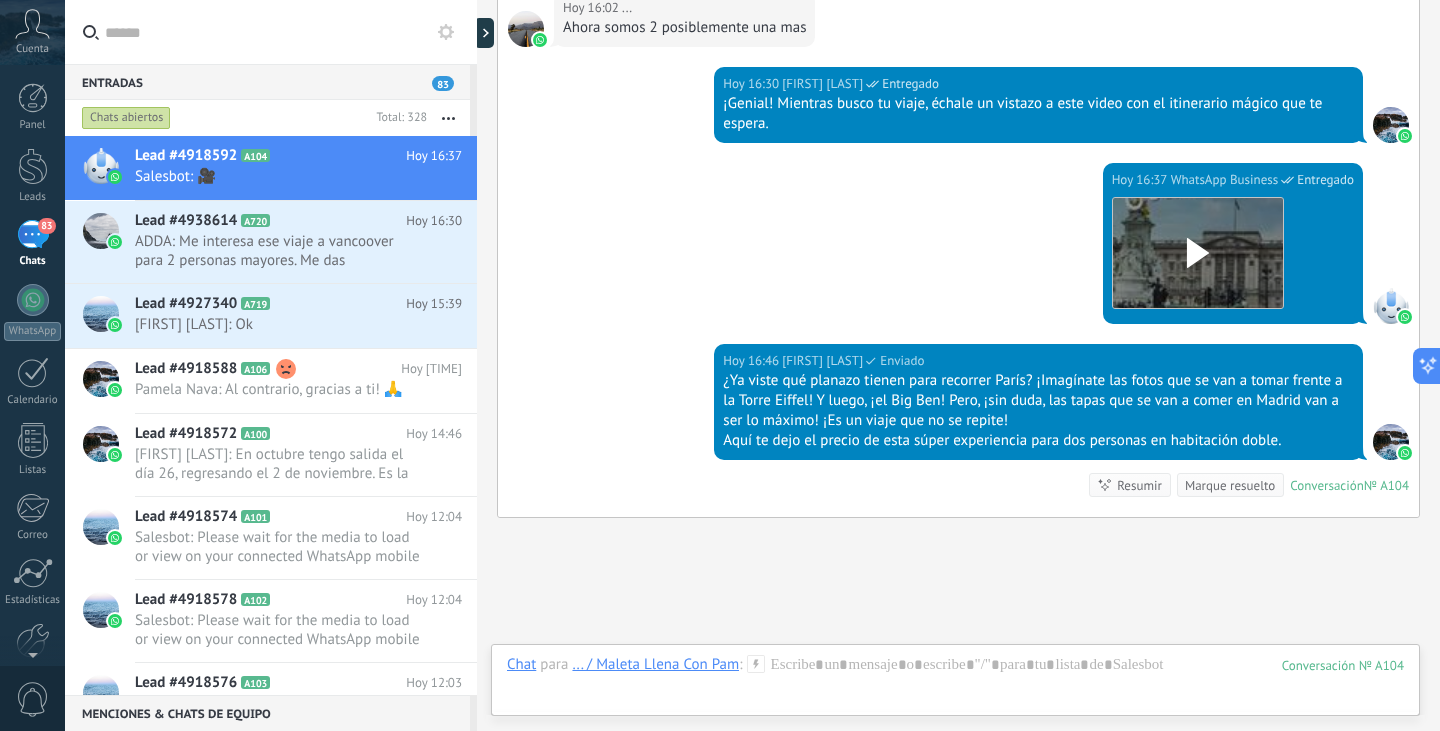scroll, scrollTop: 1035, scrollLeft: 0, axis: vertical 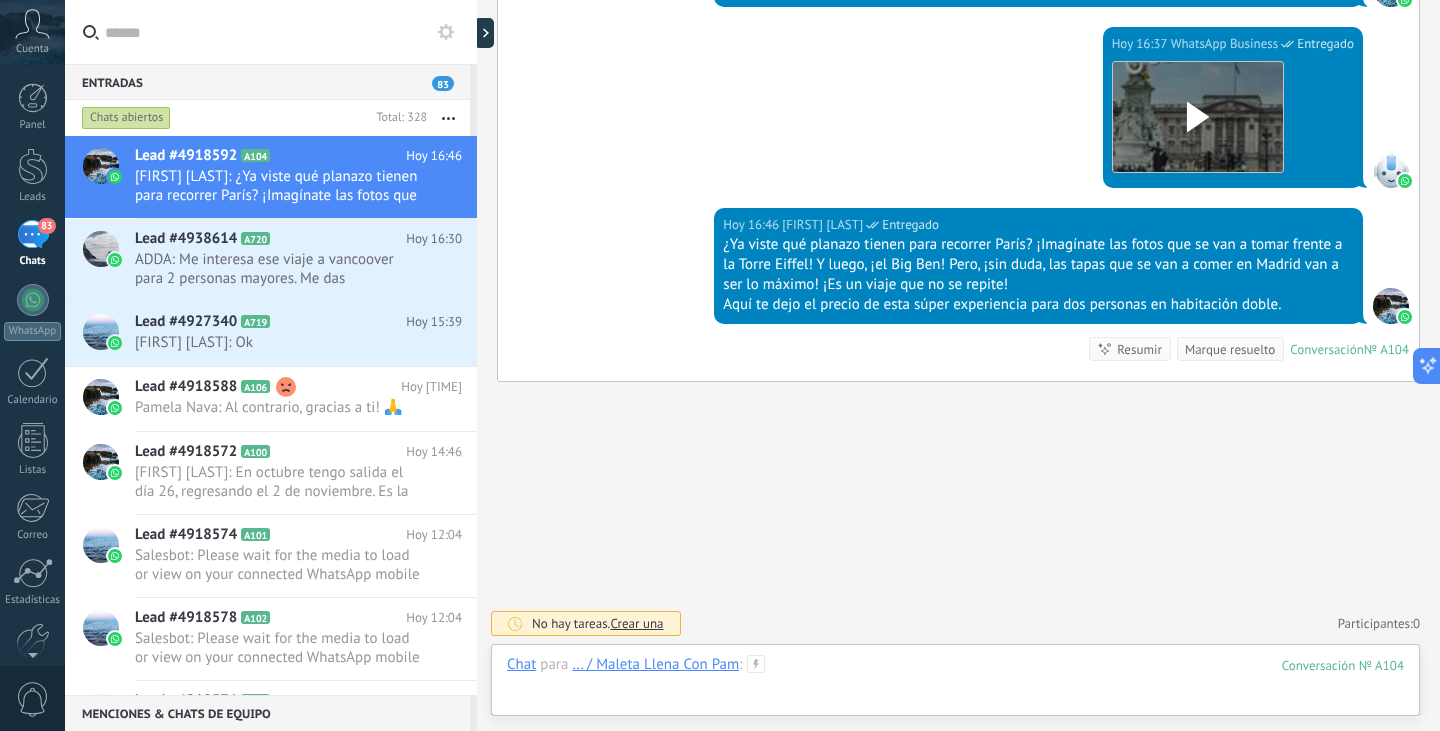 drag, startPoint x: 907, startPoint y: 667, endPoint x: 907, endPoint y: 678, distance: 11 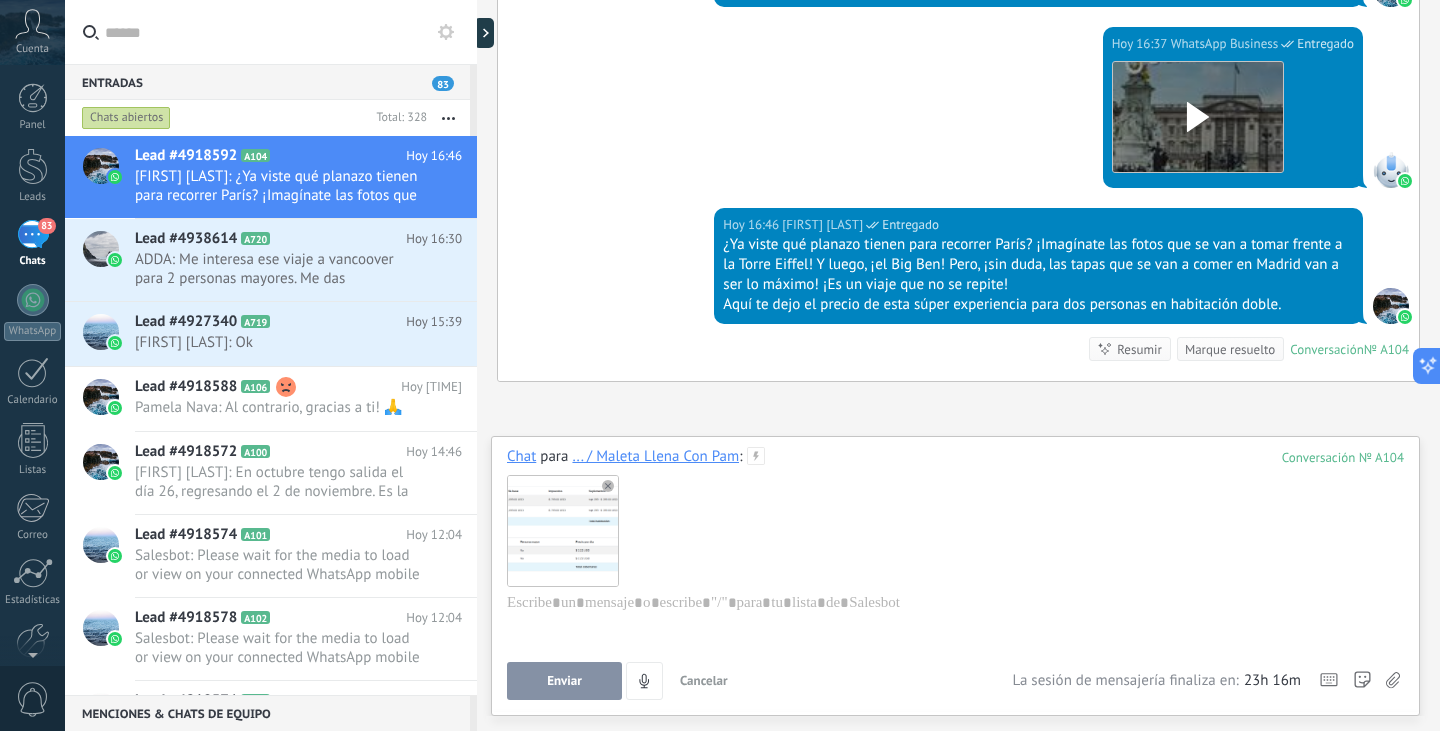 click on "Enviar" at bounding box center [564, 681] 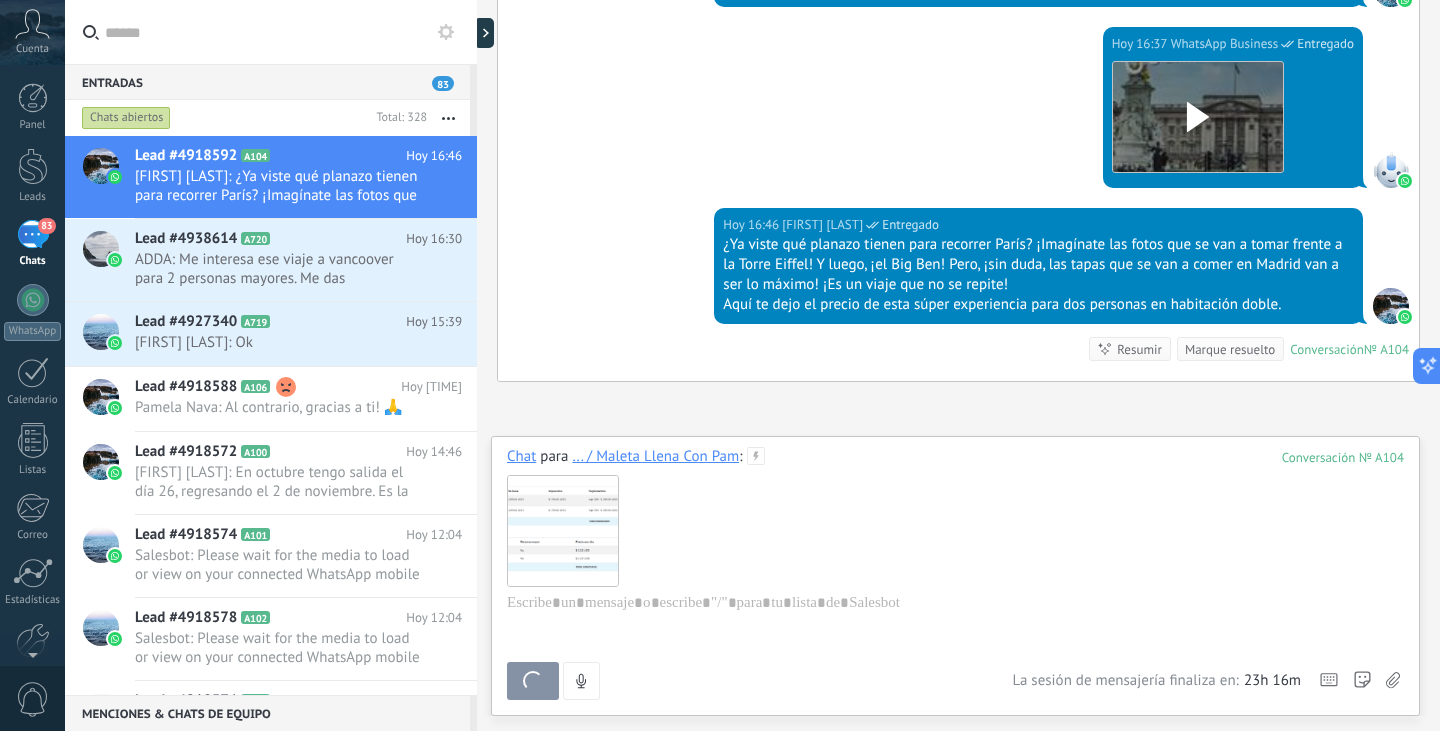 scroll, scrollTop: 1201, scrollLeft: 0, axis: vertical 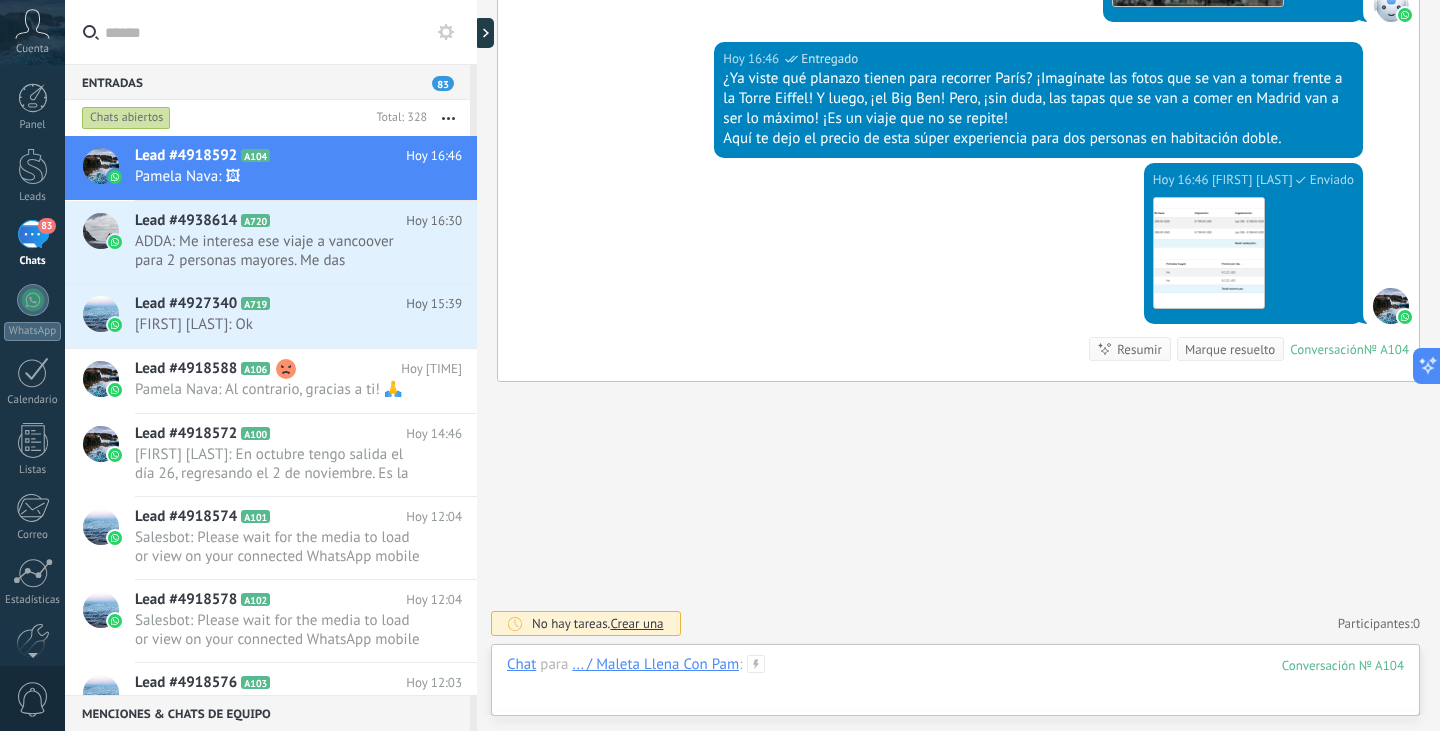 click at bounding box center [955, 685] 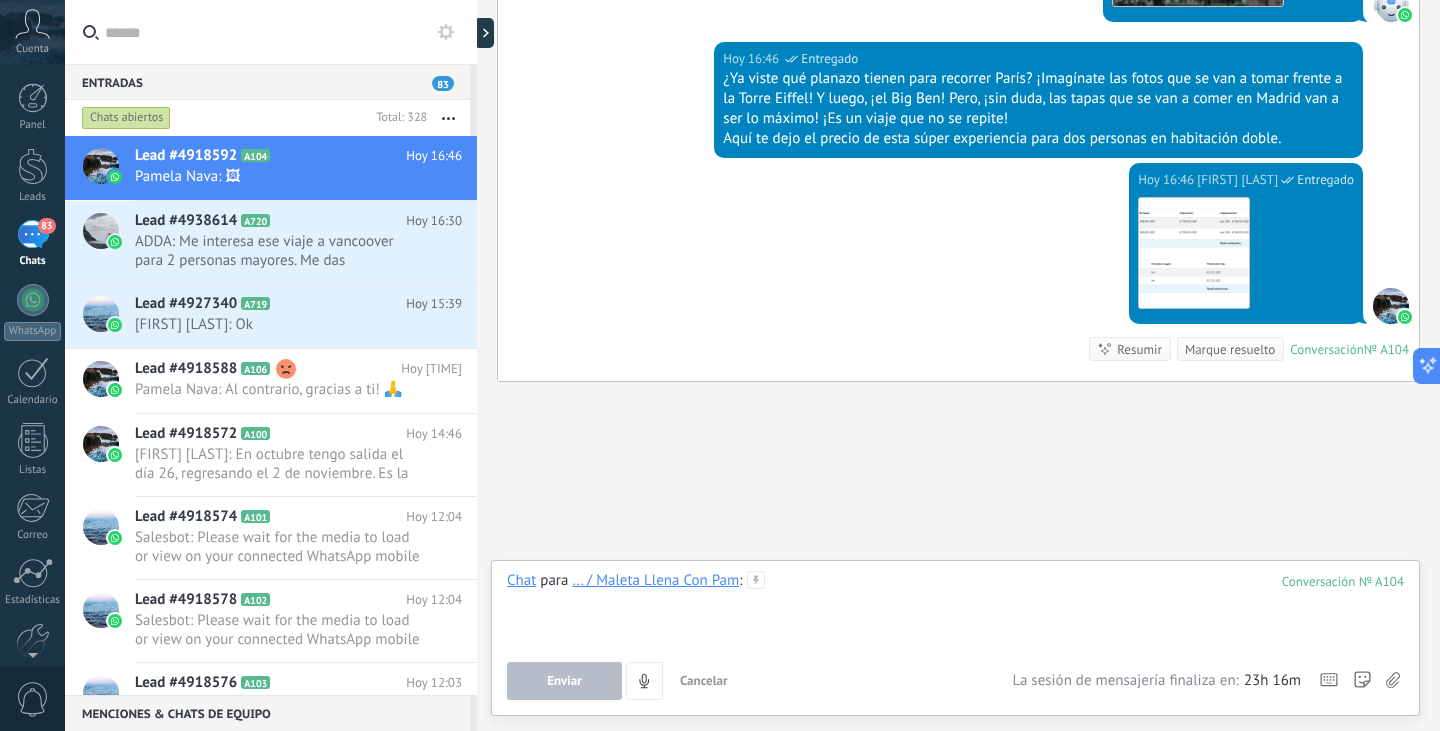 type 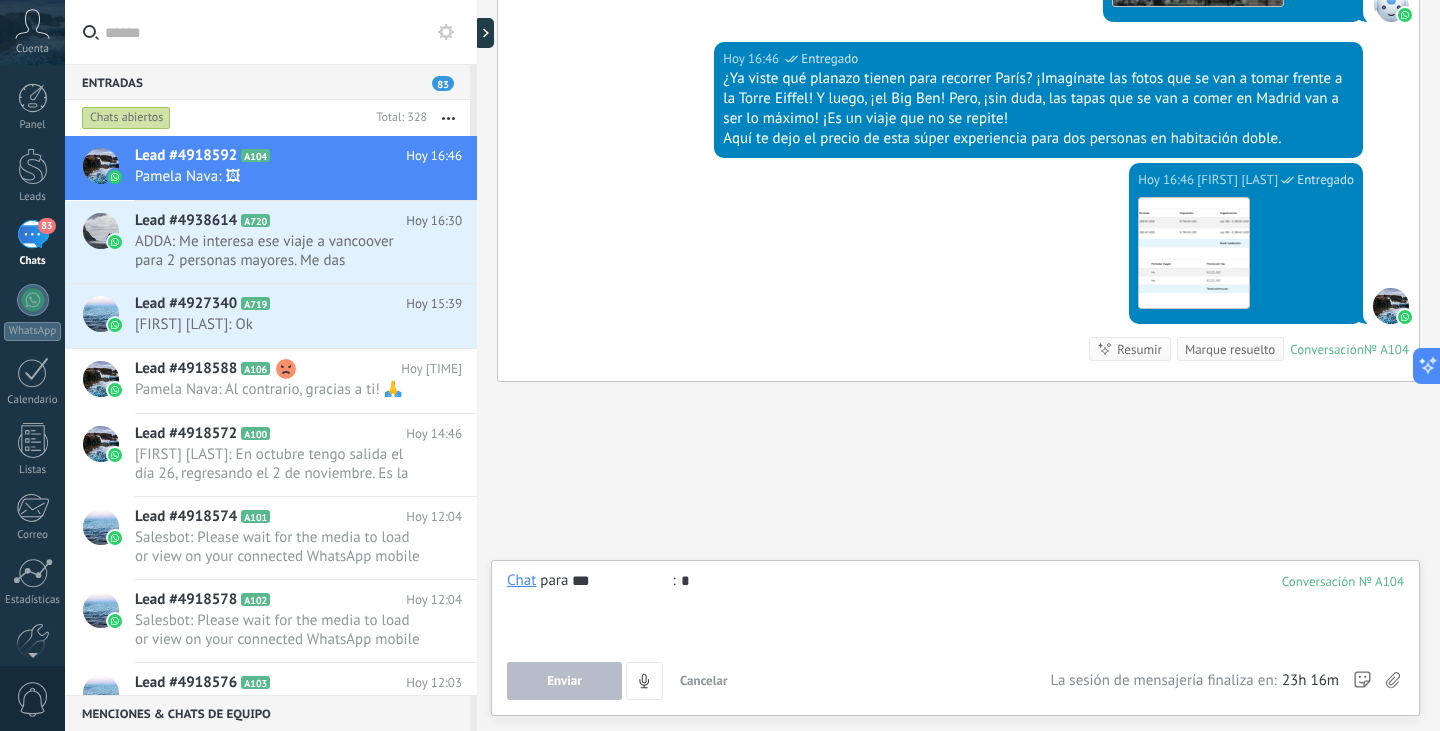 type on "**" 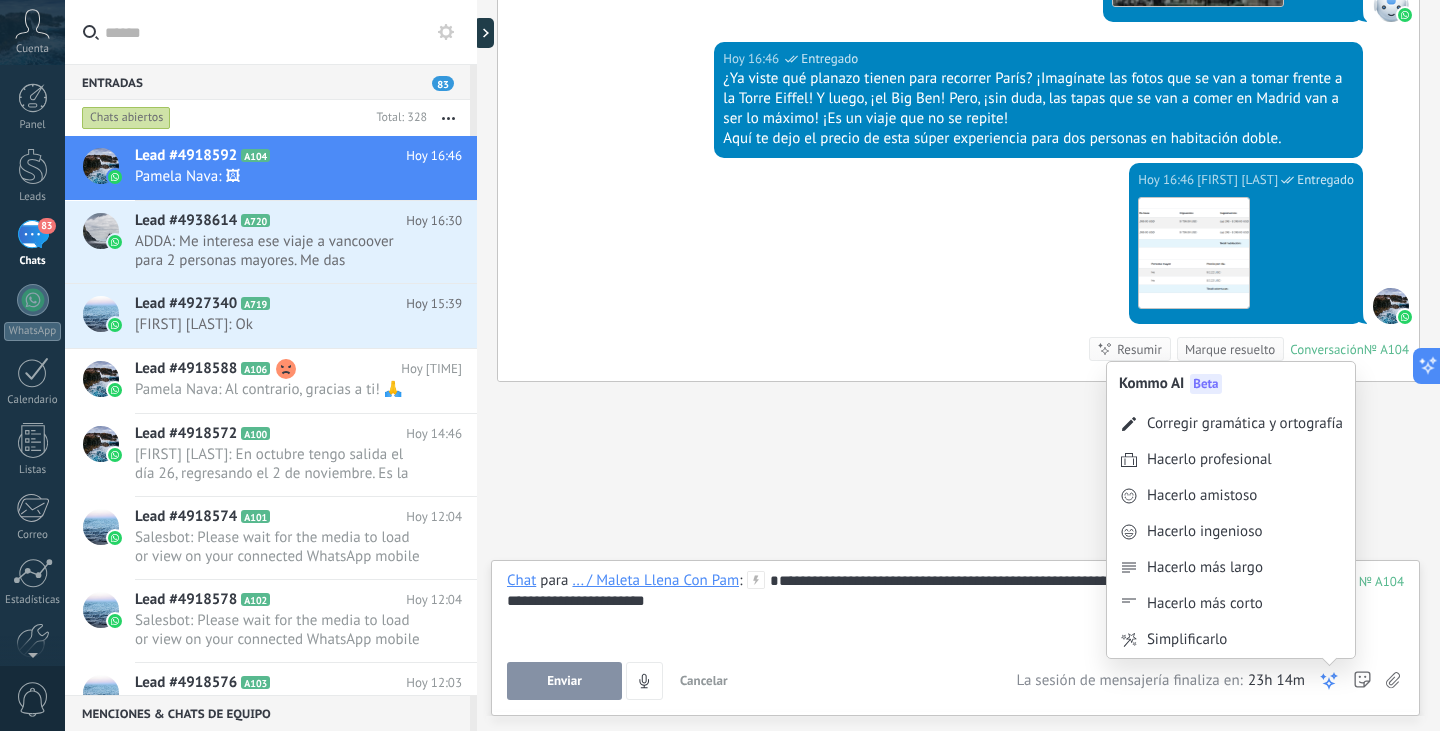 click 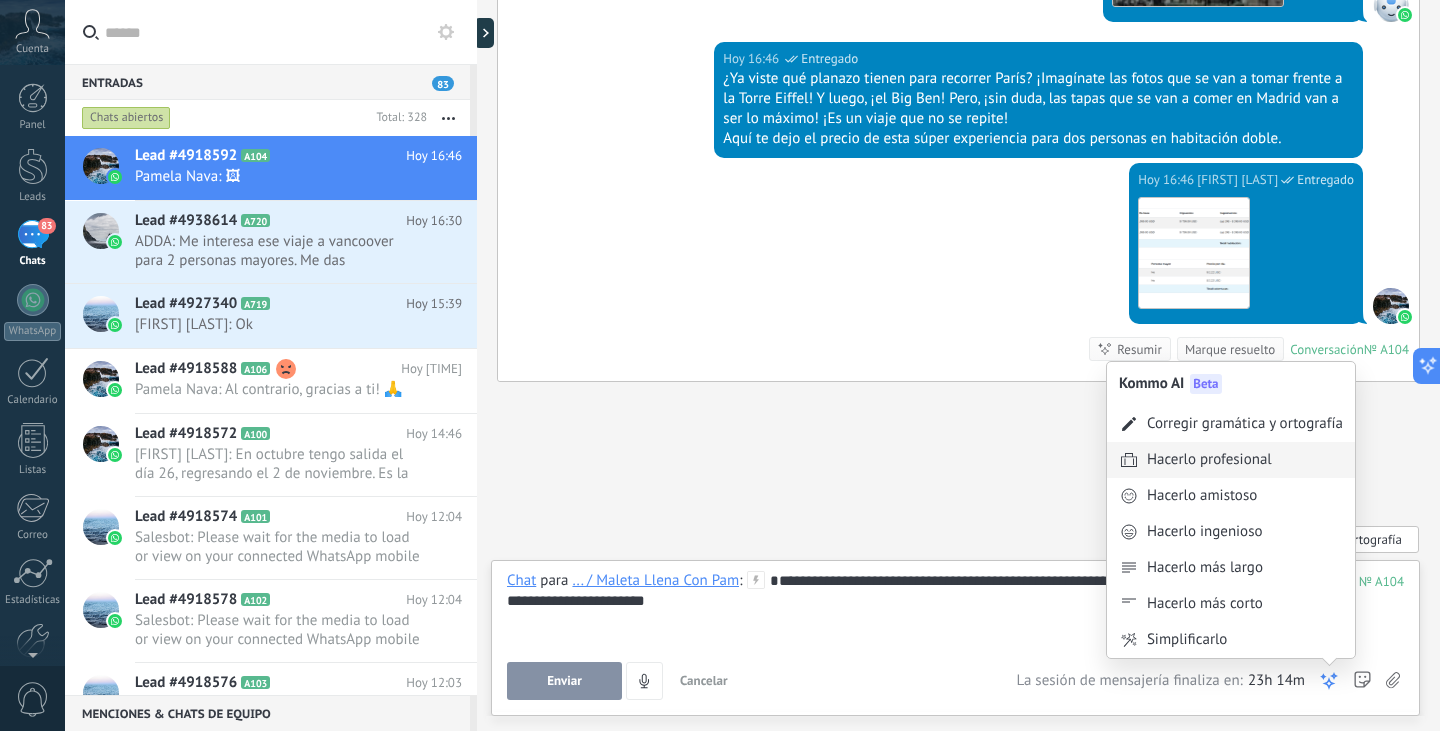 click on "Hacerlo profesional" at bounding box center [1231, 460] 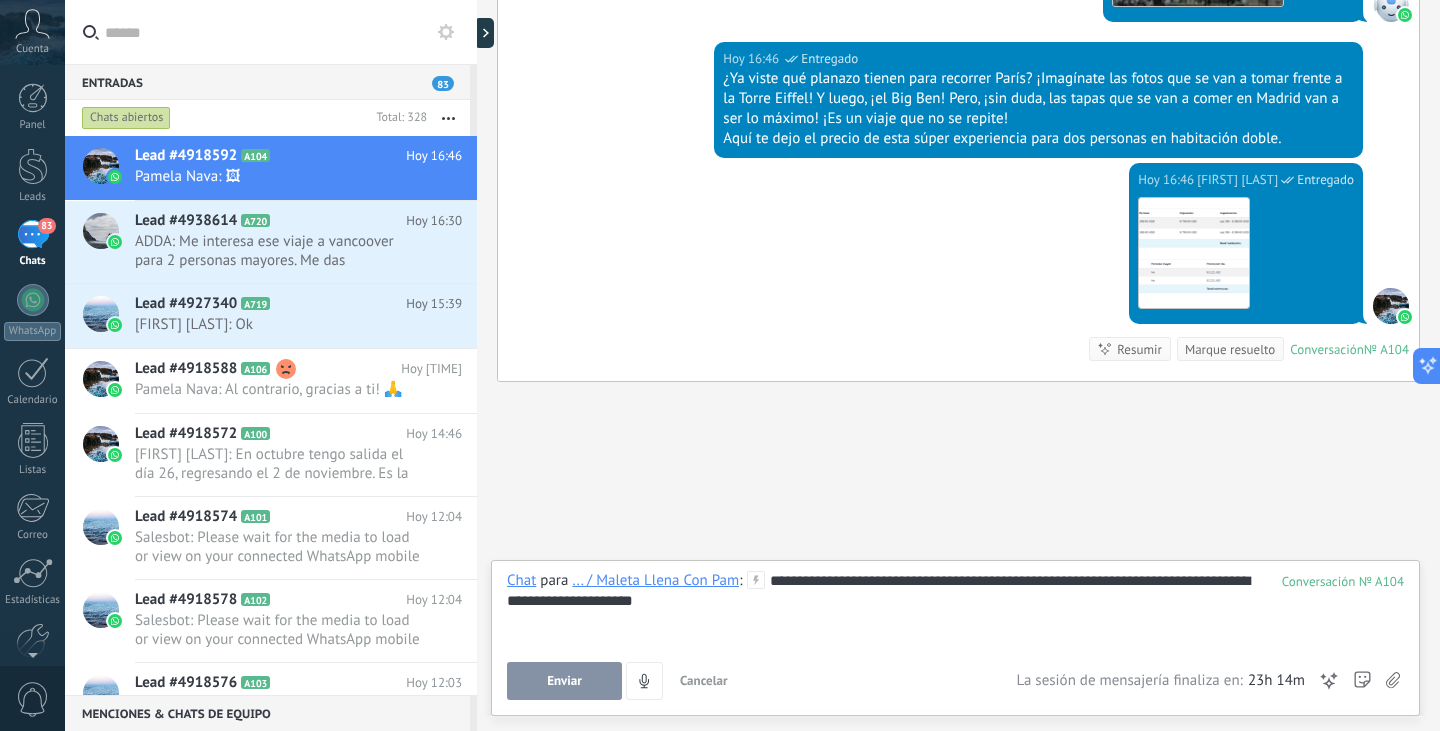 click on "**********" at bounding box center [955, 609] 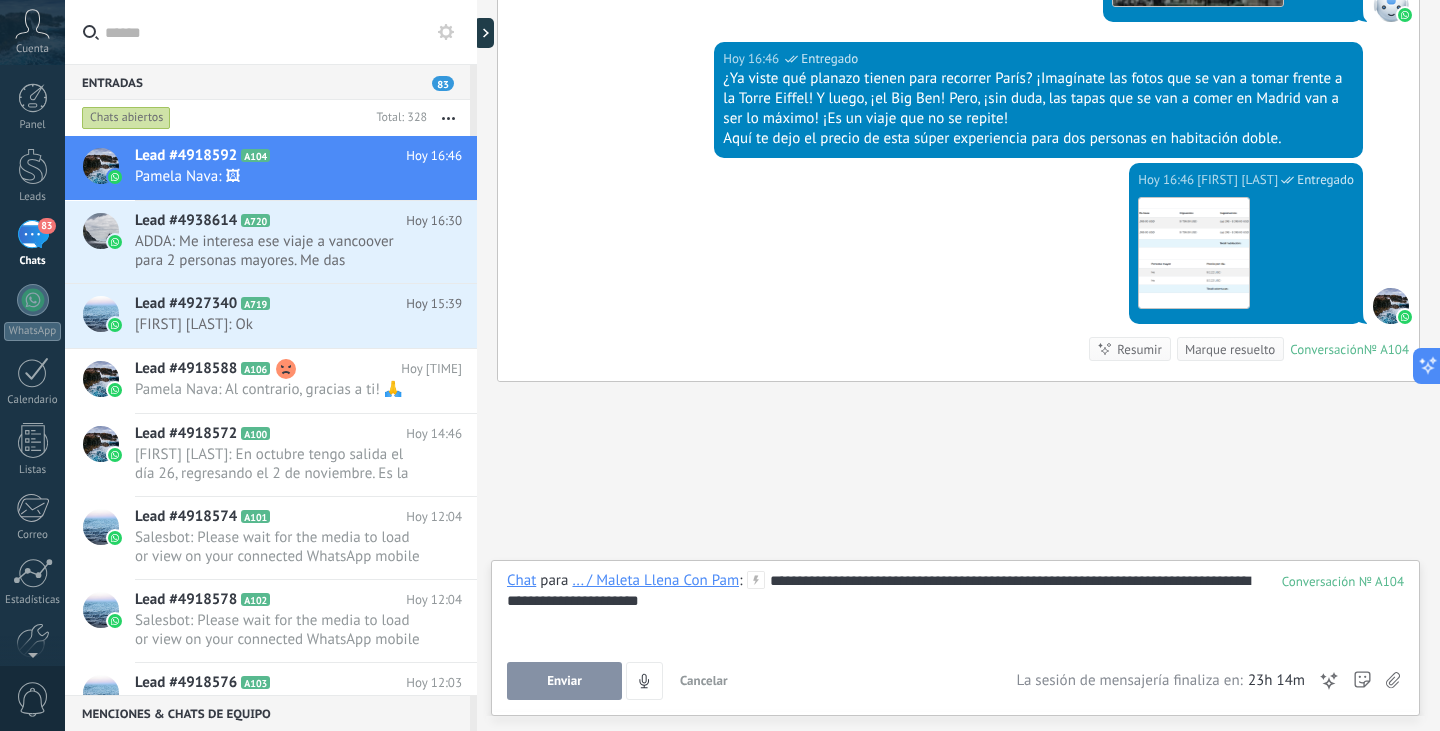 click on "Enviar" at bounding box center (564, 681) 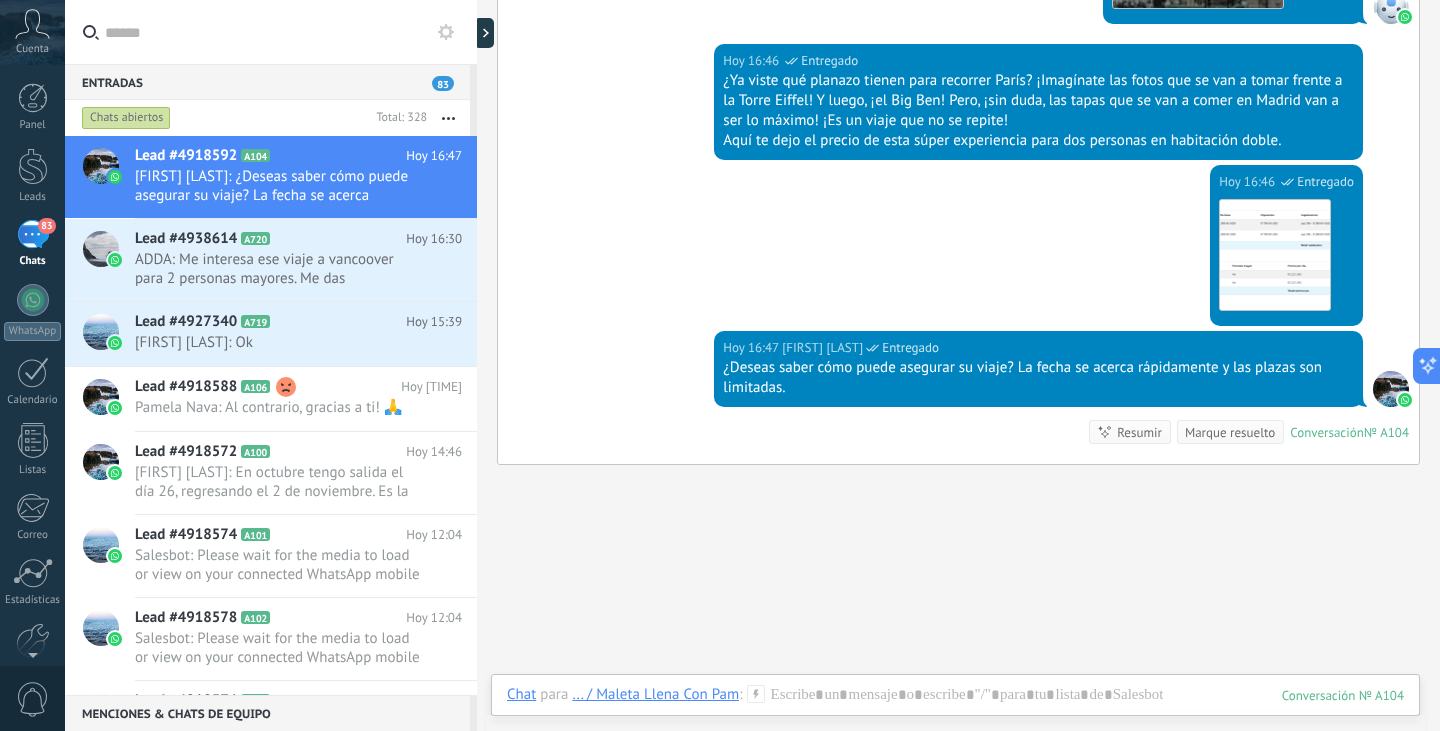 scroll, scrollTop: 1282, scrollLeft: 0, axis: vertical 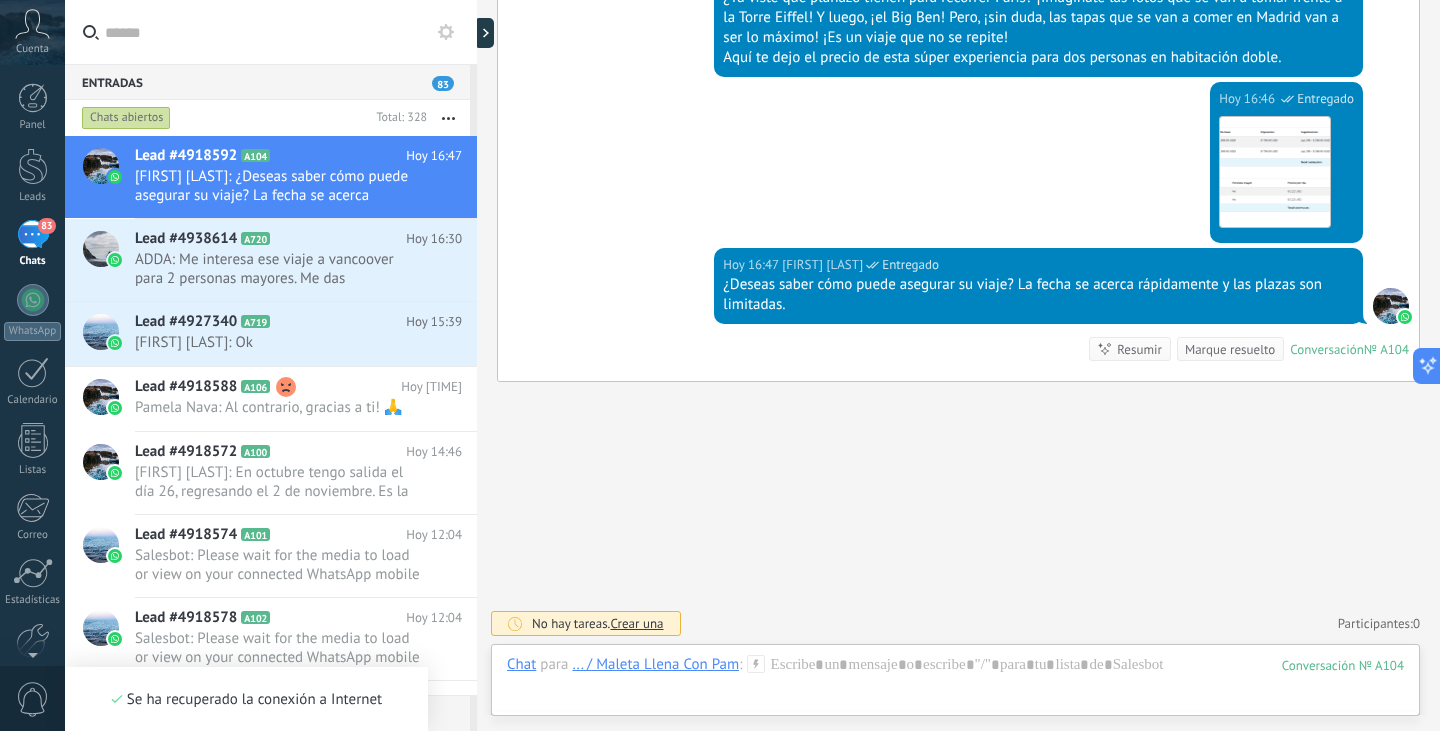 click on "... / Maleta Llena Con Pam" at bounding box center (655, 664) 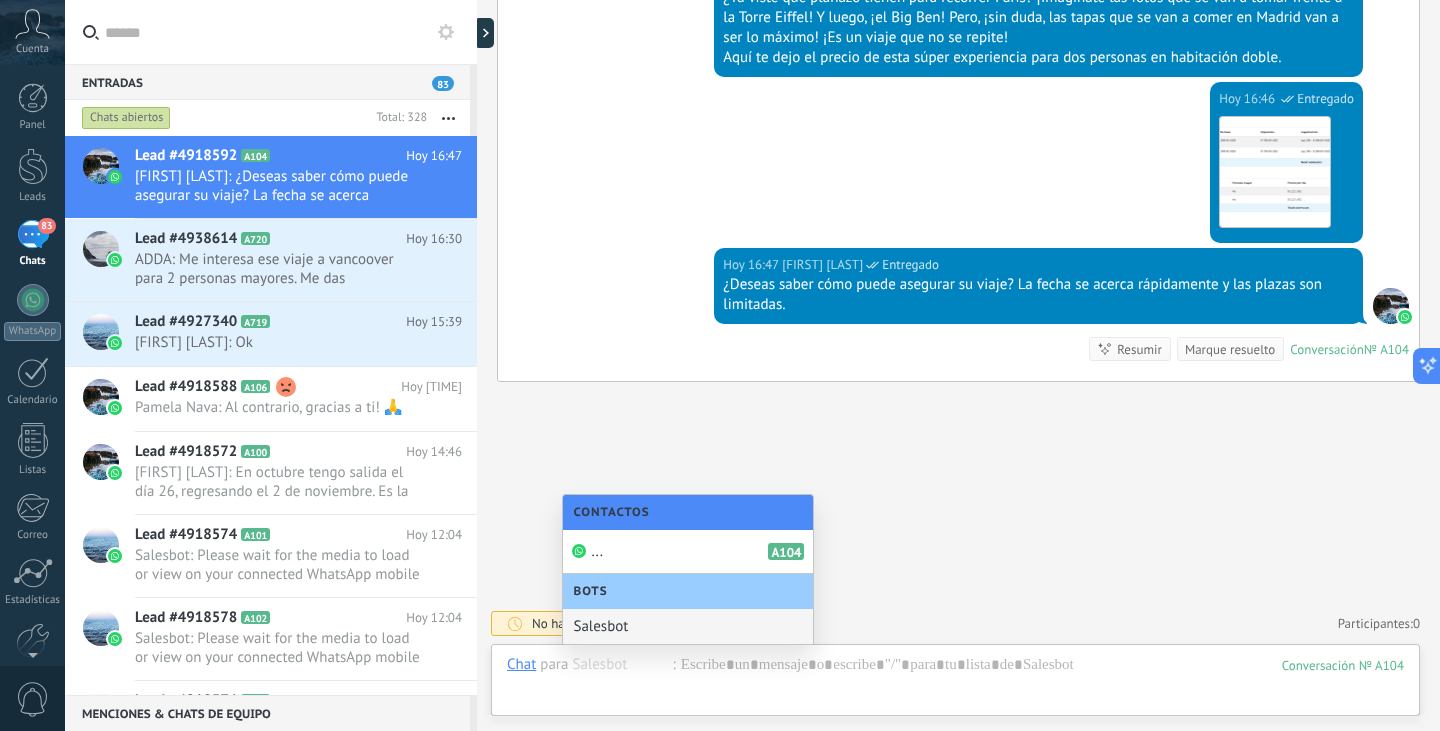 click on "Salesbot" at bounding box center [688, 626] 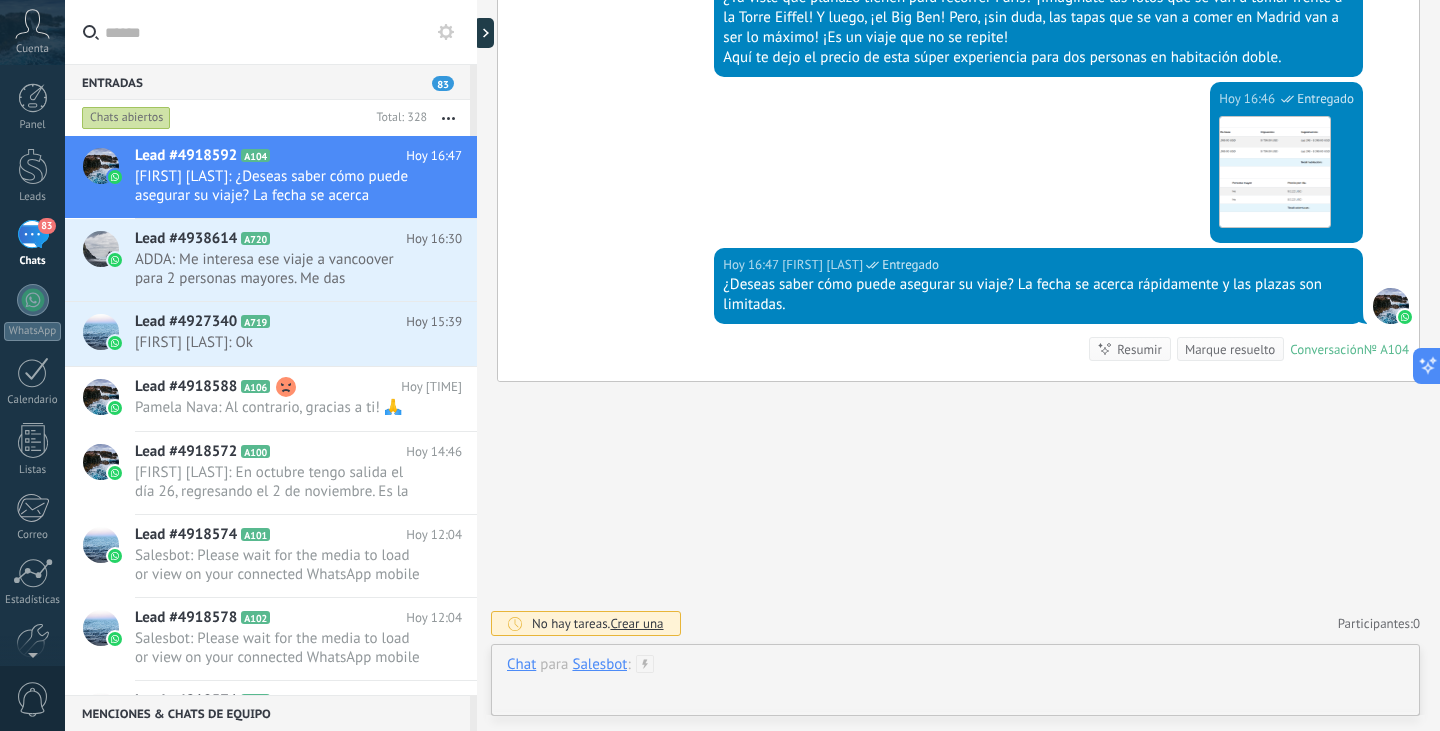 click at bounding box center [955, 685] 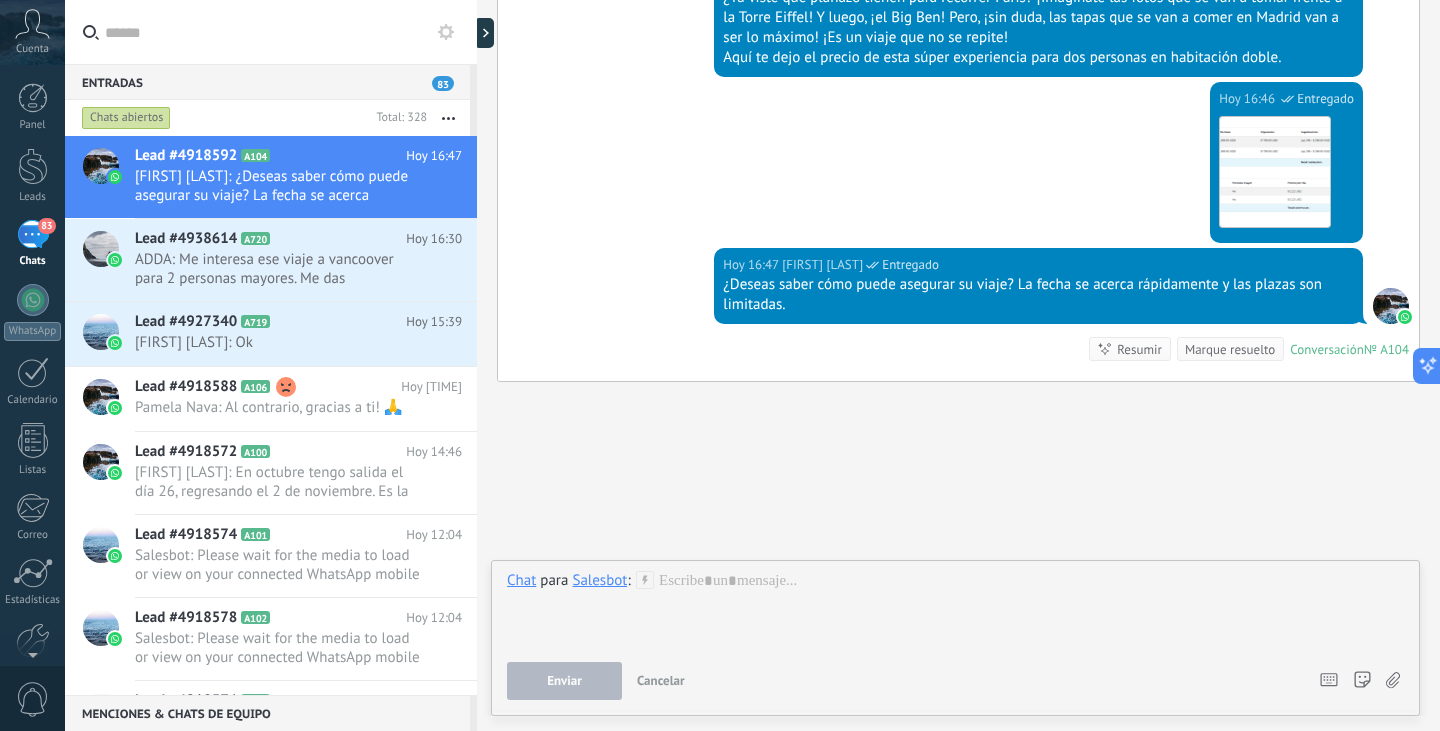click on "Salesbot" at bounding box center [599, 580] 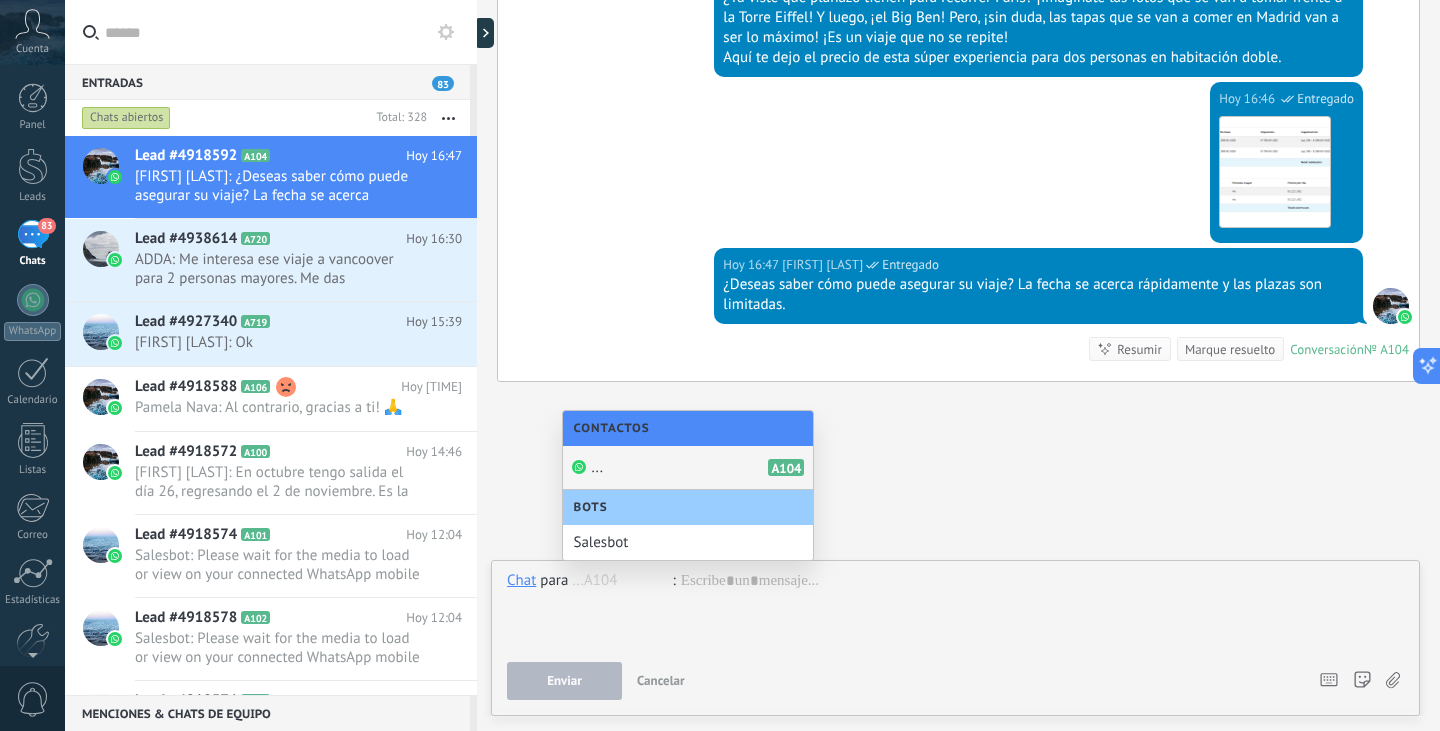 click on "... A104" at bounding box center (688, 468) 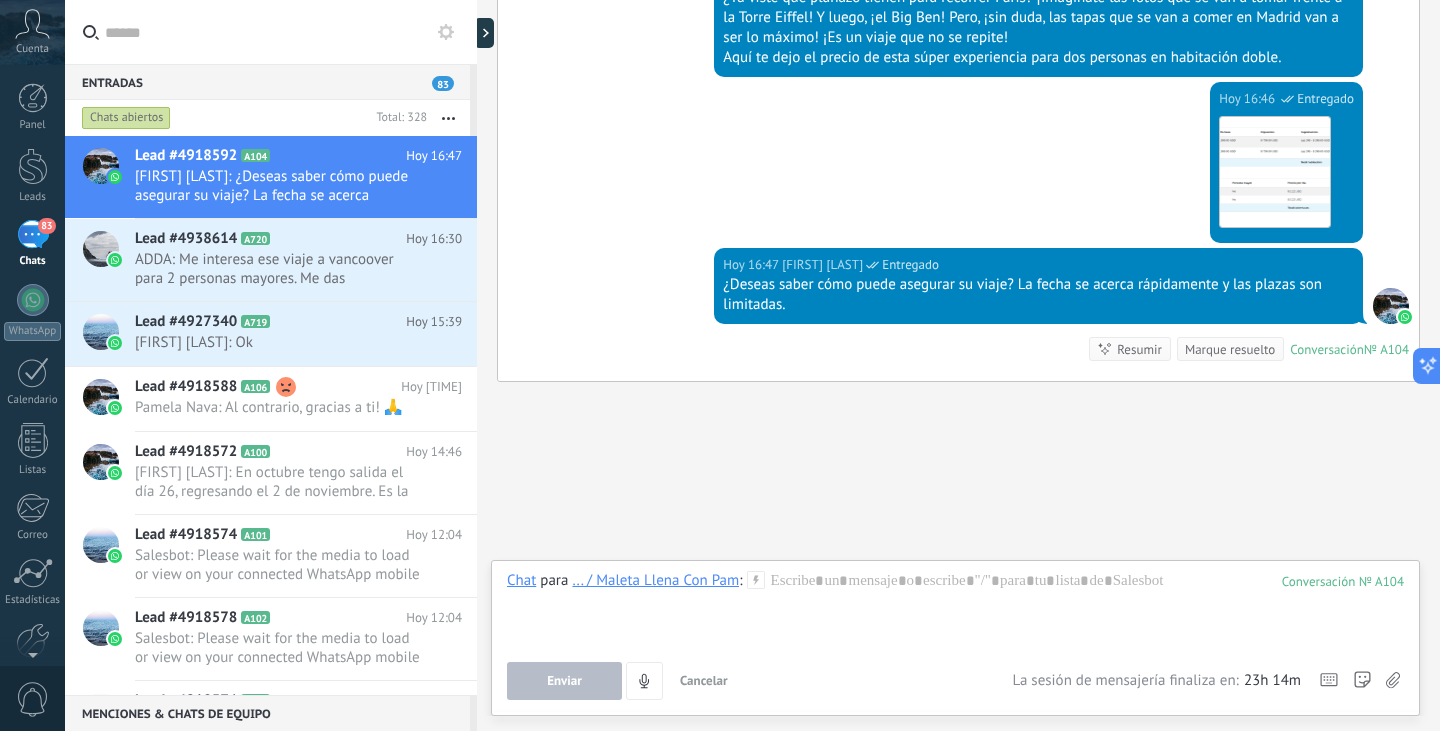 click on "Buscar Carga más Hoy Hoy 10:27 Robot  Lead creado:  Lead #4918592 Hoy 10:27 ...  ¡Hola! Quiero que me ayudes a crear mi viaje Hoy 10:27 WhatsApp Business  Entregado Buenos días! Te atiende [FIRST] [LAST]!! Vamos a planear tus vacaciones!!   Enseguida te brindo información ¿Con quién tengo el gusto? Hoy 10:27 WhatsApp Business  Entregado Estamos fuera de oficina! 😁 En cuanto estemos de regreso te contactamos! 🙏 Hoy 10:48 ...  Para este tienes fe ha este septiembre Hoy 11:50 WhatsApp Business  Entregado Hola!! Hoy 11:52 WhatsApp Business  Entregado sí, aún tengo fecha para el 28 de septiembre!! Hoy 11:53 WhatsApp Business  Entregado cuántas personas te acompañan en este viaje? Conversación  № A104 Conversación № A104 Hoy 14:12 Robot  Contacto creado:  ... Hoy 14:12 Robot  El valor del campo «Teléfono»  se establece en «[PHONE]» ... Hoy 14:31 [FIRST] [LAST]  Etiquetas han sido agregadas: Disney, 3grandes Hoy 14:32 [FIRST] [LAST]  Etiquetas han sido borradas: Disney ..." at bounding box center [958, -276] 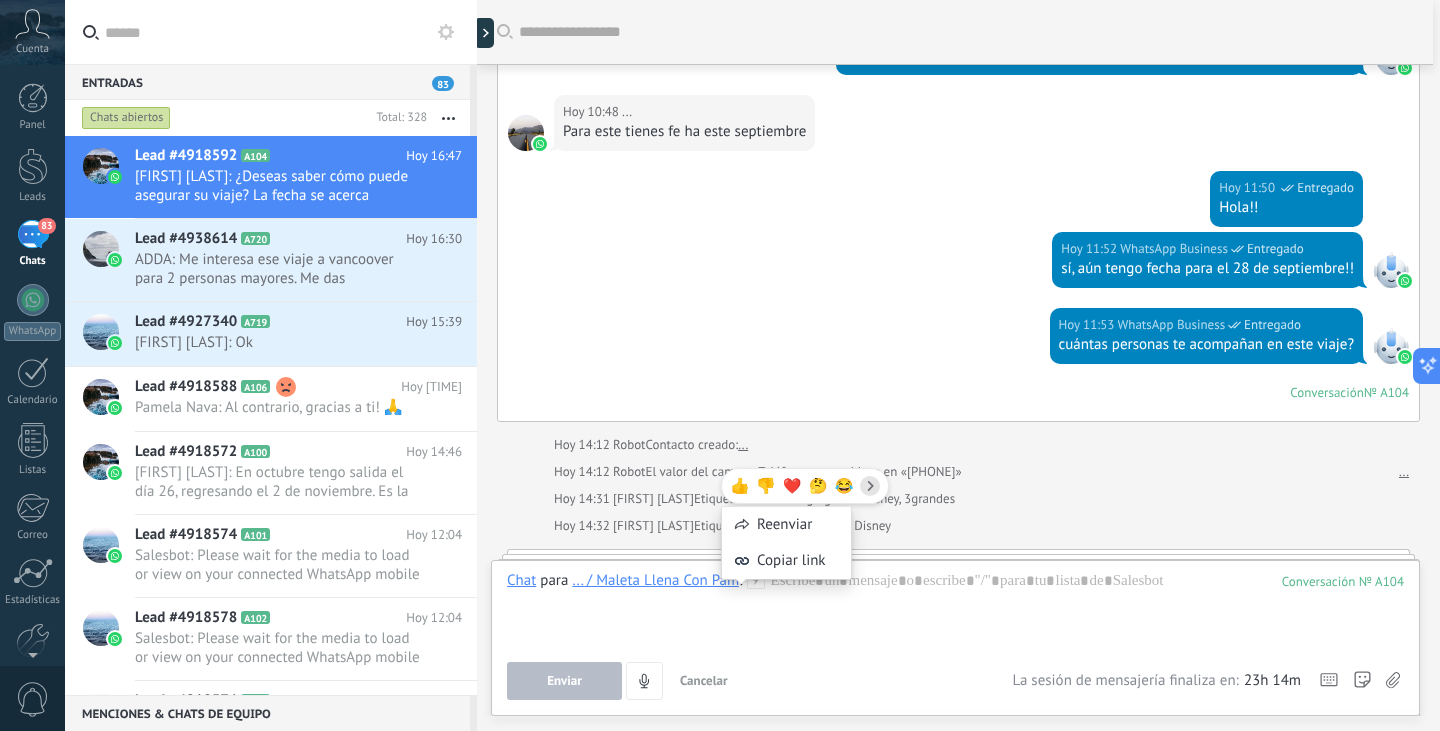 scroll, scrollTop: 282, scrollLeft: 0, axis: vertical 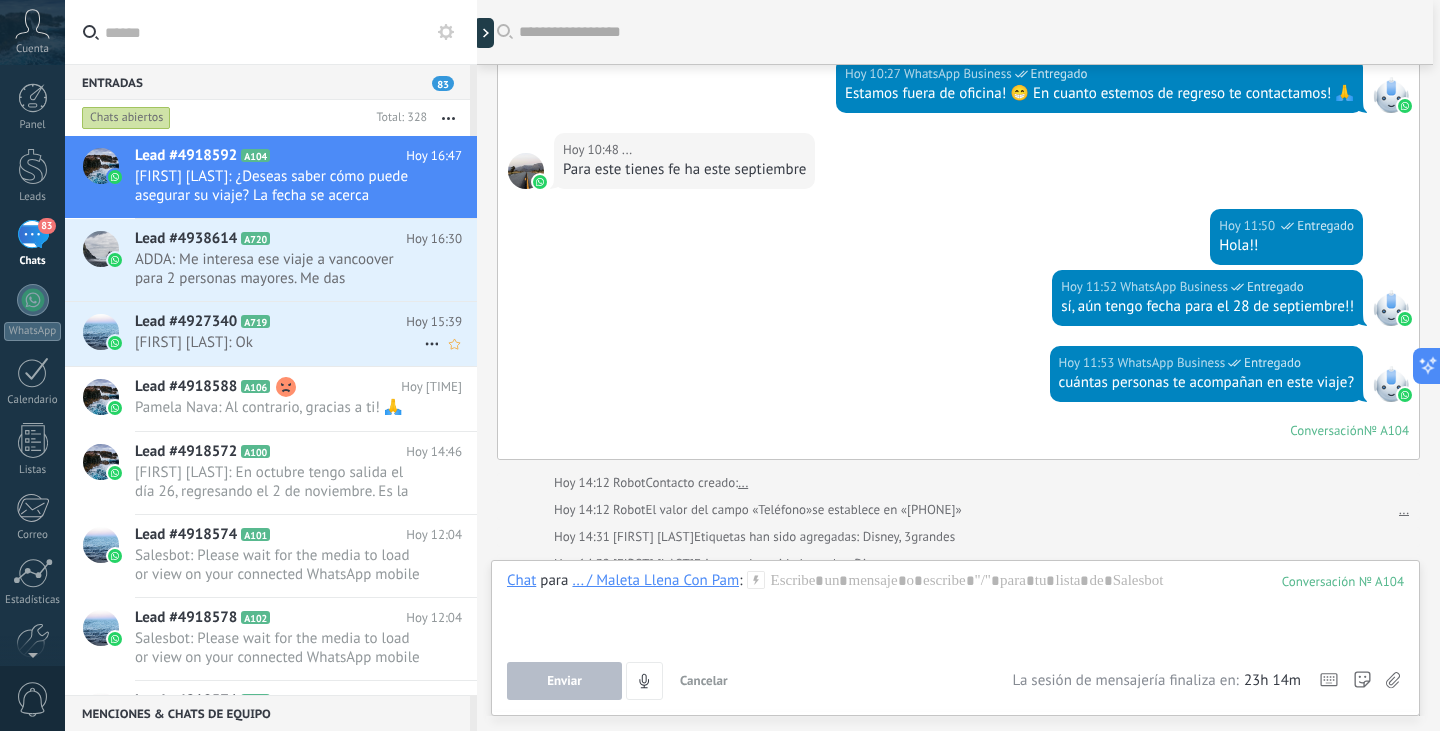 click on "[FIRST] [LAST]: Ok" at bounding box center (279, 342) 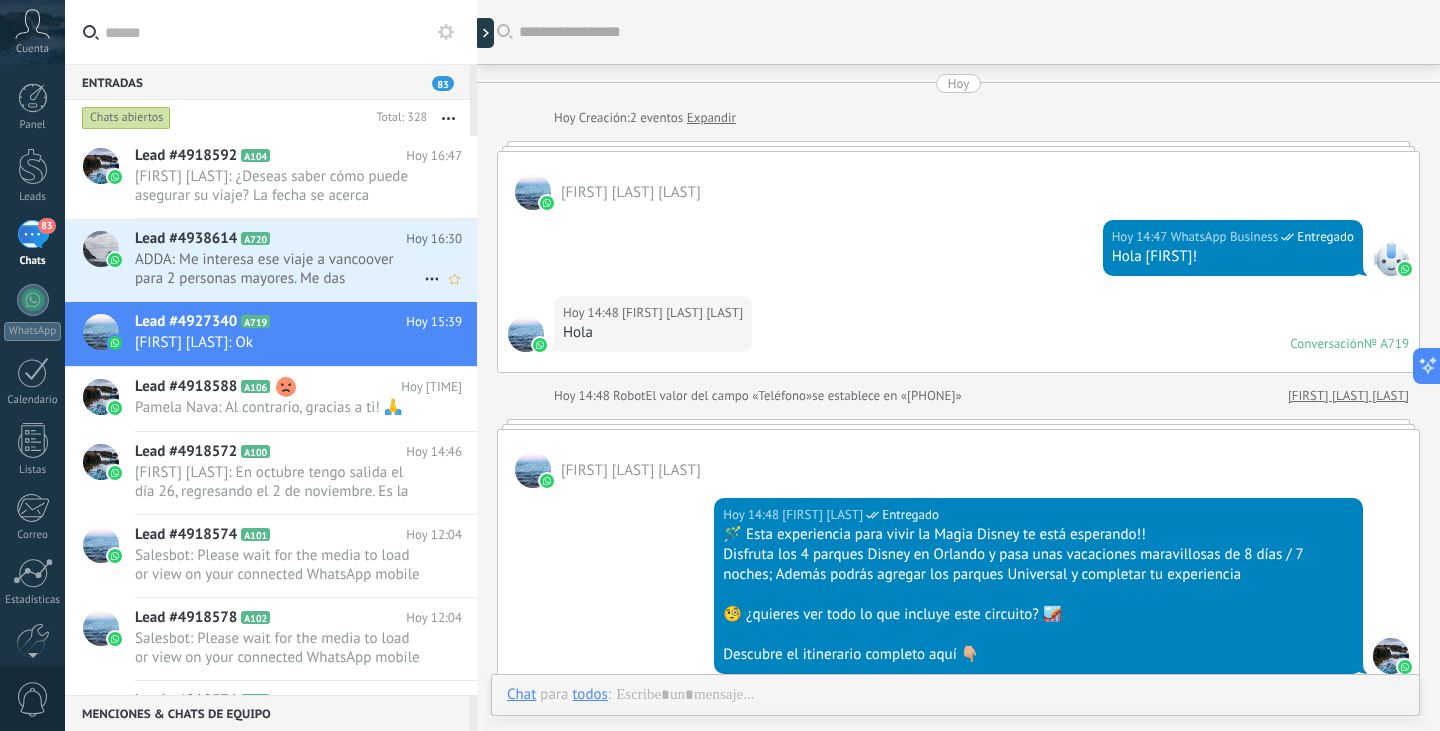 scroll, scrollTop: 1892, scrollLeft: 0, axis: vertical 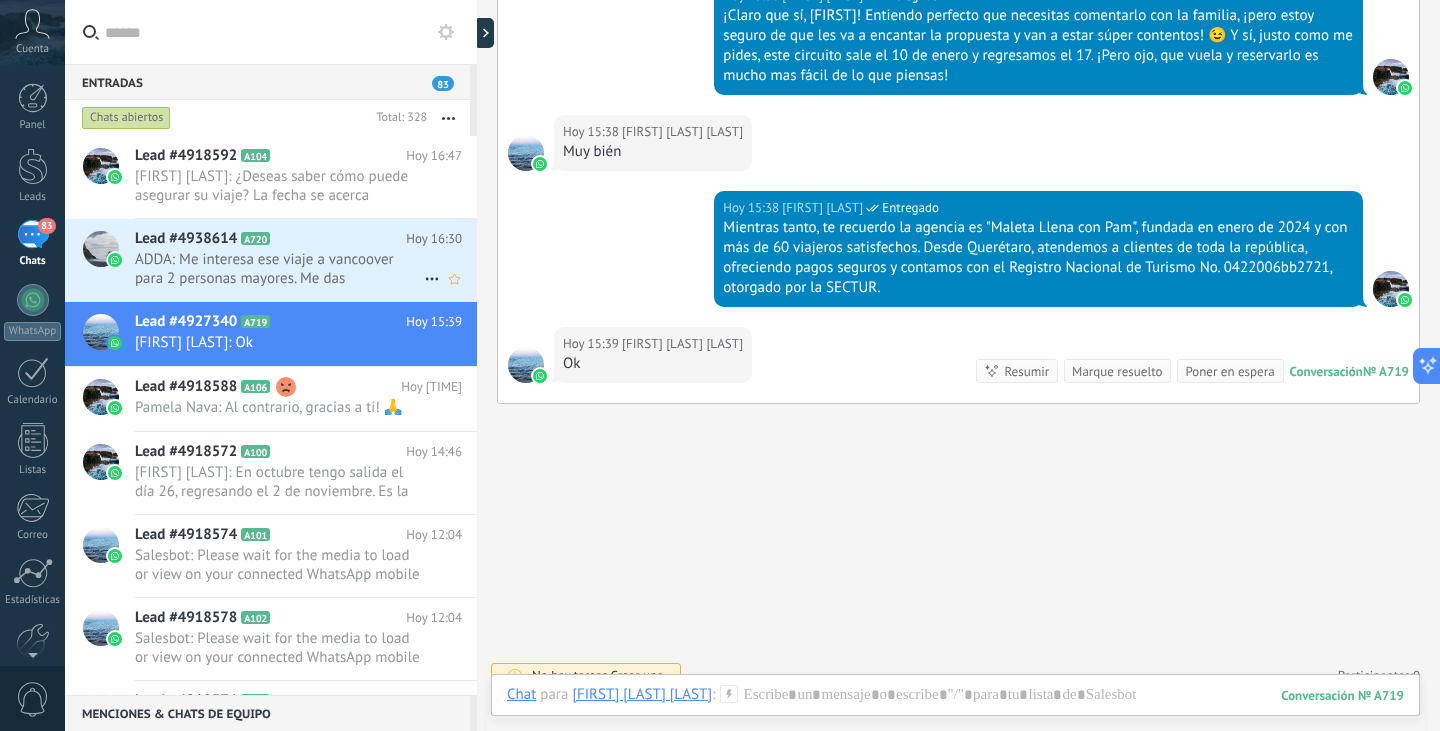 click 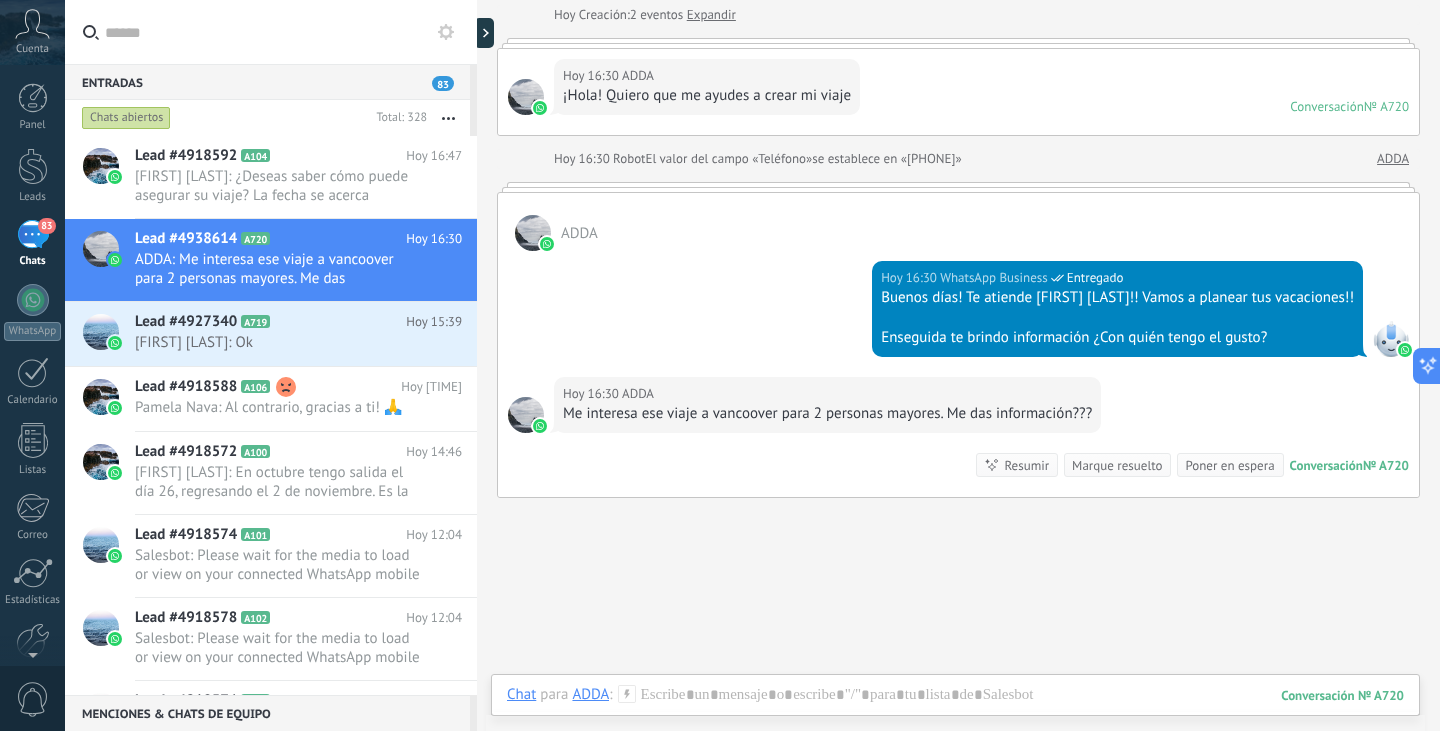 scroll, scrollTop: 219, scrollLeft: 0, axis: vertical 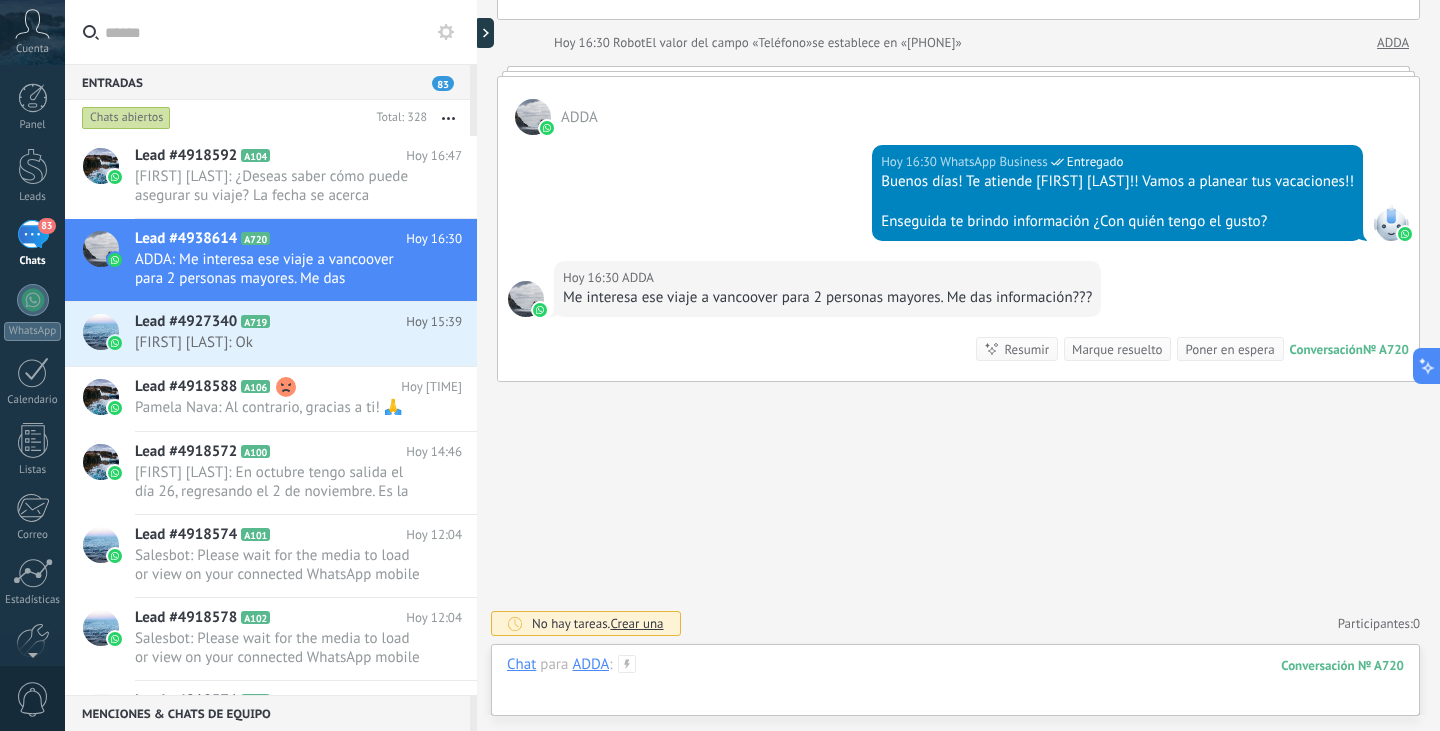 click at bounding box center [955, 685] 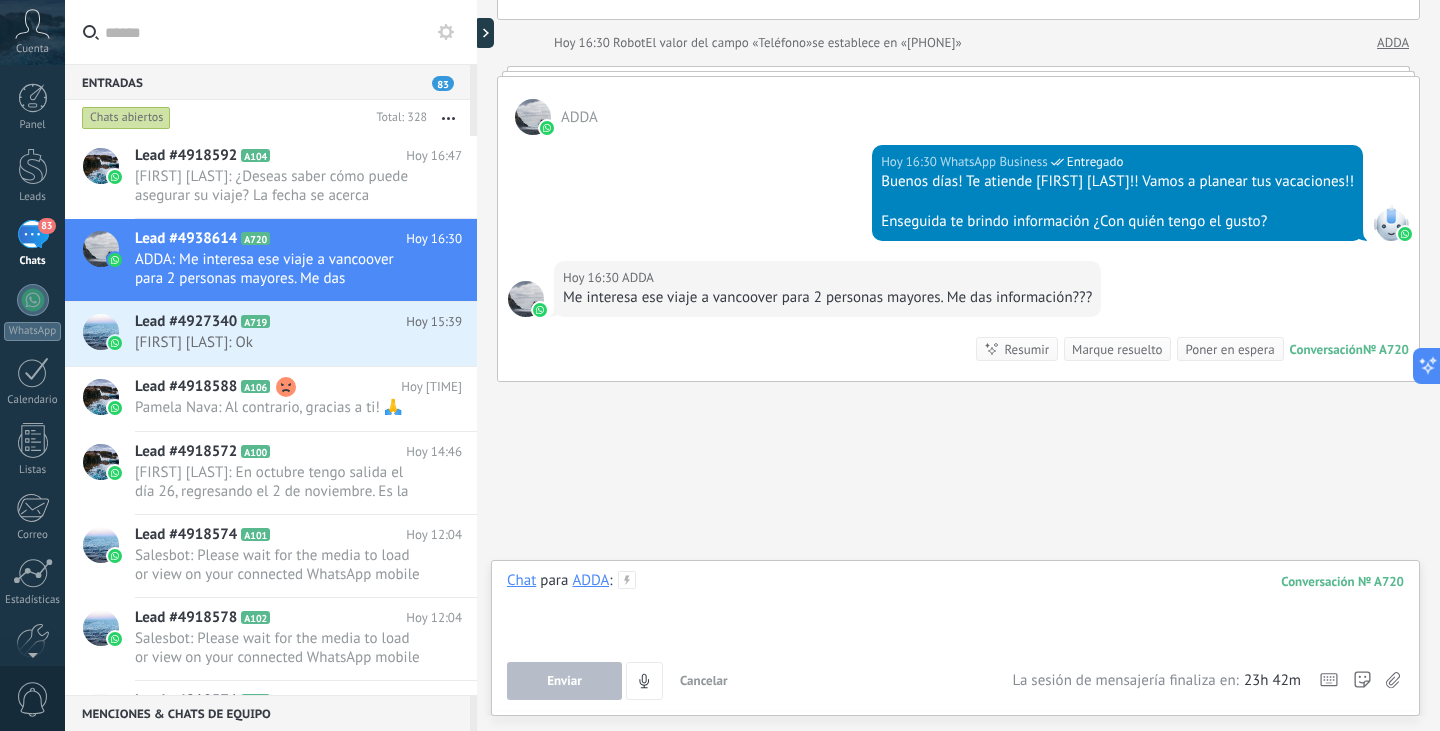 type 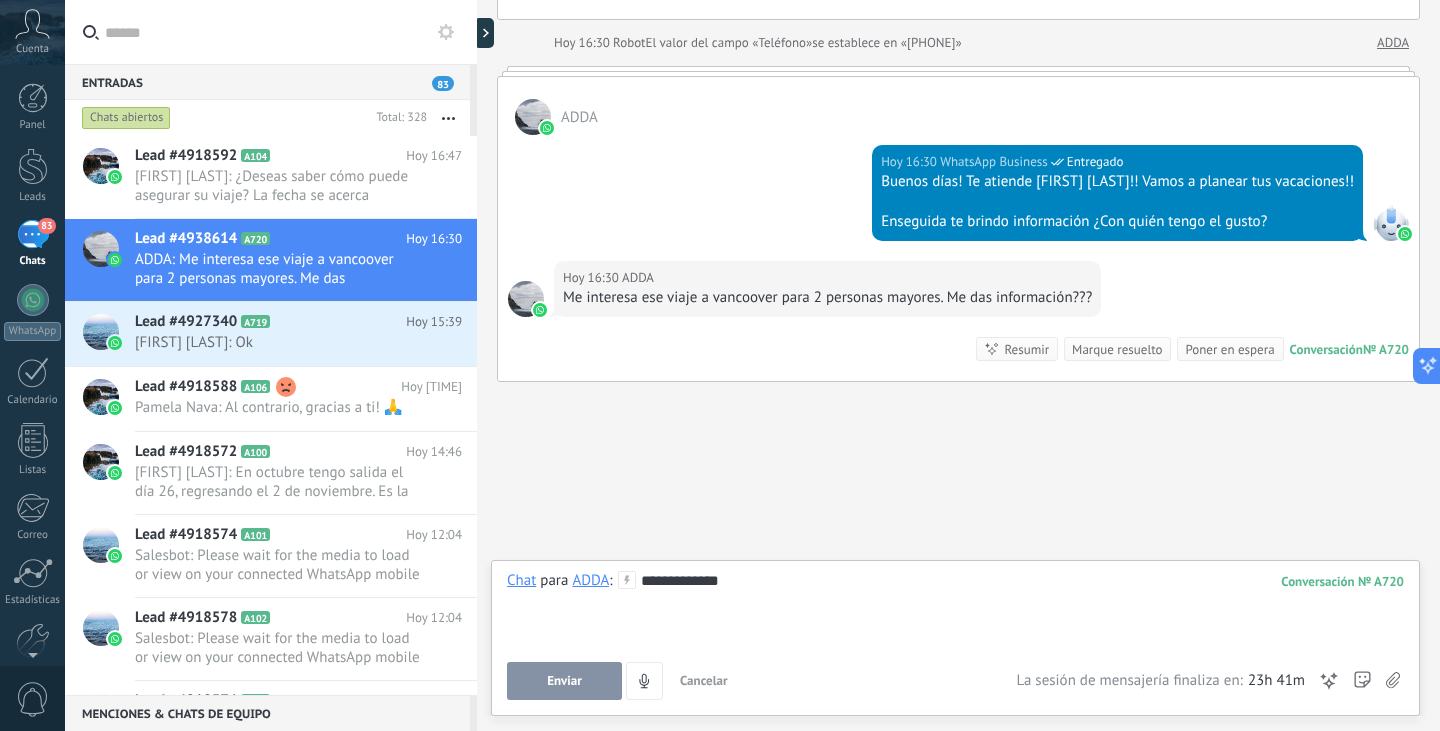 click on "**********" at bounding box center (955, 609) 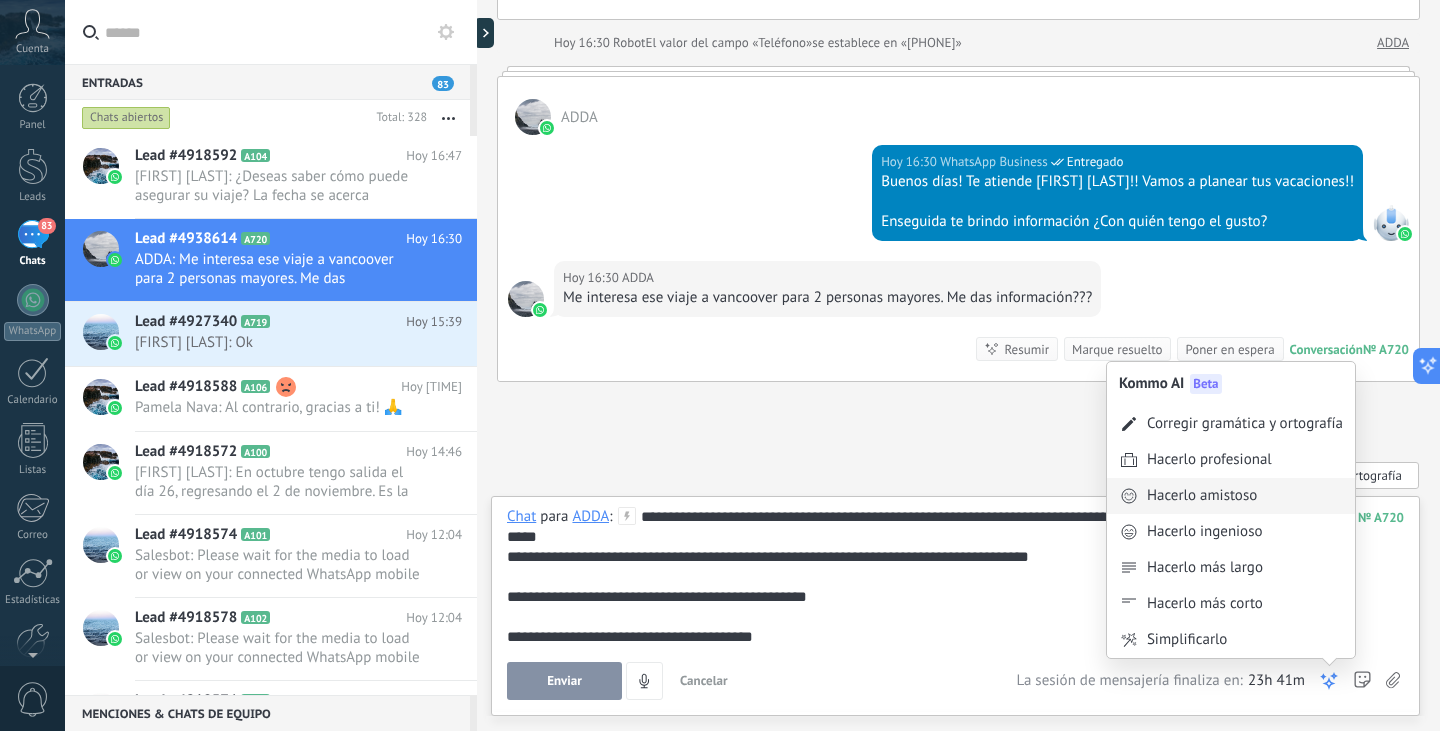 click on "Hacerlo amistoso" at bounding box center [1231, 496] 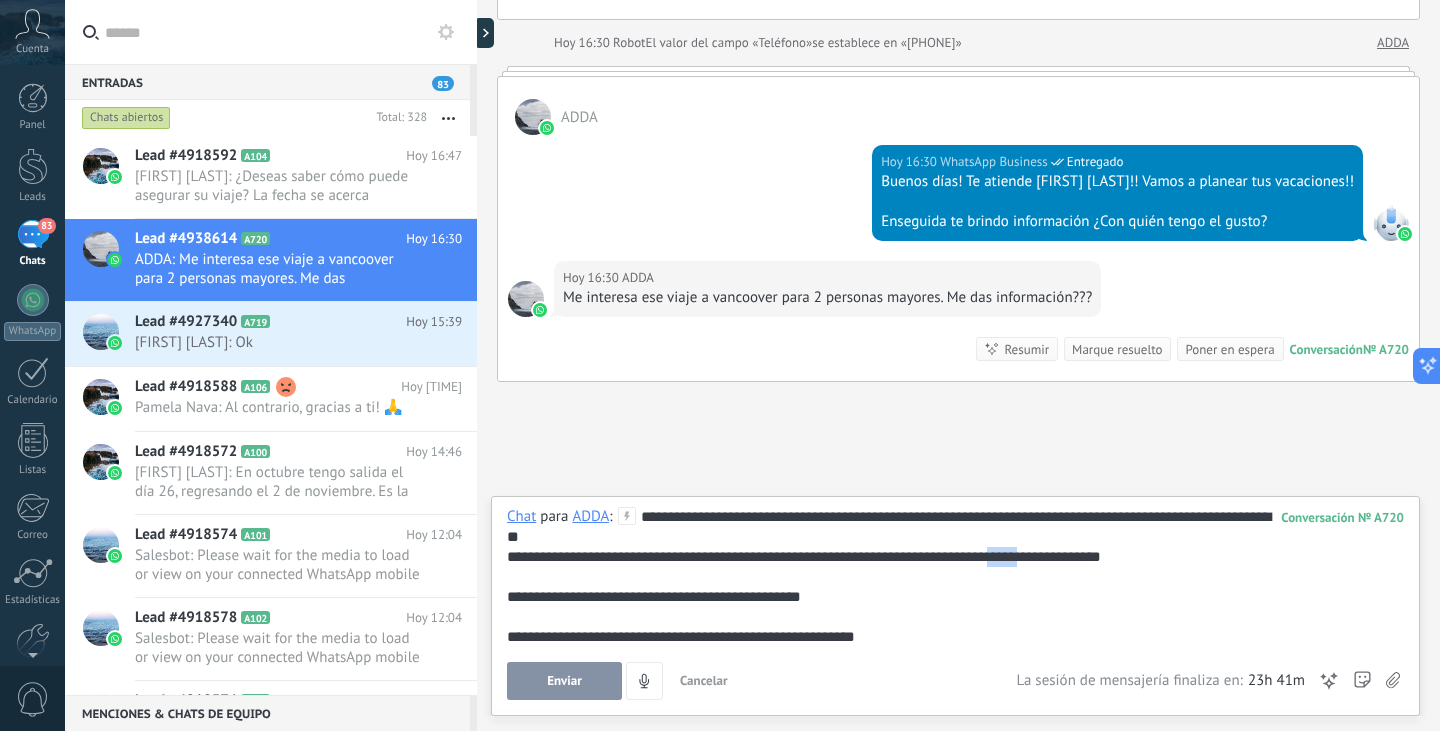 drag, startPoint x: 1044, startPoint y: 562, endPoint x: 1017, endPoint y: 564, distance: 27.073973 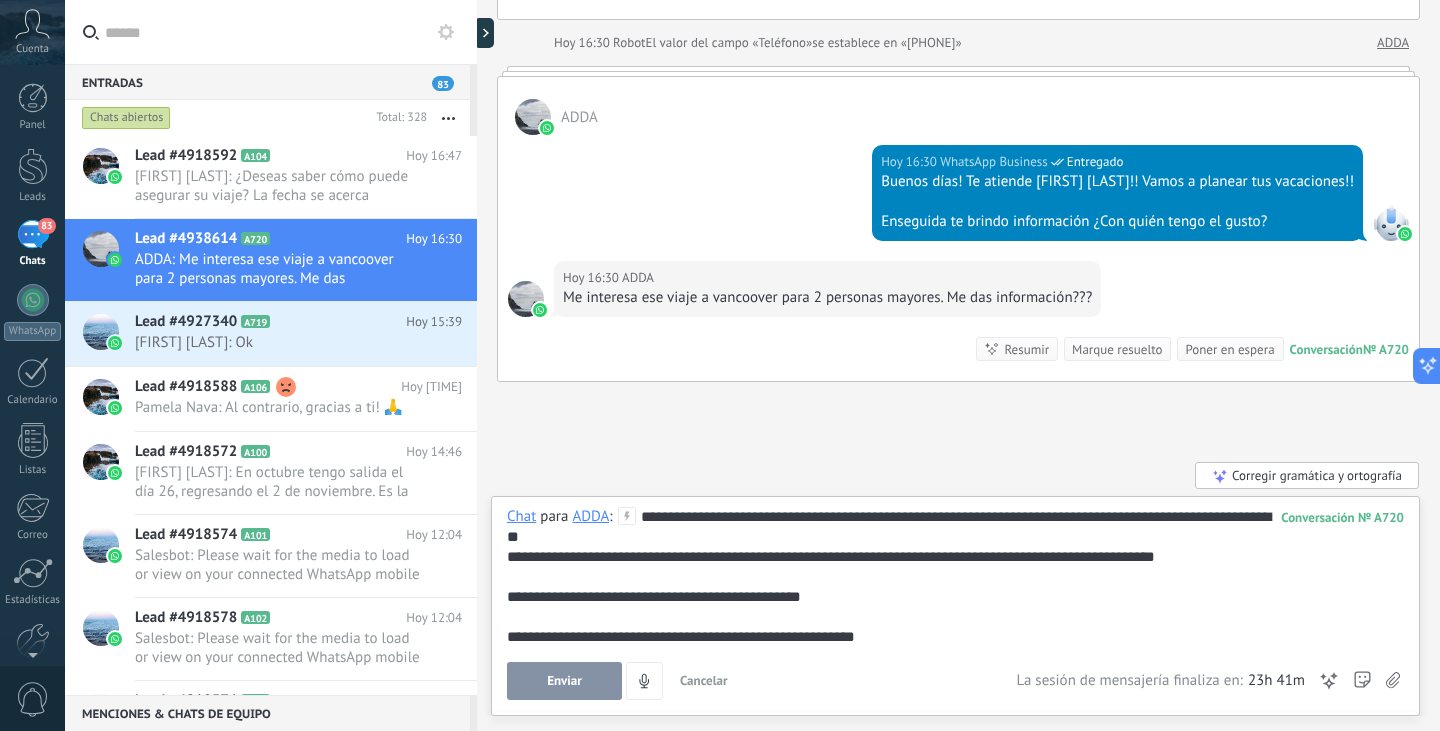 click on "Enviar" at bounding box center (564, 681) 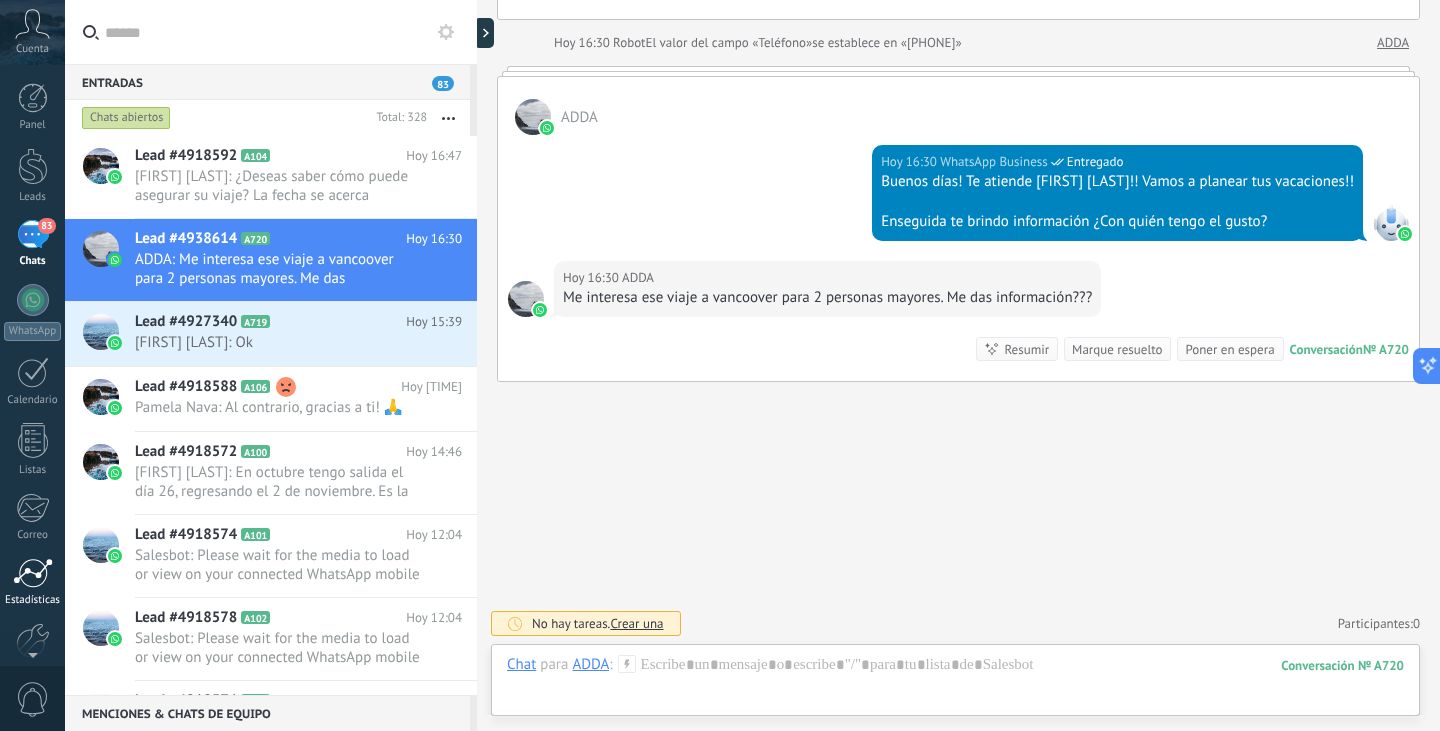 scroll, scrollTop: 428, scrollLeft: 0, axis: vertical 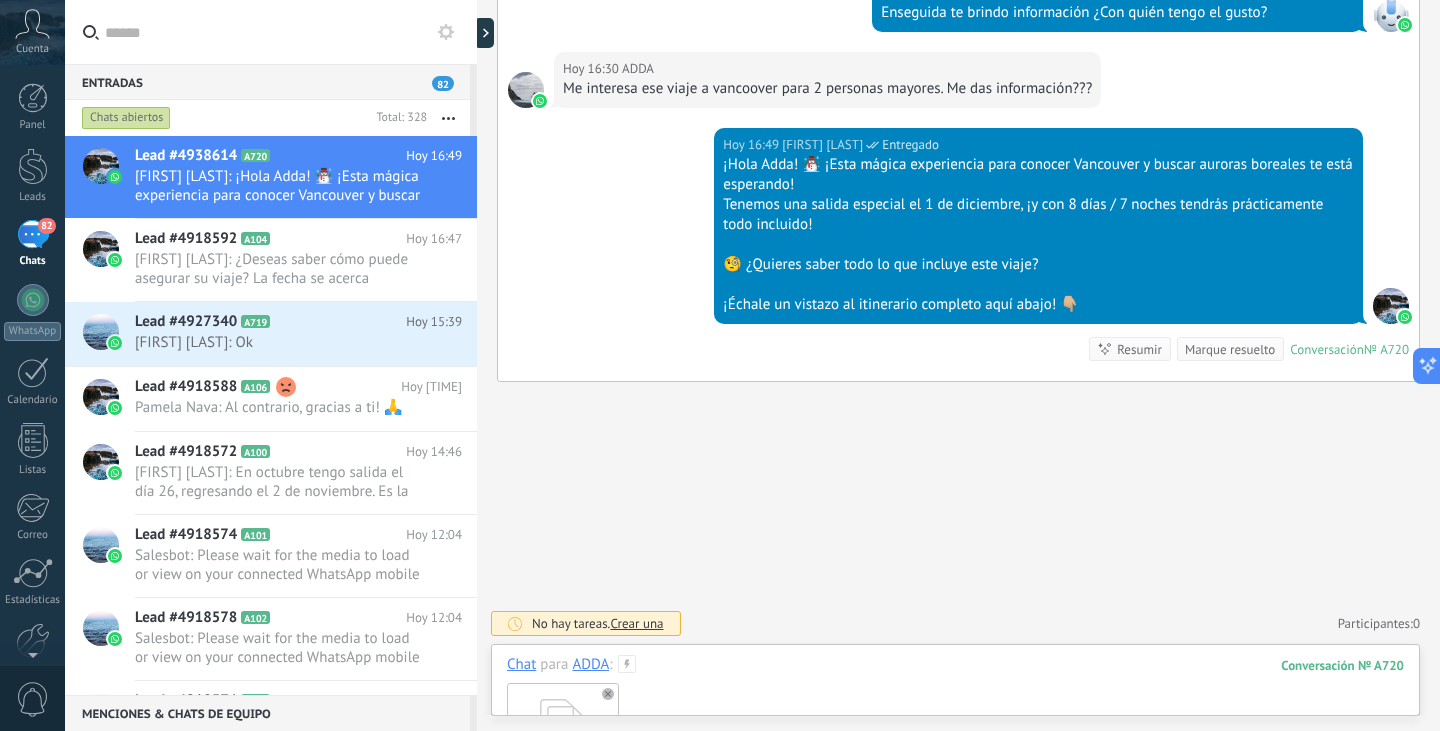type 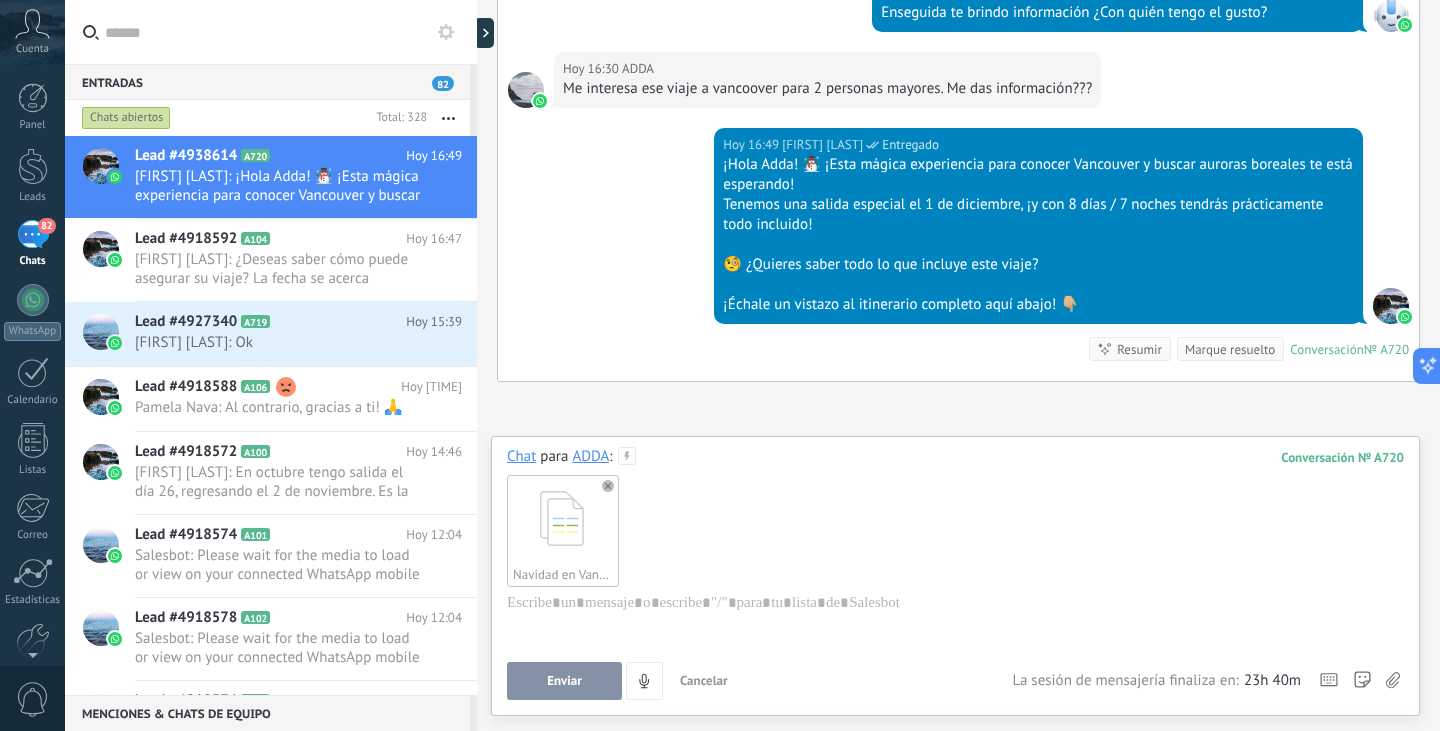click on "Enviar" at bounding box center [564, 681] 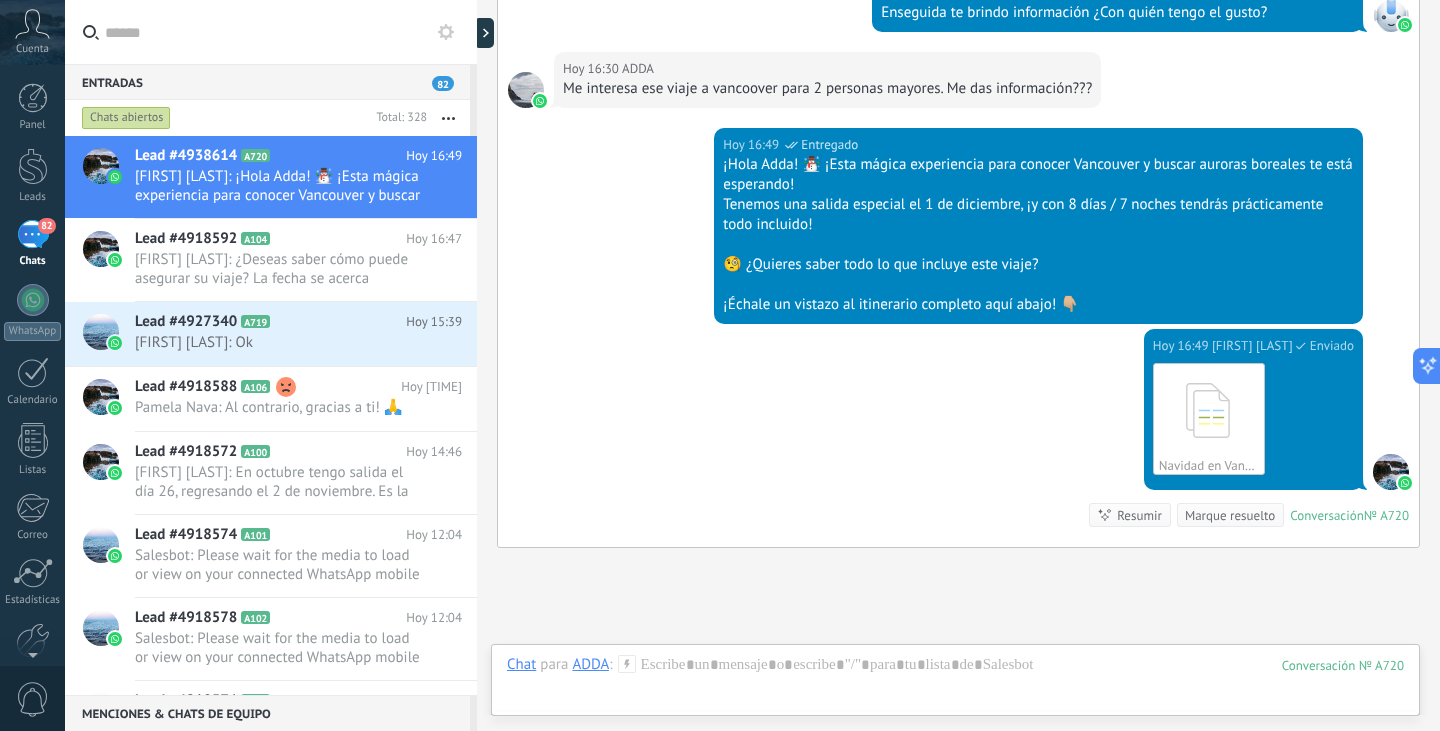 scroll, scrollTop: 594, scrollLeft: 0, axis: vertical 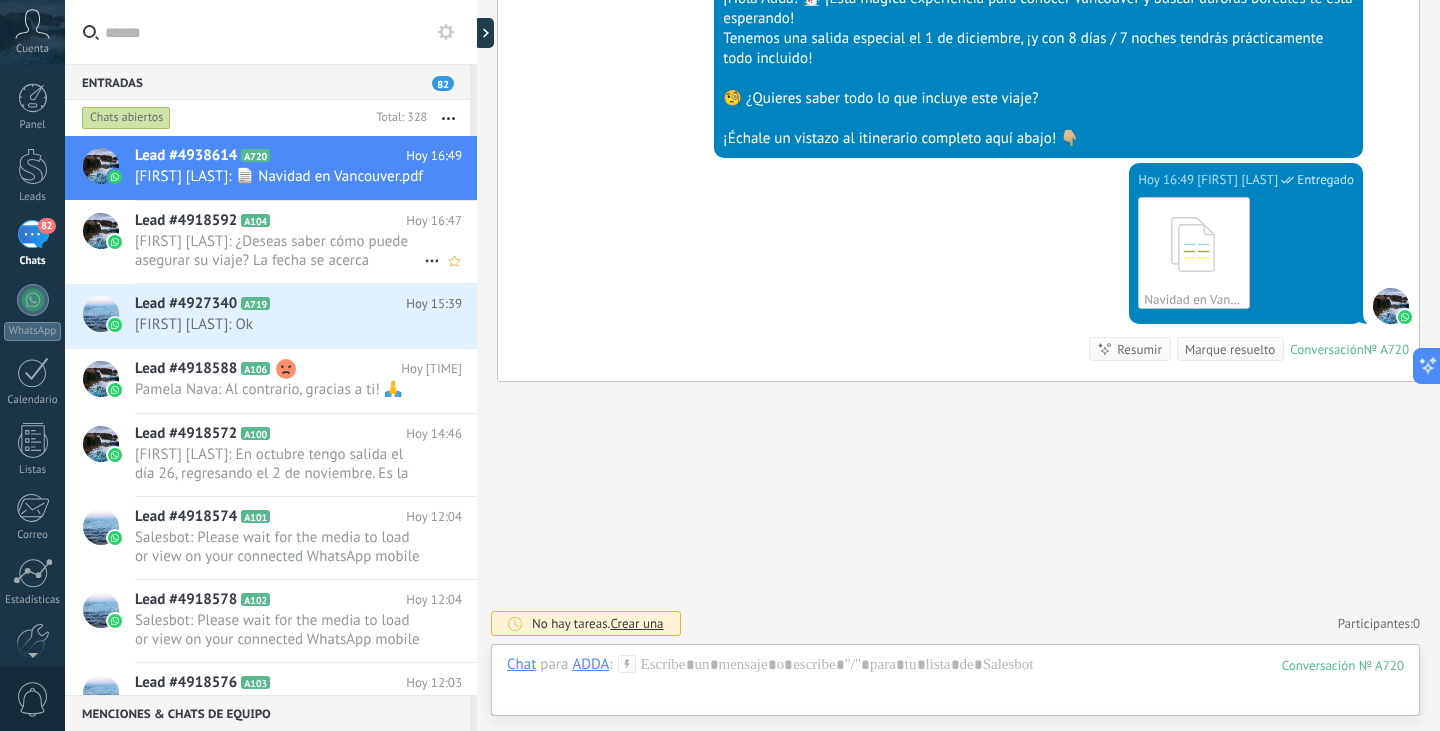 click on "[FIRST] [LAST]: ¿Deseas saber cómo puede asegurar su viaje? La fecha se acerca rápidamente y las plazas son limitadas." at bounding box center (279, 251) 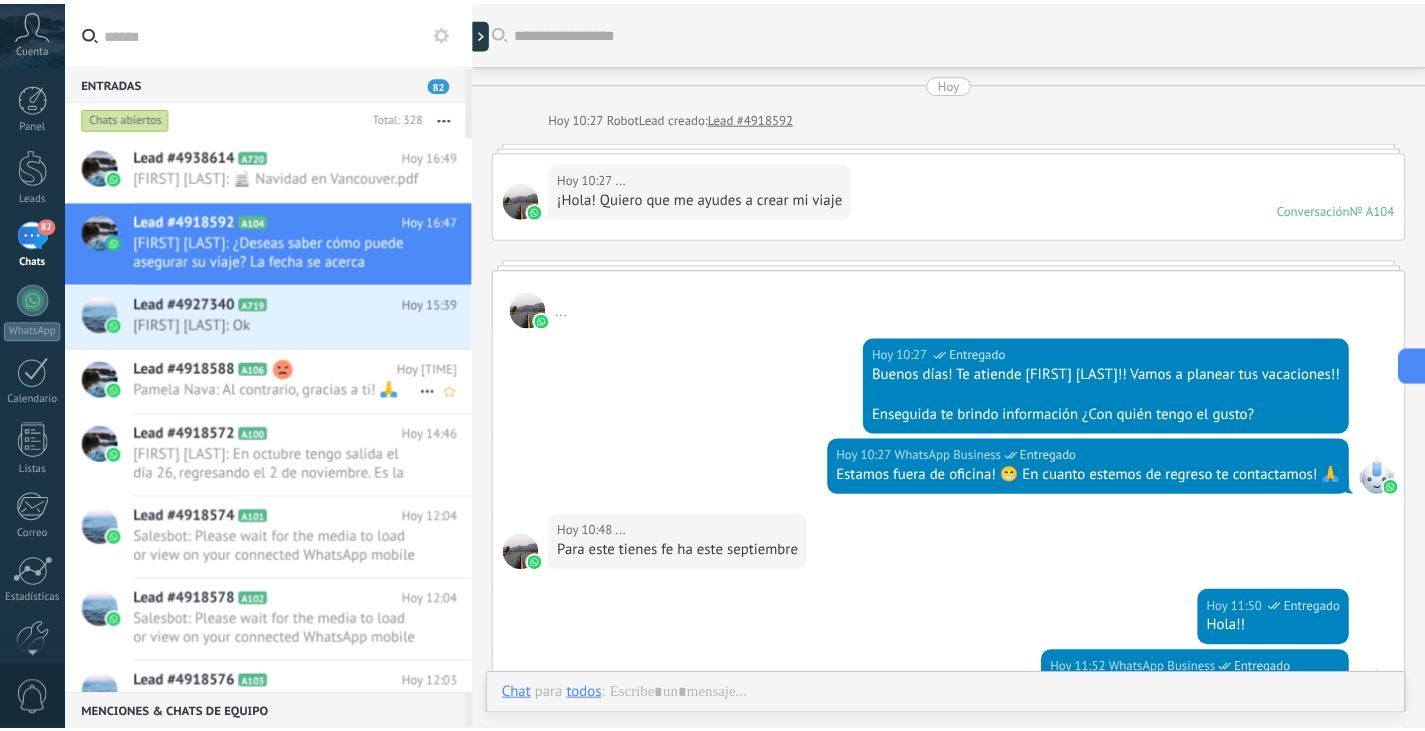 scroll, scrollTop: 1331, scrollLeft: 0, axis: vertical 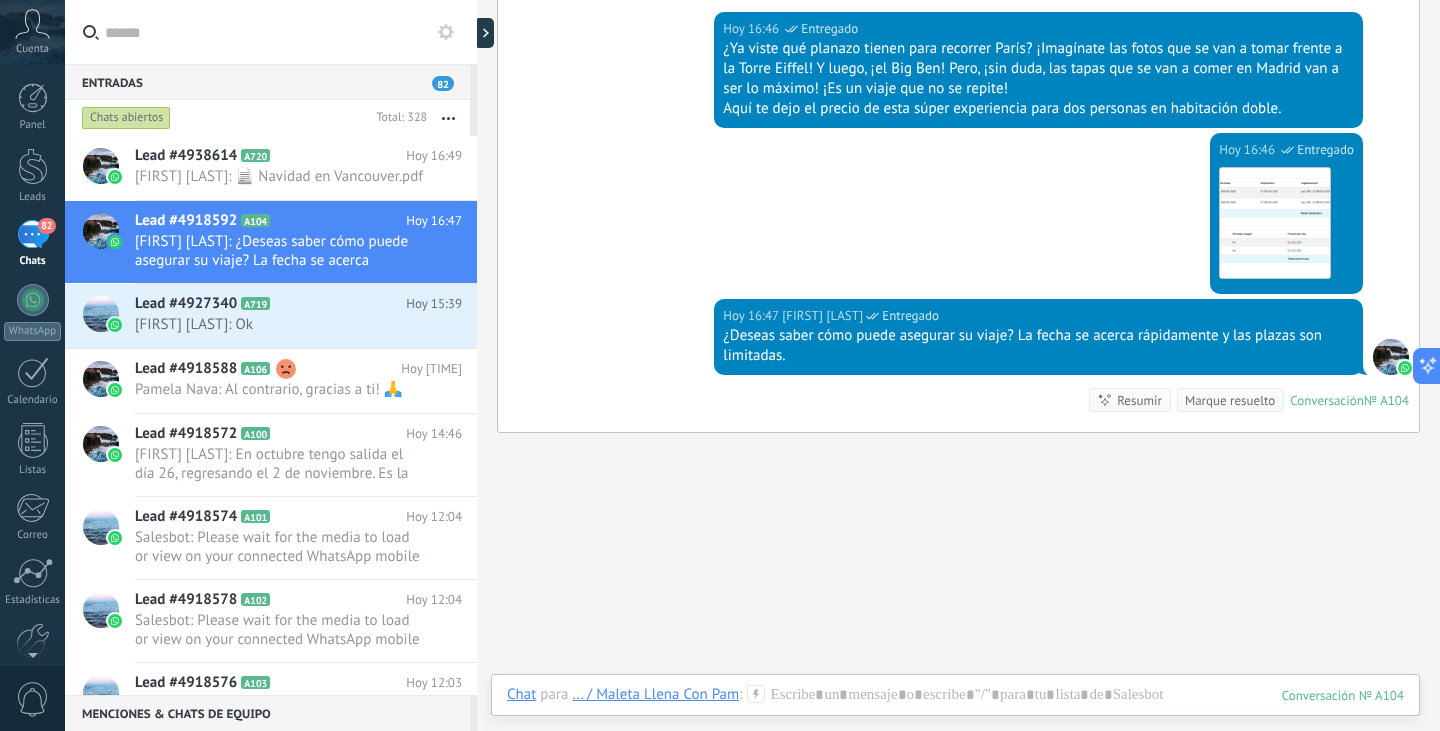 click on "¿Deseas saber cómo puede asegurar su viaje? La fecha se acerca rápidamente y las plazas son limitadas." at bounding box center [1038, 346] 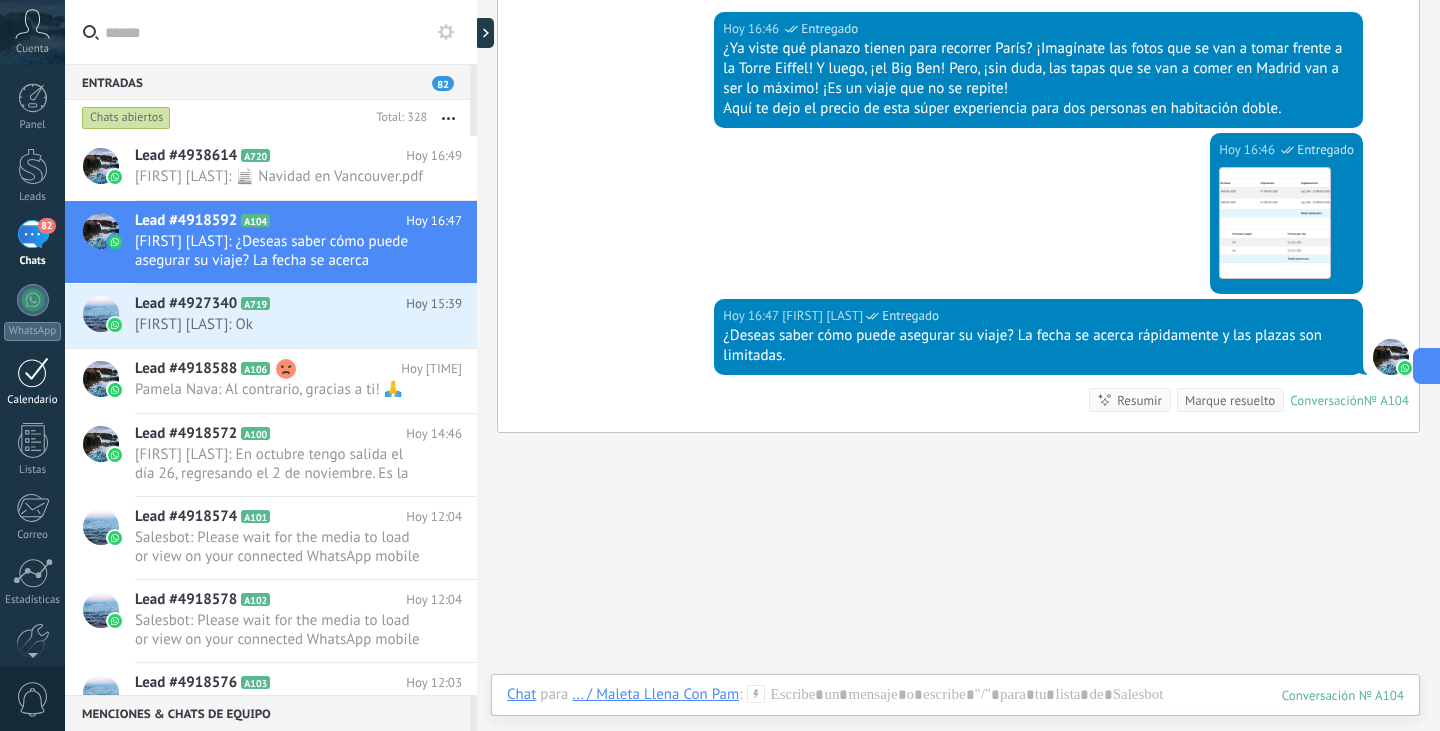 click on "Calendario" at bounding box center [33, 400] 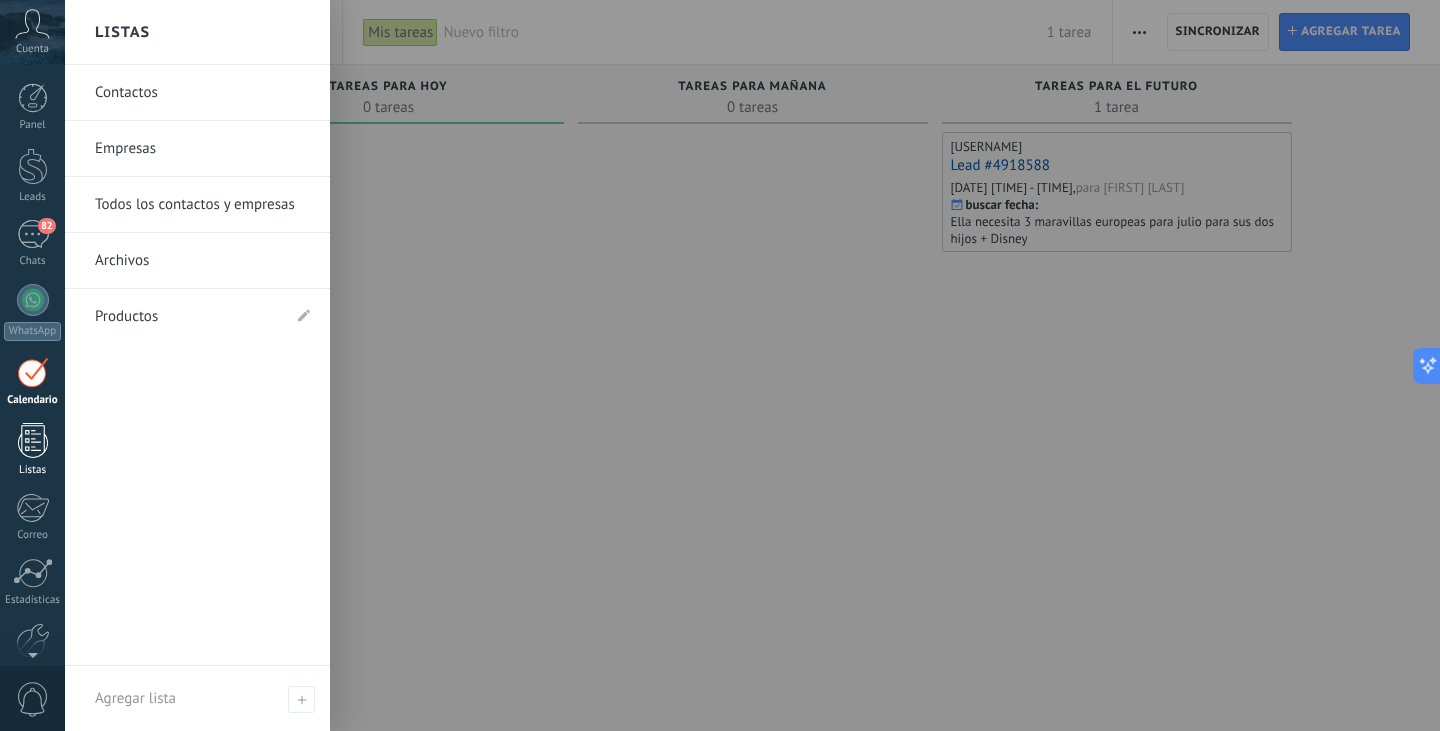 click at bounding box center [33, 440] 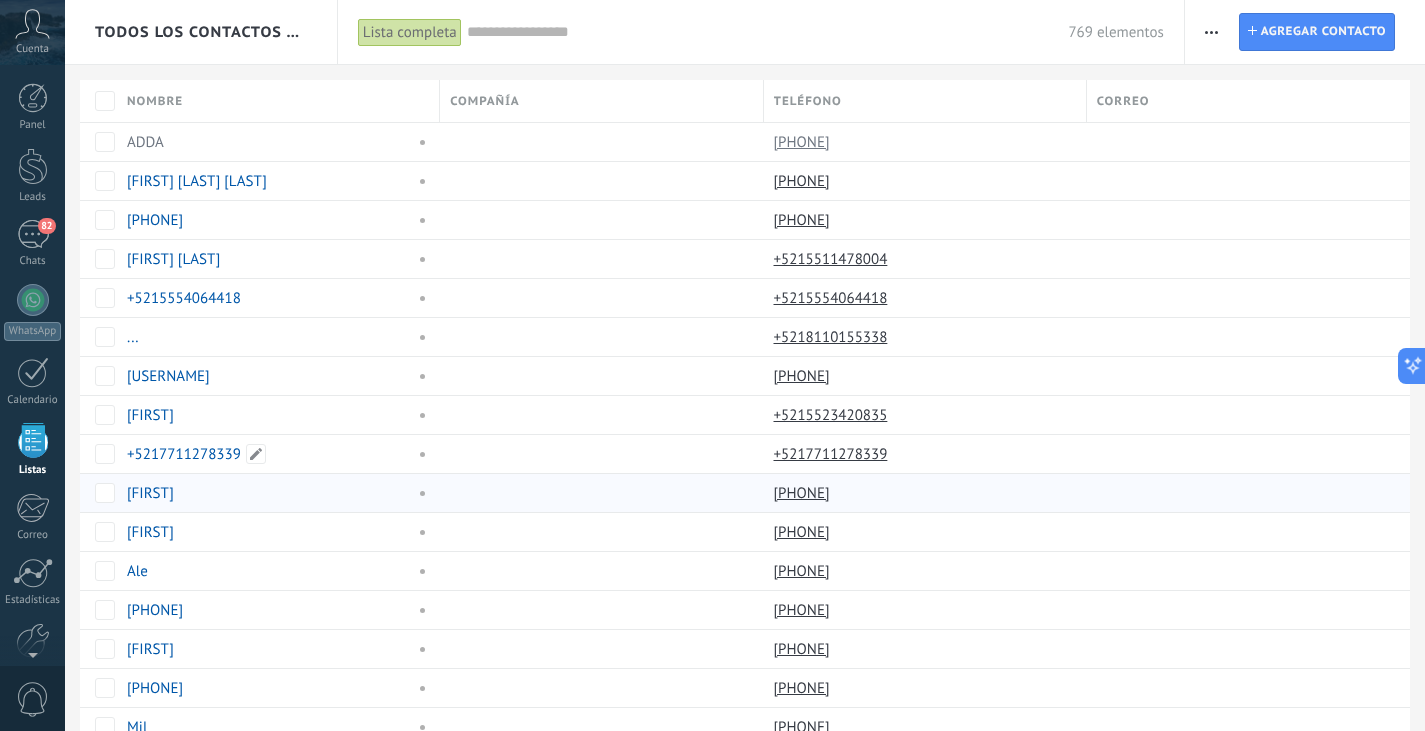 scroll, scrollTop: 52, scrollLeft: 0, axis: vertical 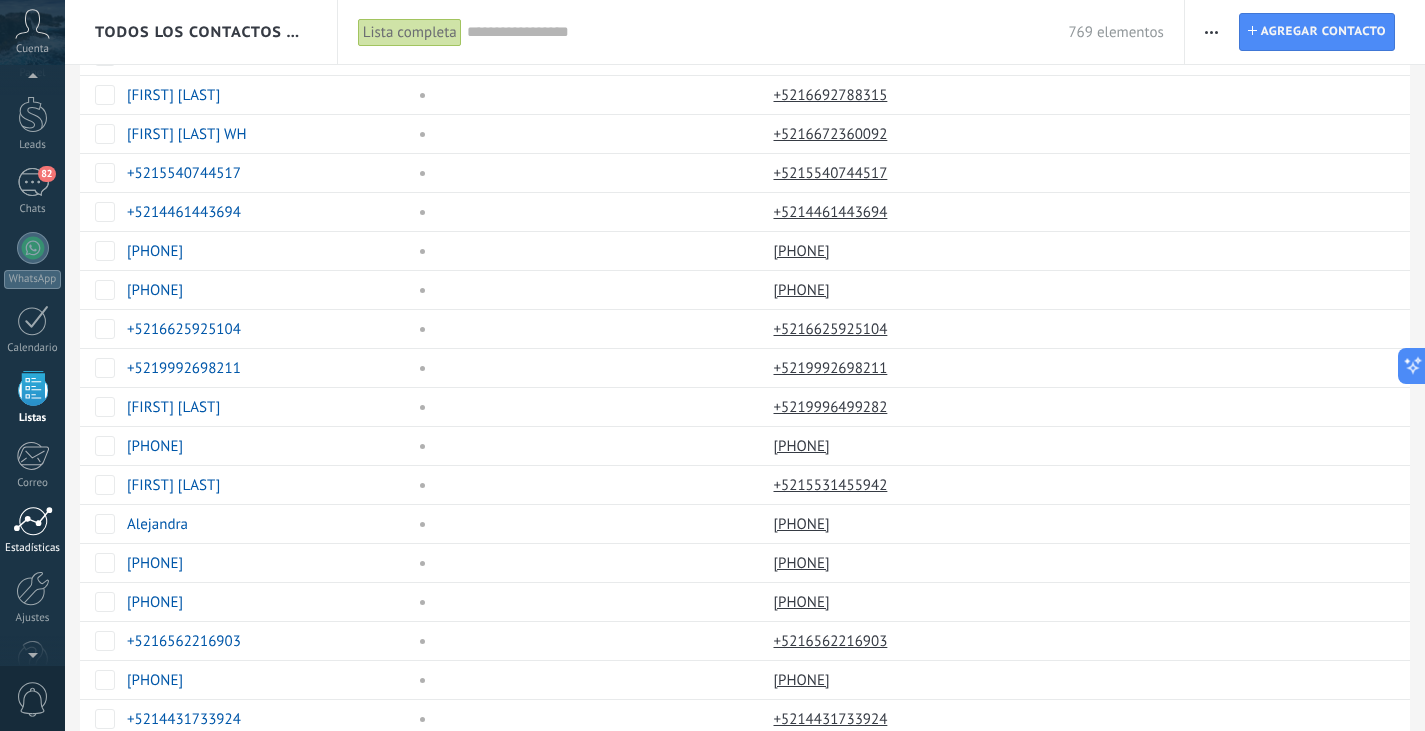 click on "Estadísticas" at bounding box center (32, 530) 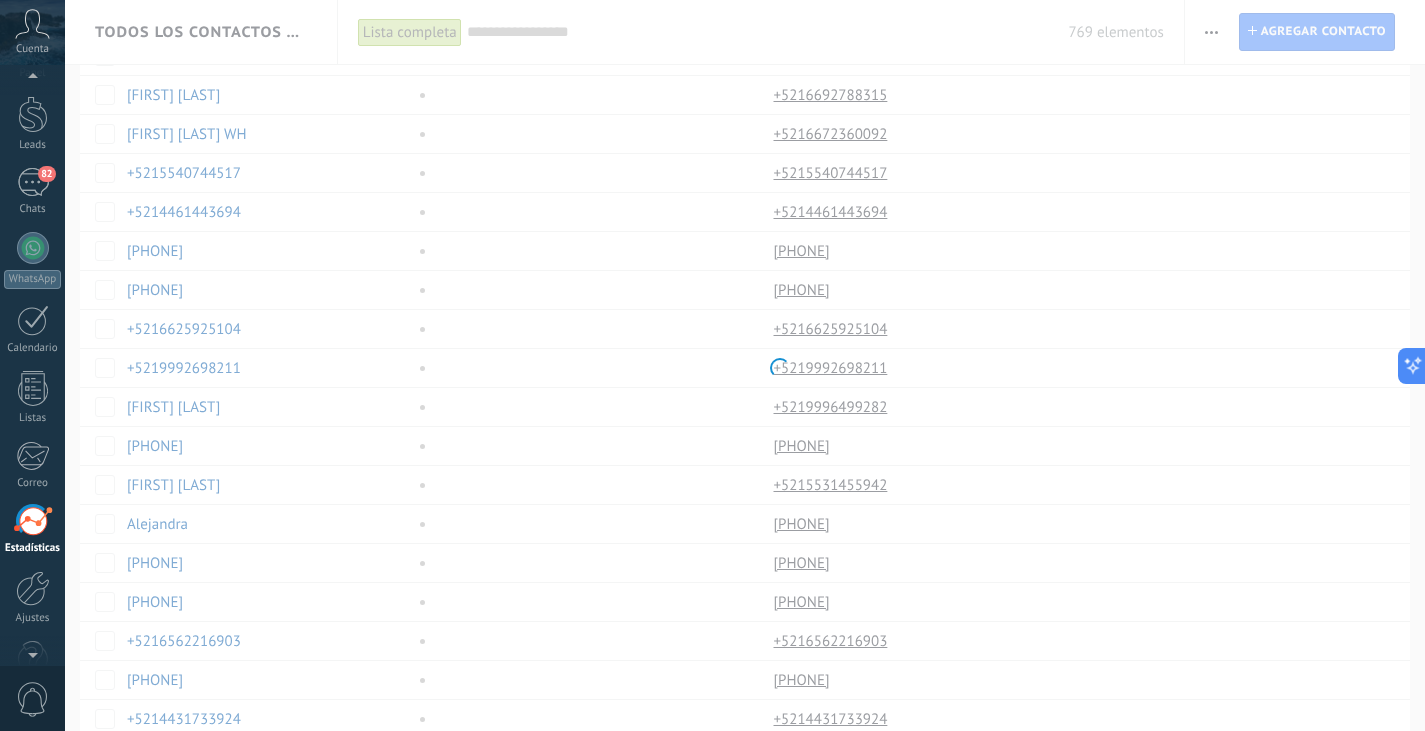 scroll, scrollTop: 0, scrollLeft: 0, axis: both 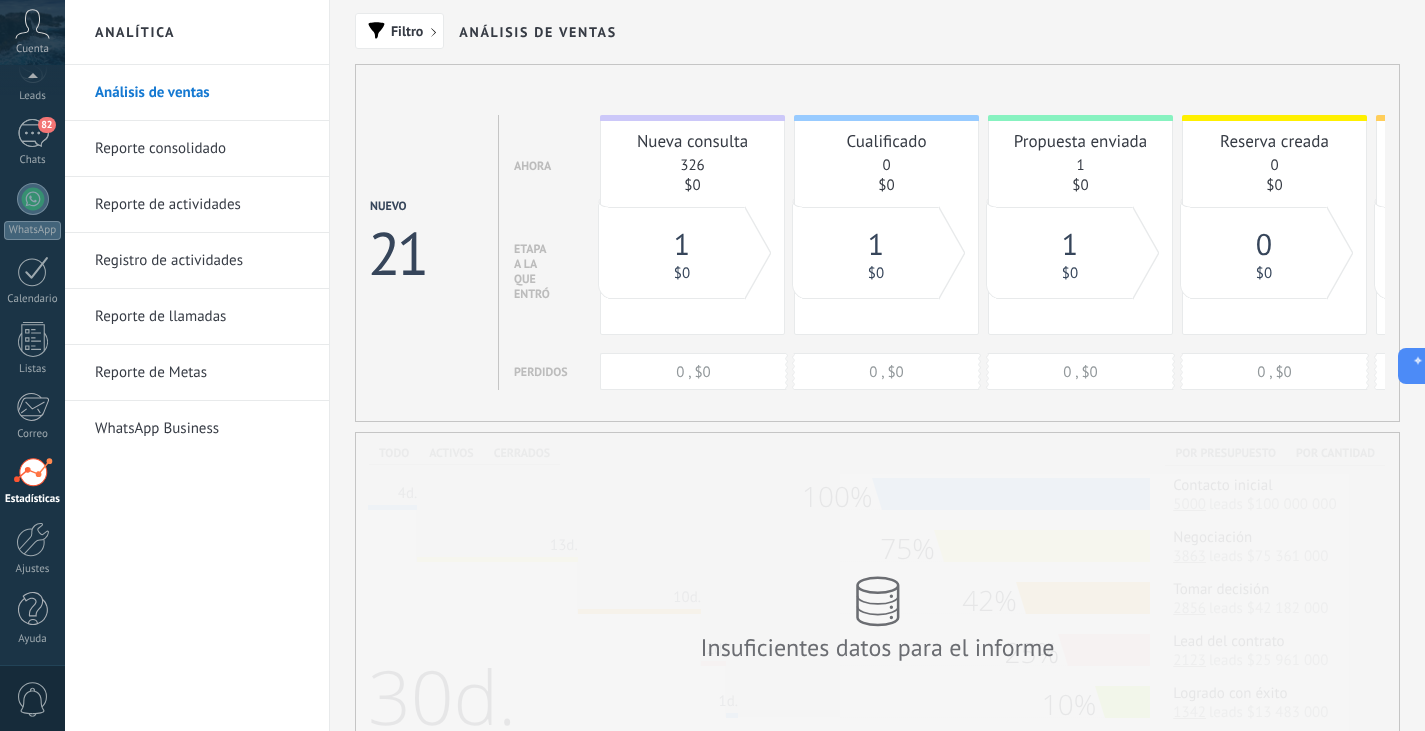 click on "0" at bounding box center (33, 699) 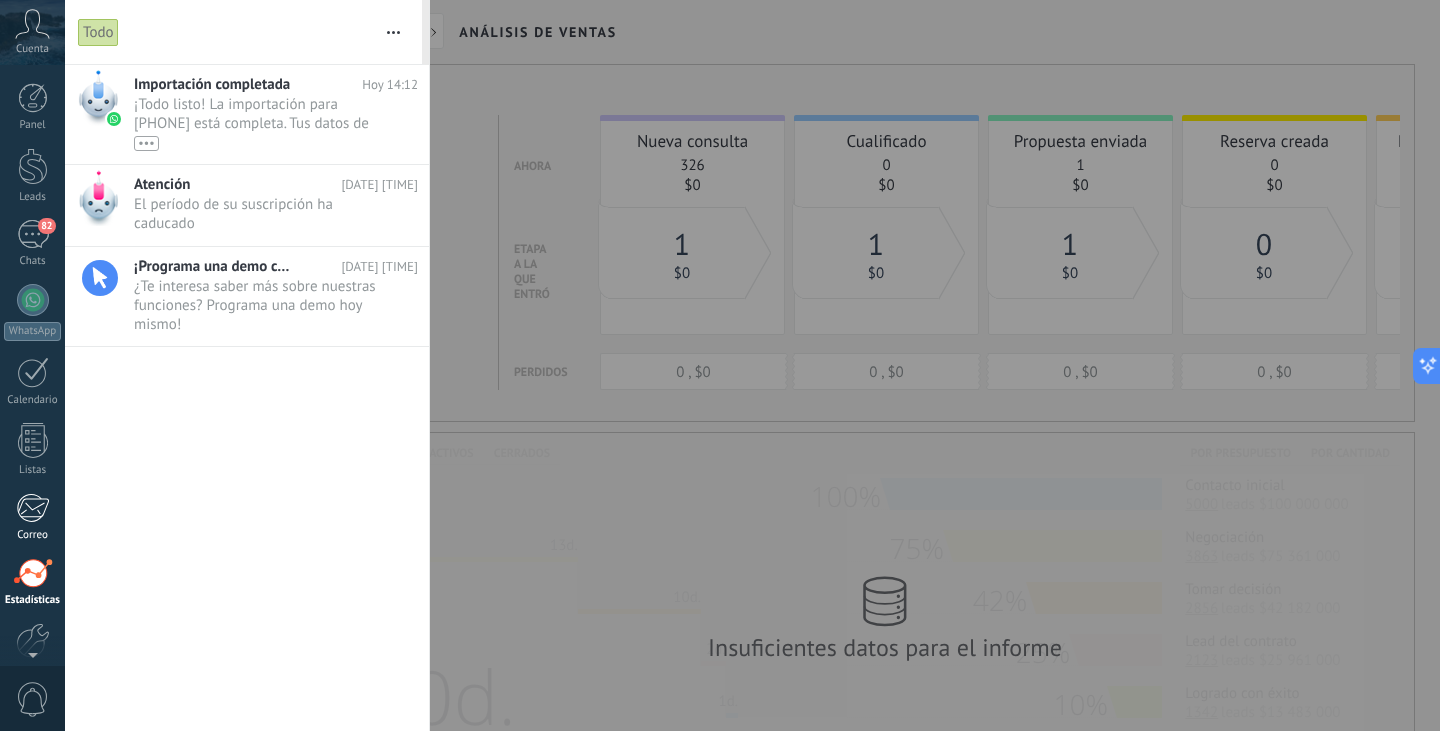 scroll, scrollTop: 24, scrollLeft: 0, axis: vertical 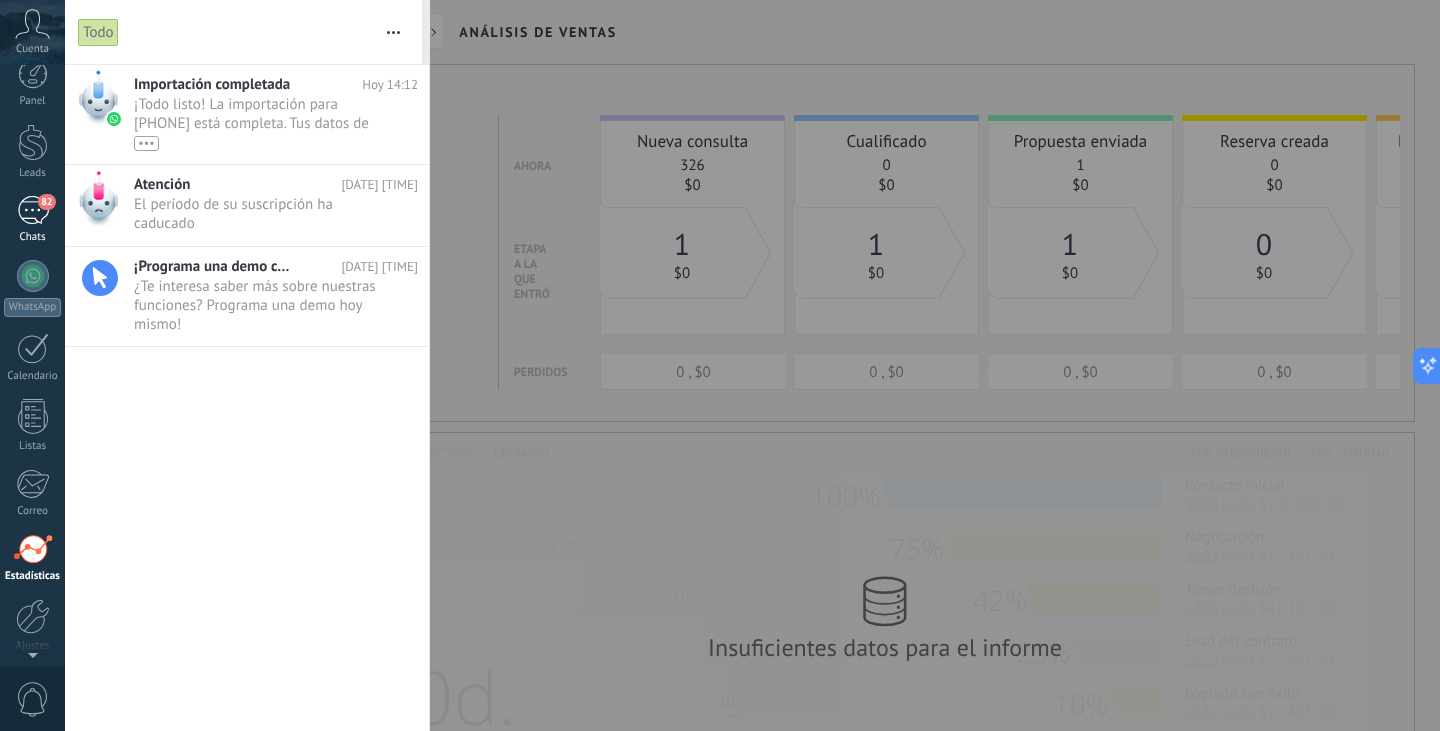 click on "82" at bounding box center [33, 210] 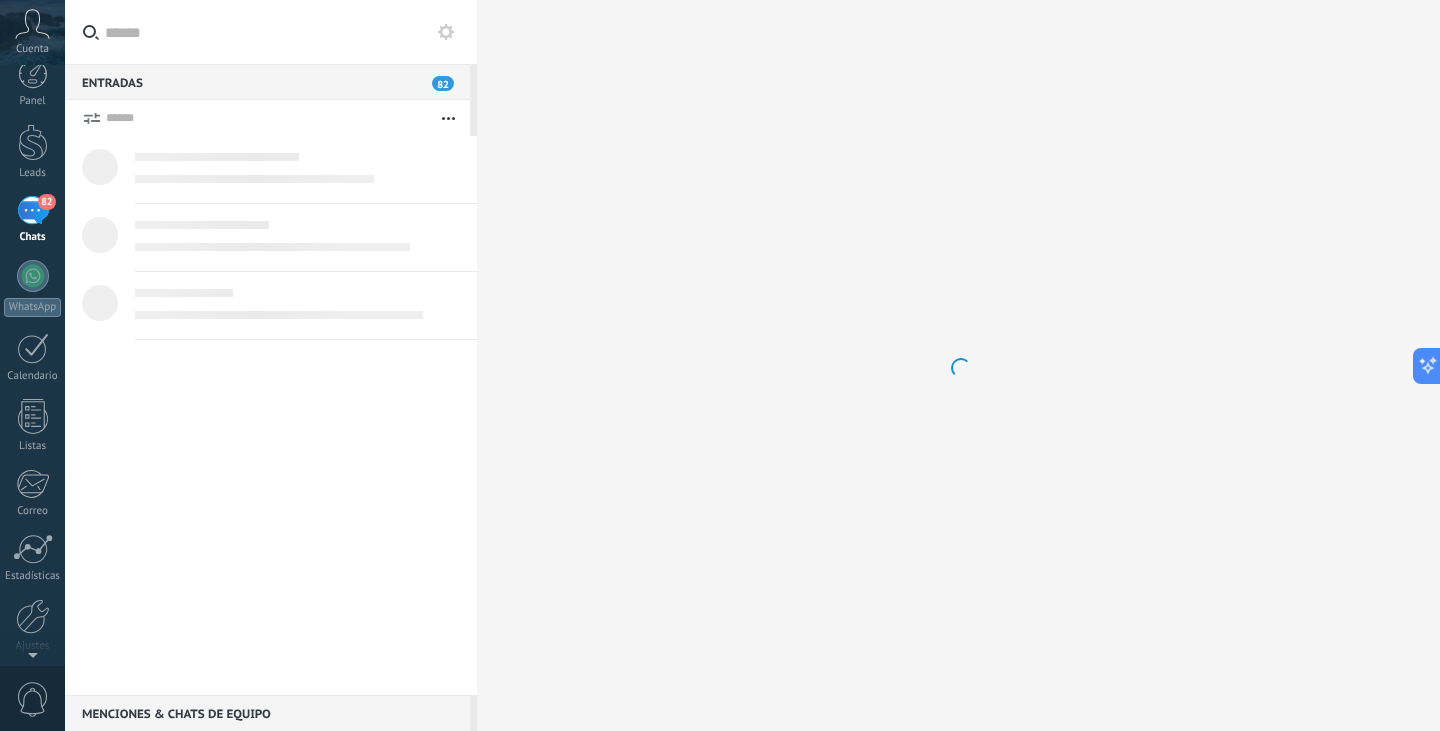 scroll, scrollTop: 0, scrollLeft: 0, axis: both 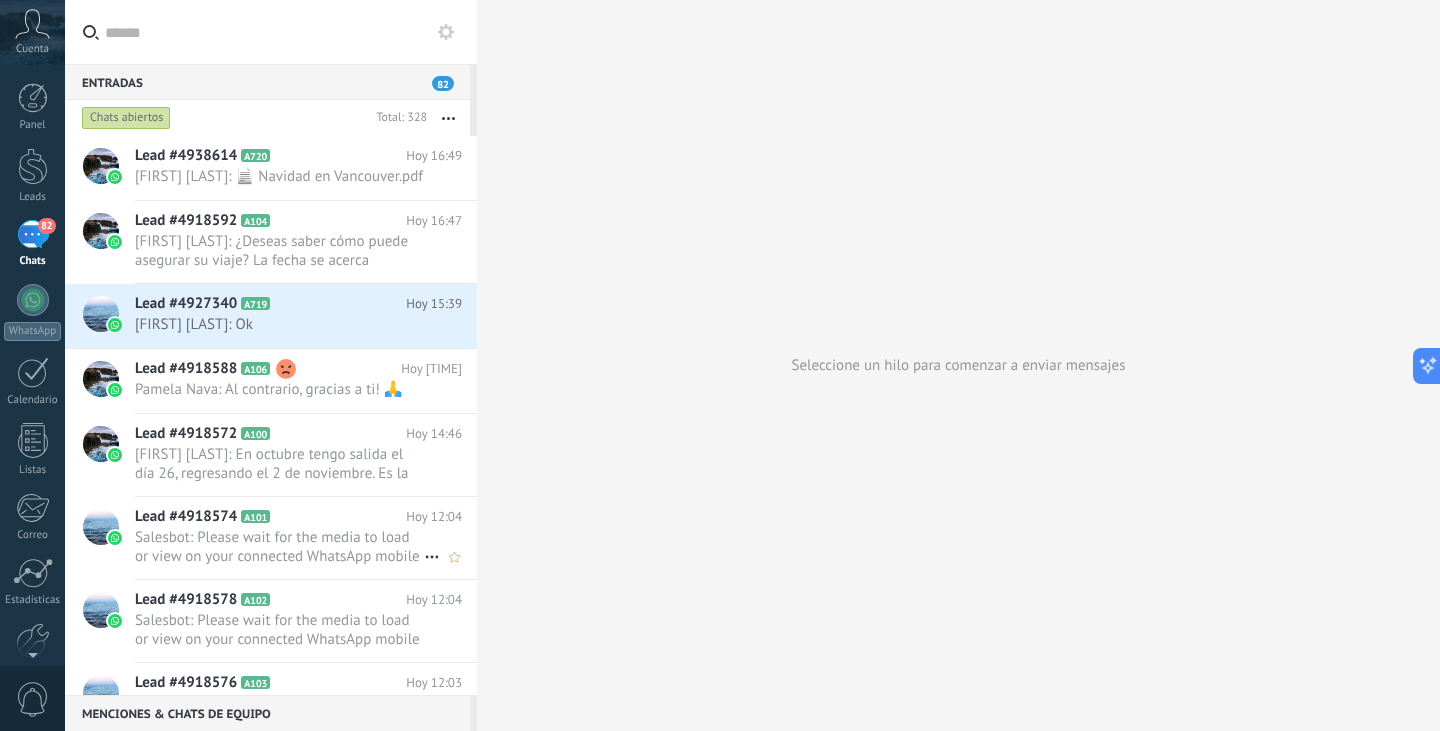 click on "Salesbot: Please wait for the media to load or view on your connected WhatsApp mobile app." at bounding box center (279, 547) 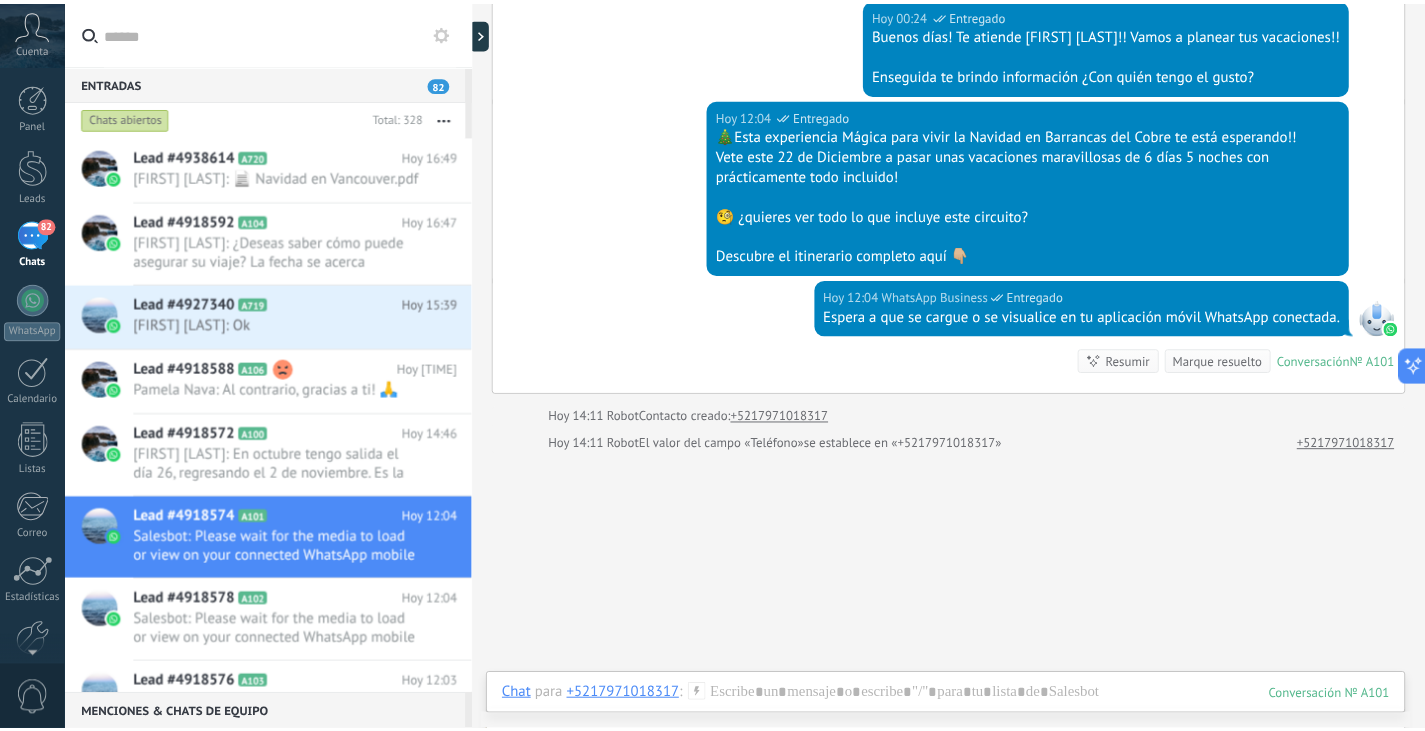 scroll, scrollTop: 373, scrollLeft: 0, axis: vertical 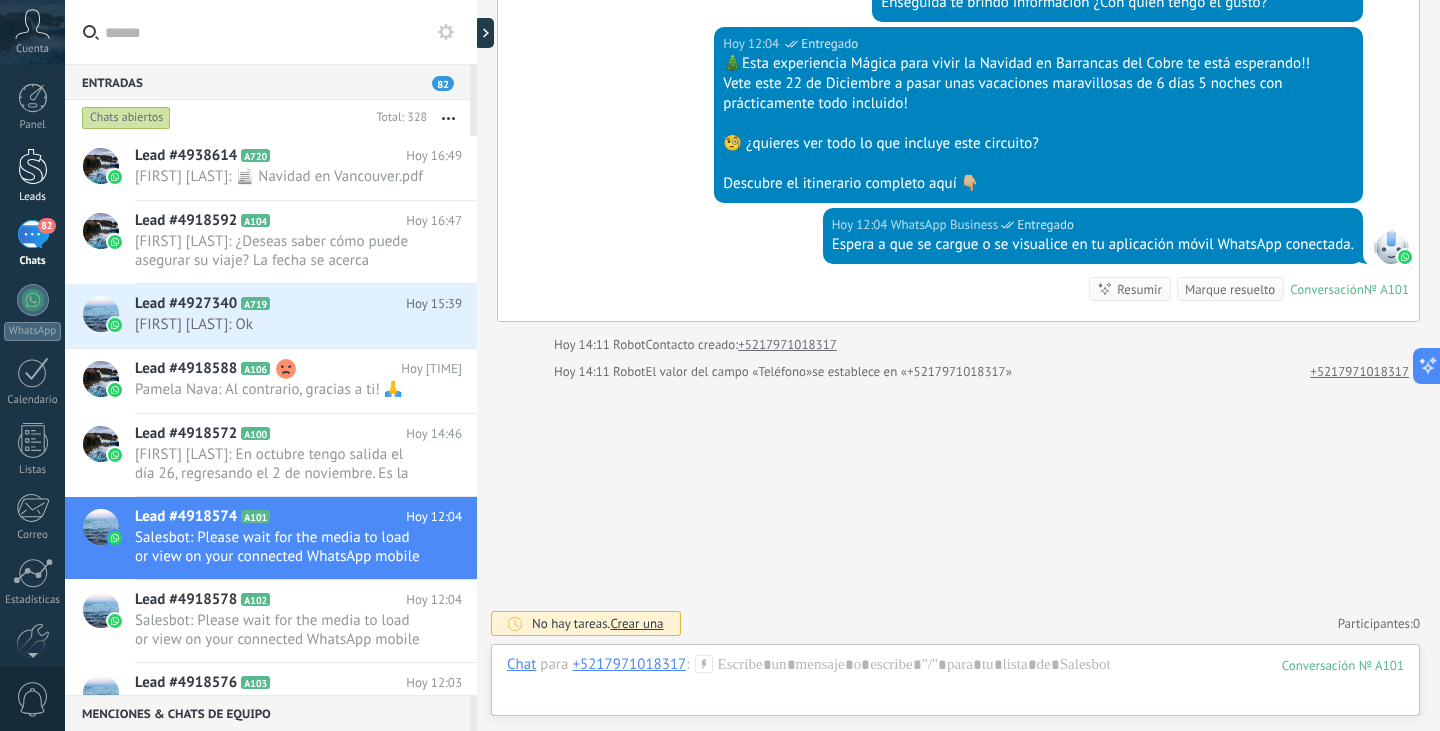 click at bounding box center (33, 166) 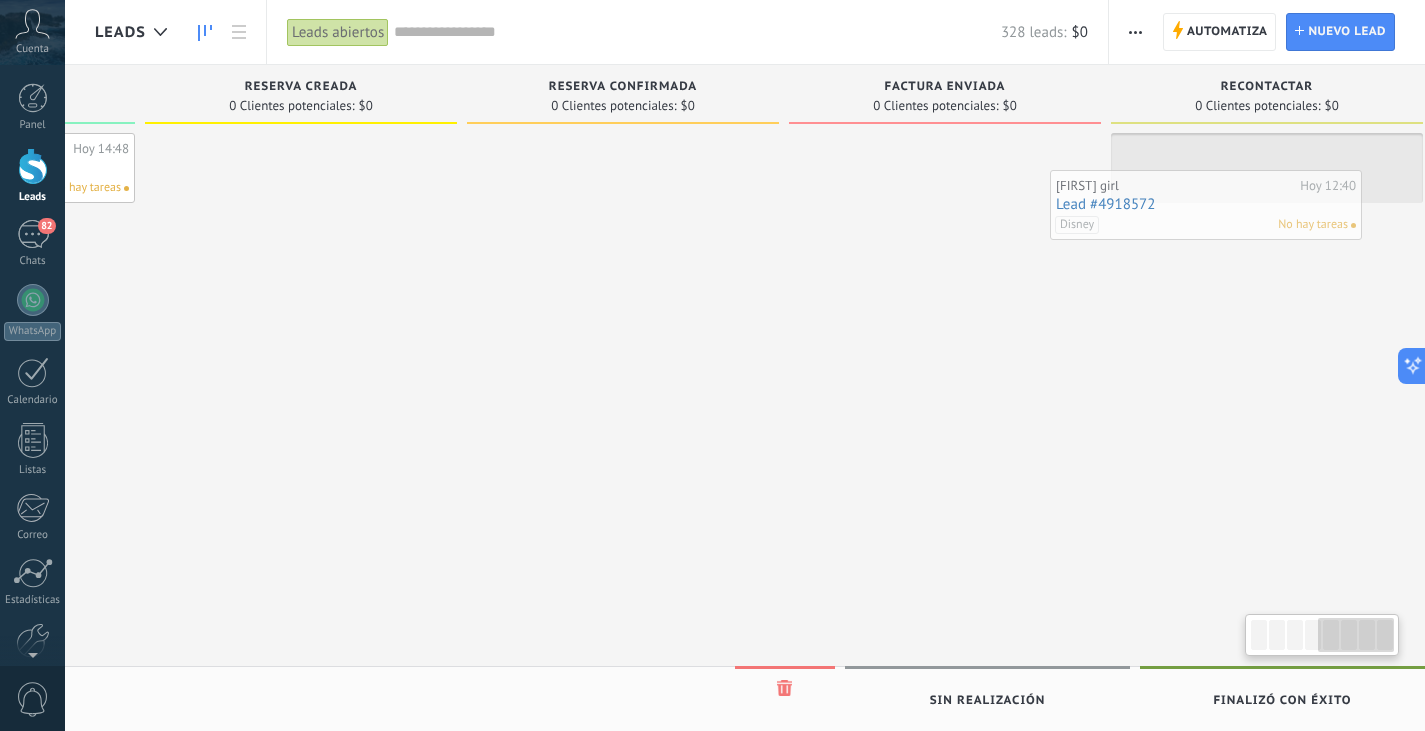 scroll, scrollTop: 0, scrollLeft: 1276, axis: horizontal 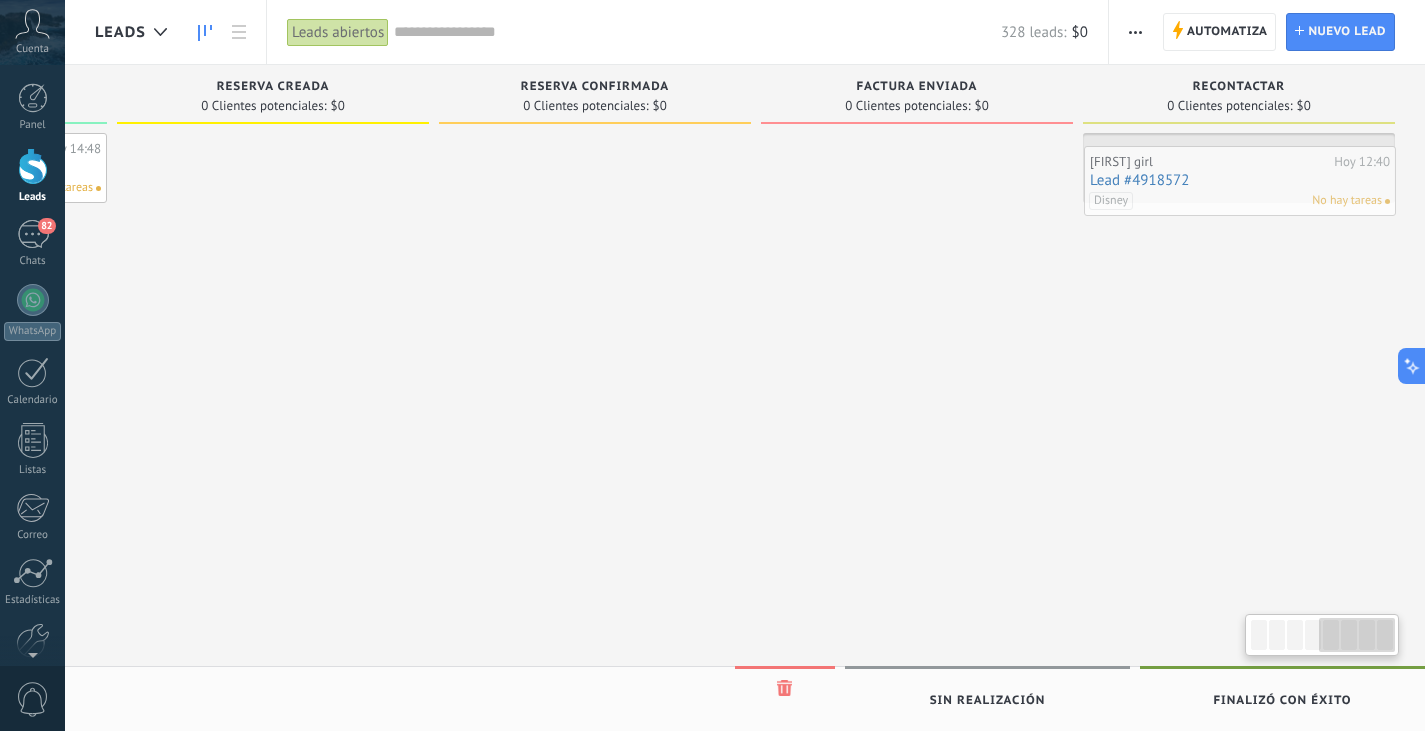 drag, startPoint x: 546, startPoint y: 205, endPoint x: 1204, endPoint y: 163, distance: 659.33905 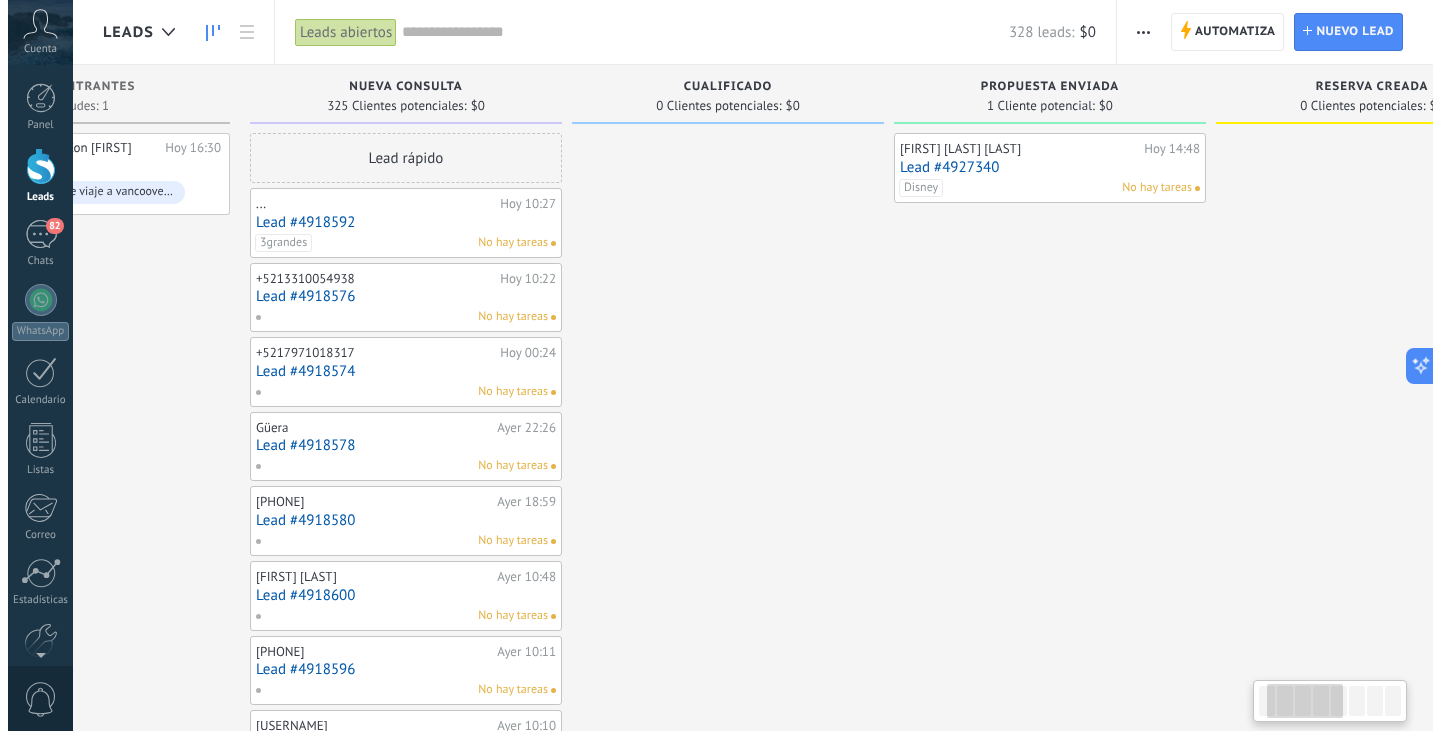 scroll, scrollTop: 0, scrollLeft: 179, axis: horizontal 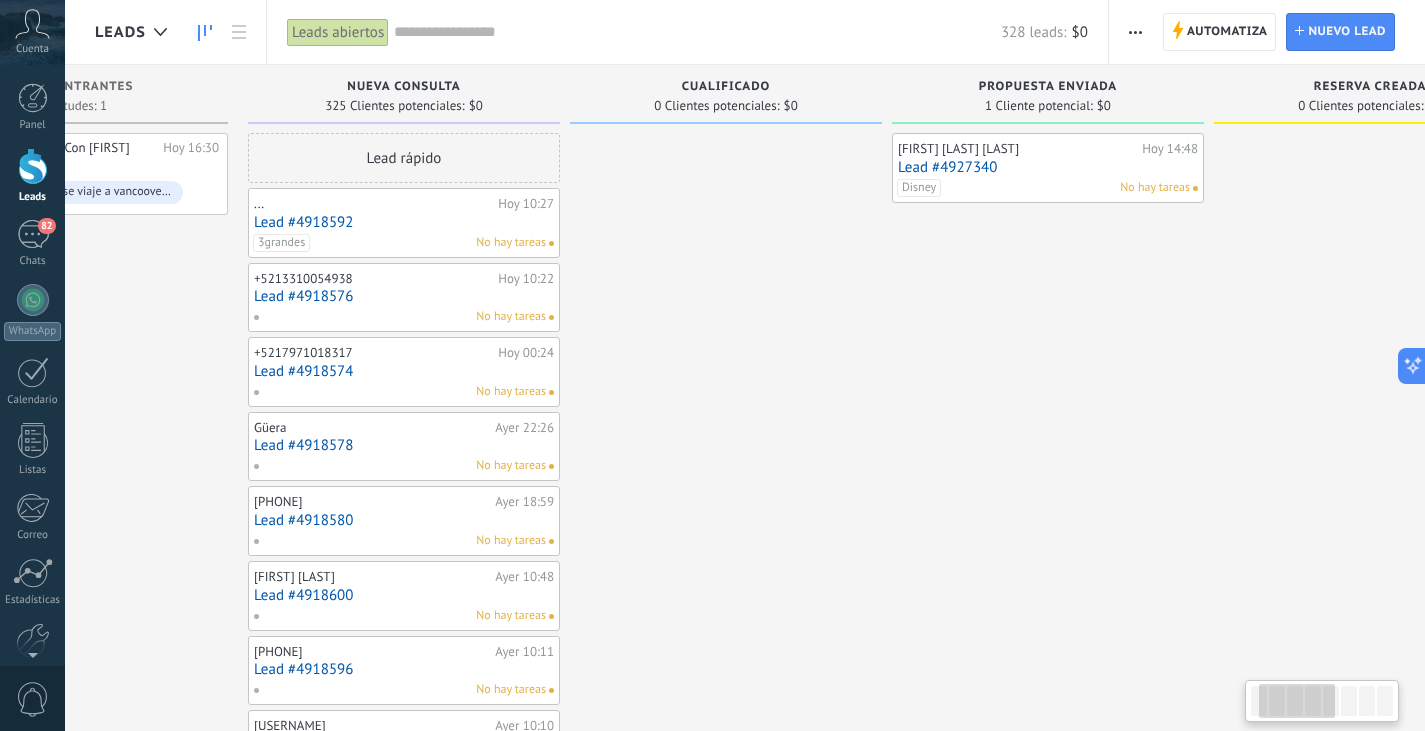drag, startPoint x: 304, startPoint y: 474, endPoint x: 1401, endPoint y: 455, distance: 1097.1646 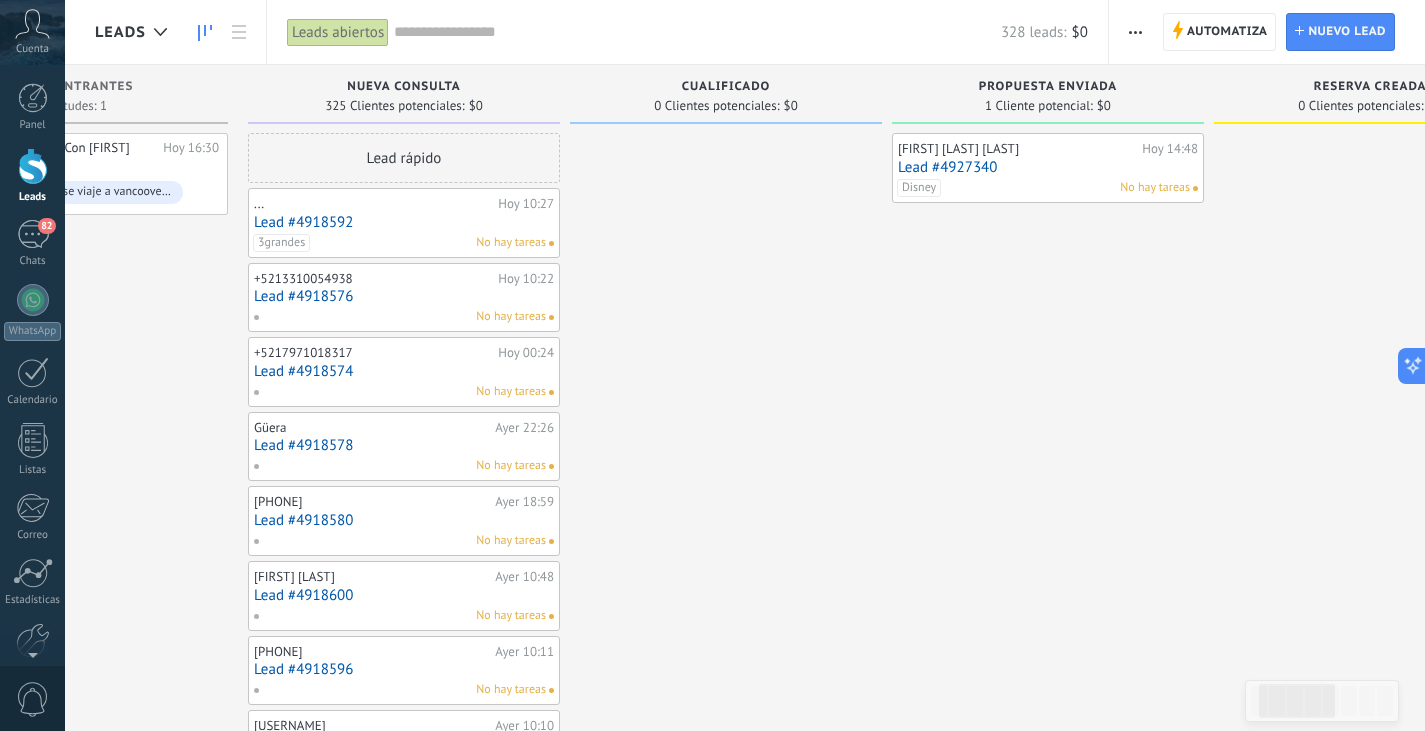 click on "Lead #4918592" at bounding box center (404, 222) 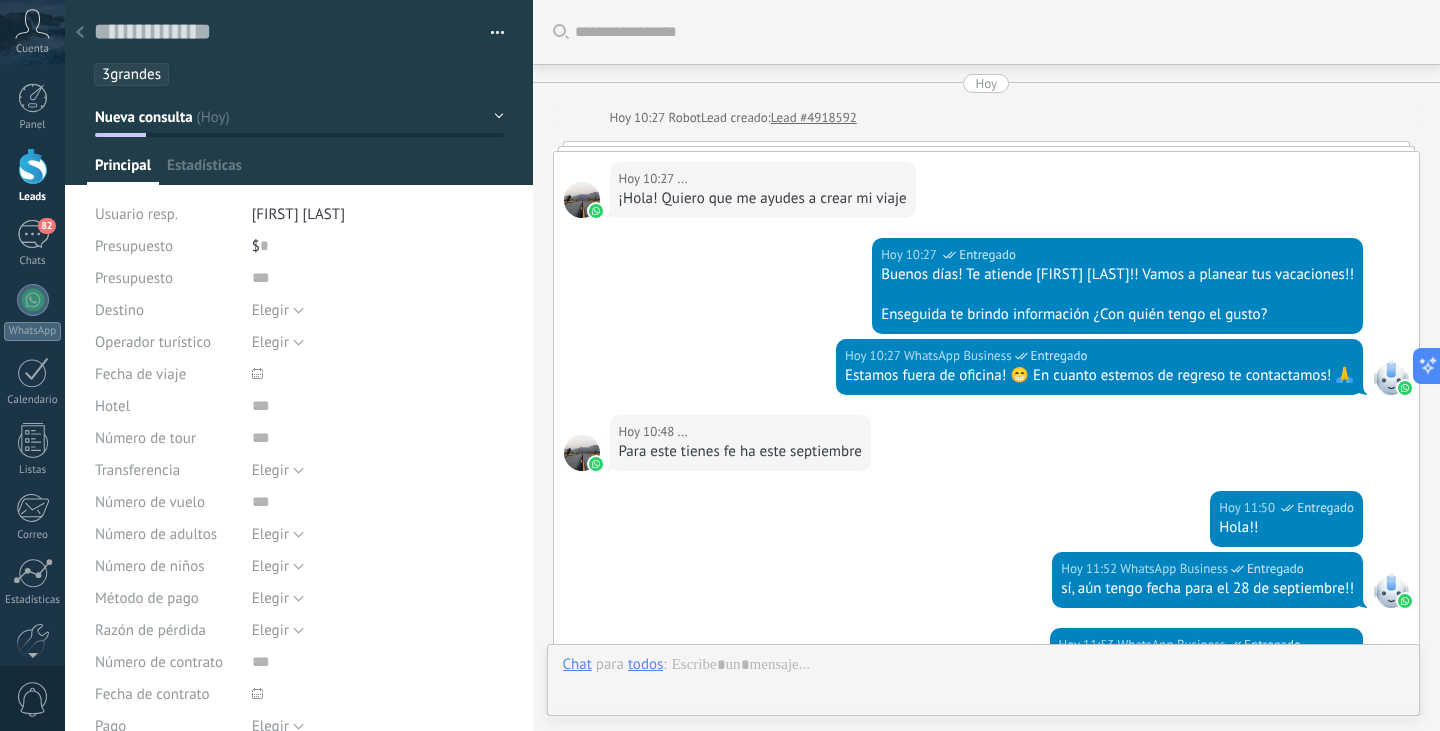 scroll, scrollTop: 30, scrollLeft: 0, axis: vertical 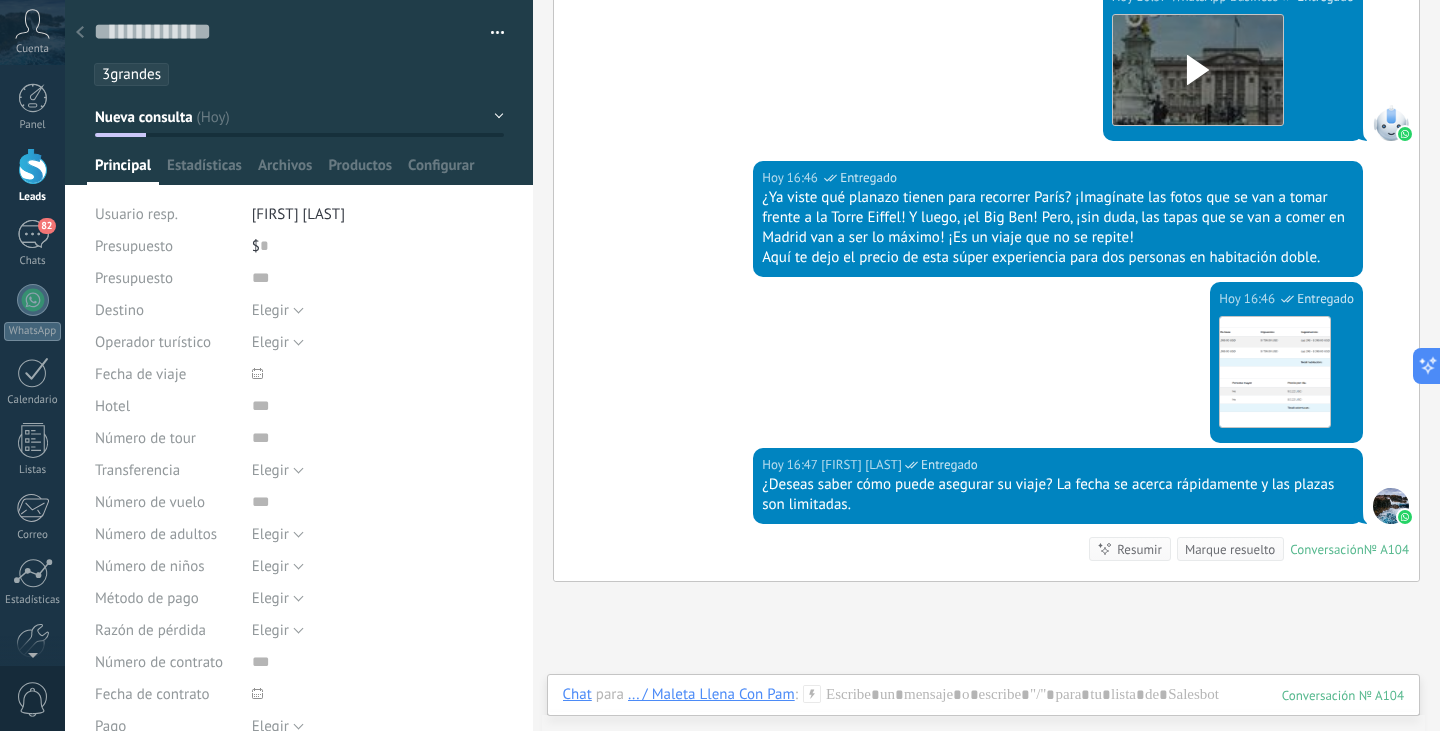 click on "Nueva consulta" at bounding box center (299, 117) 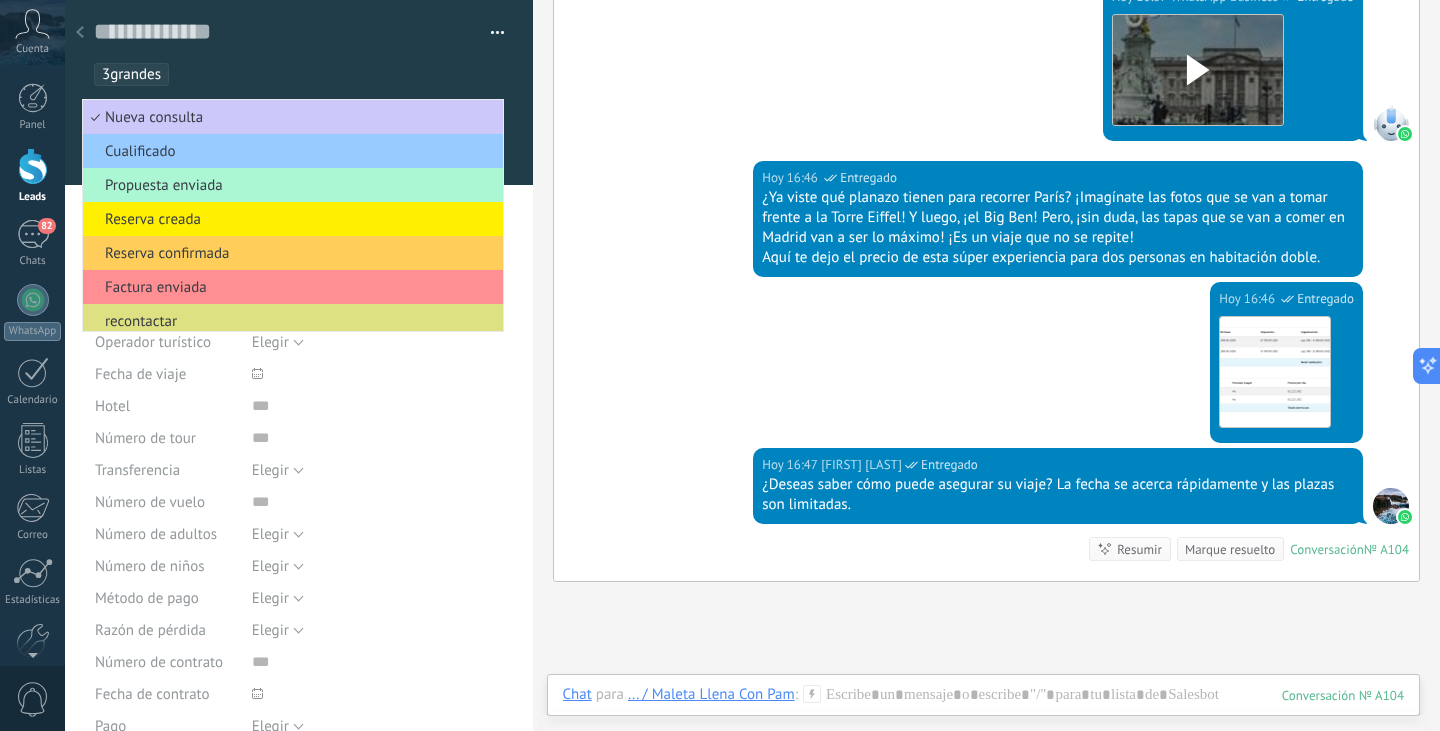 click on "Propuesta enviada" at bounding box center [290, 185] 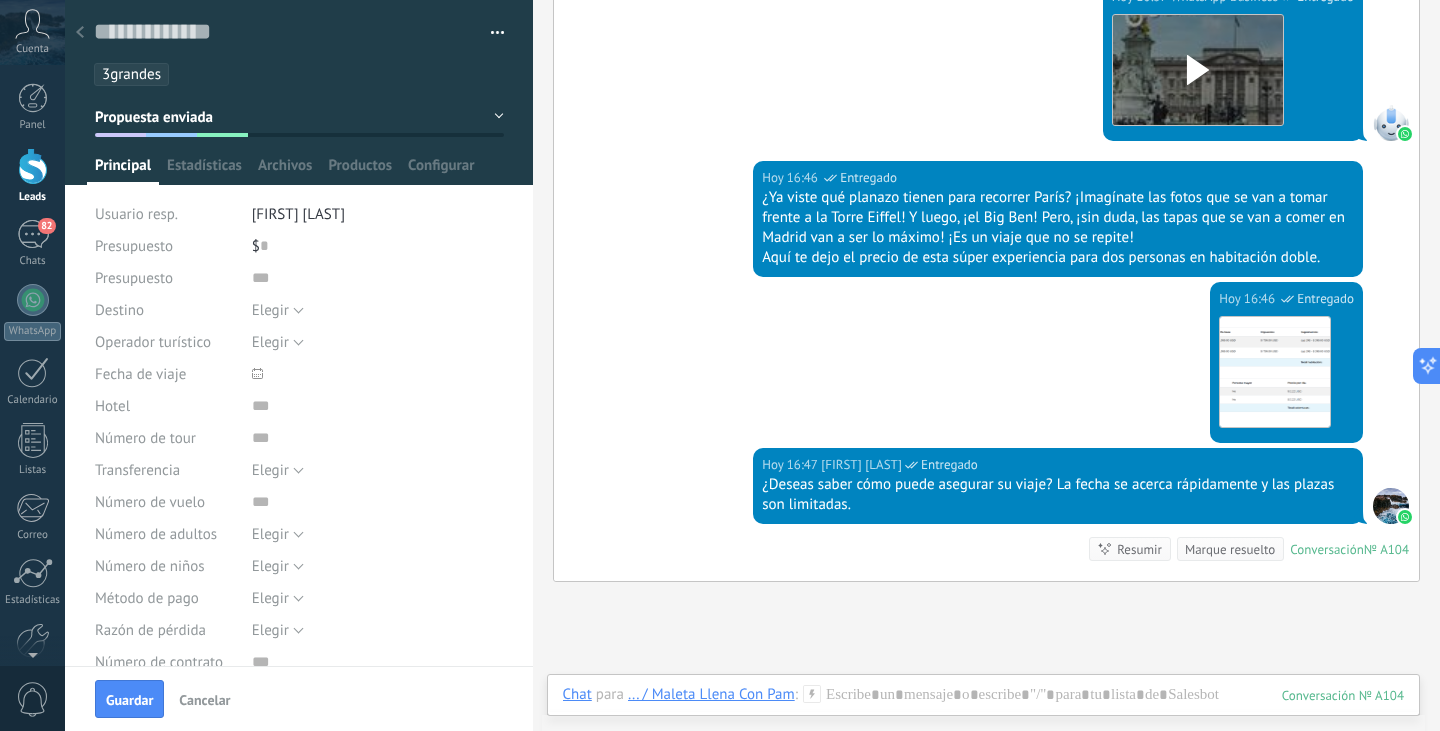 click at bounding box center (80, 33) 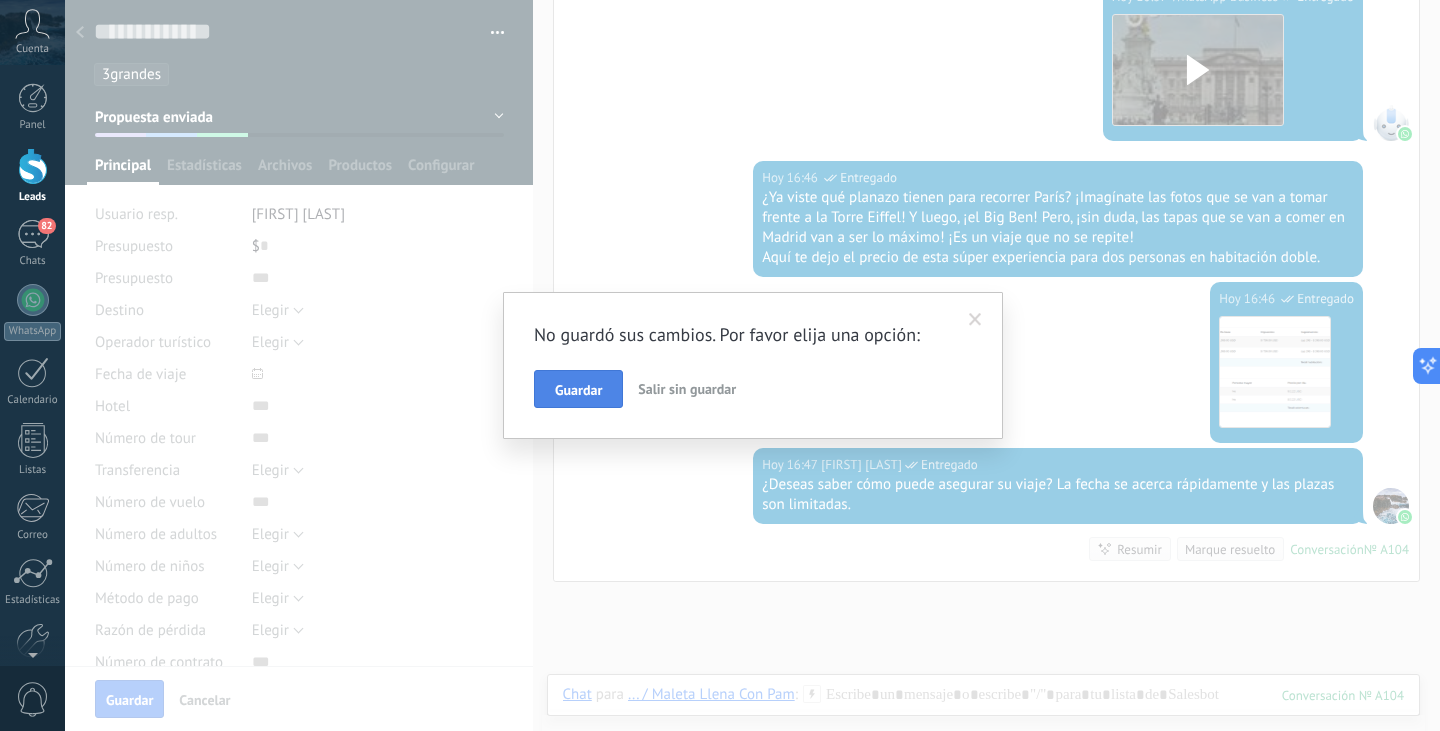 click on "Guardar" at bounding box center (578, 389) 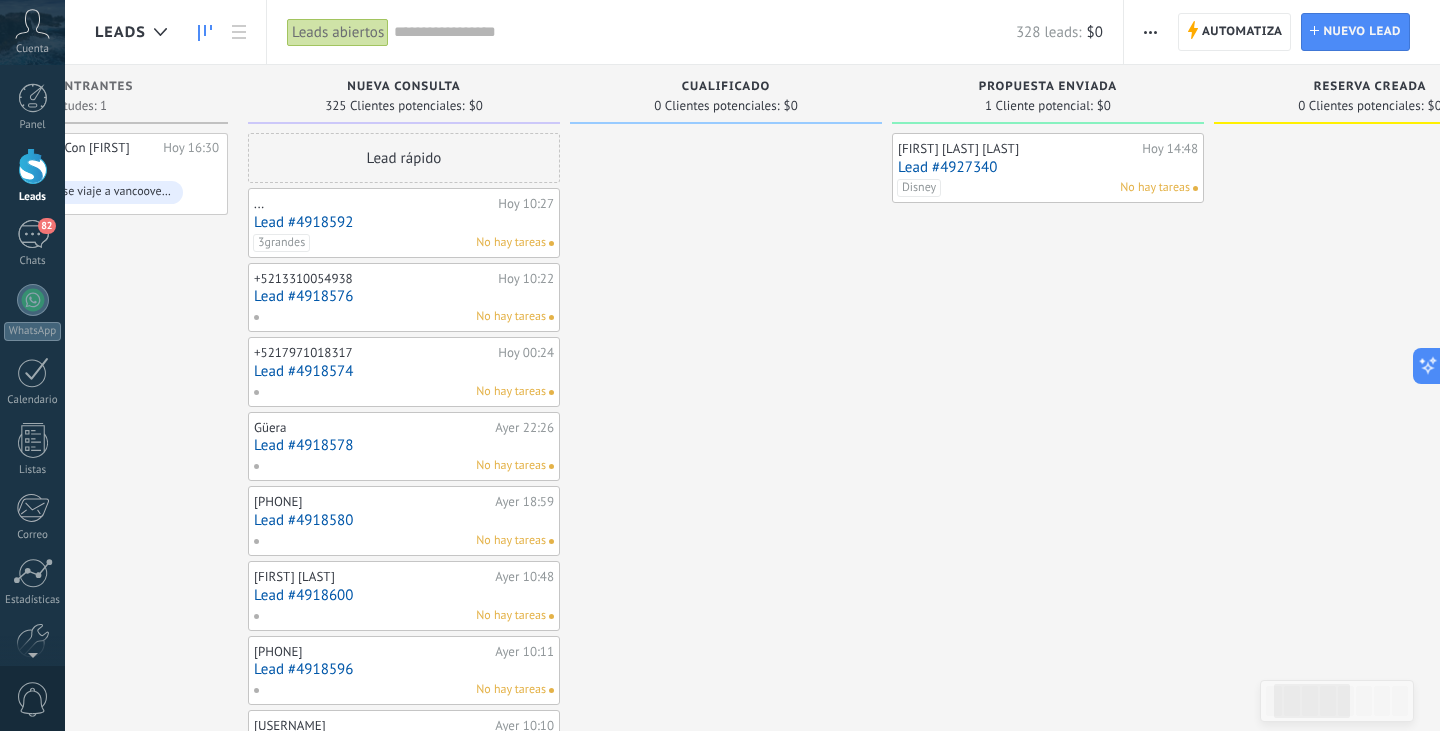 scroll, scrollTop: 0, scrollLeft: 0, axis: both 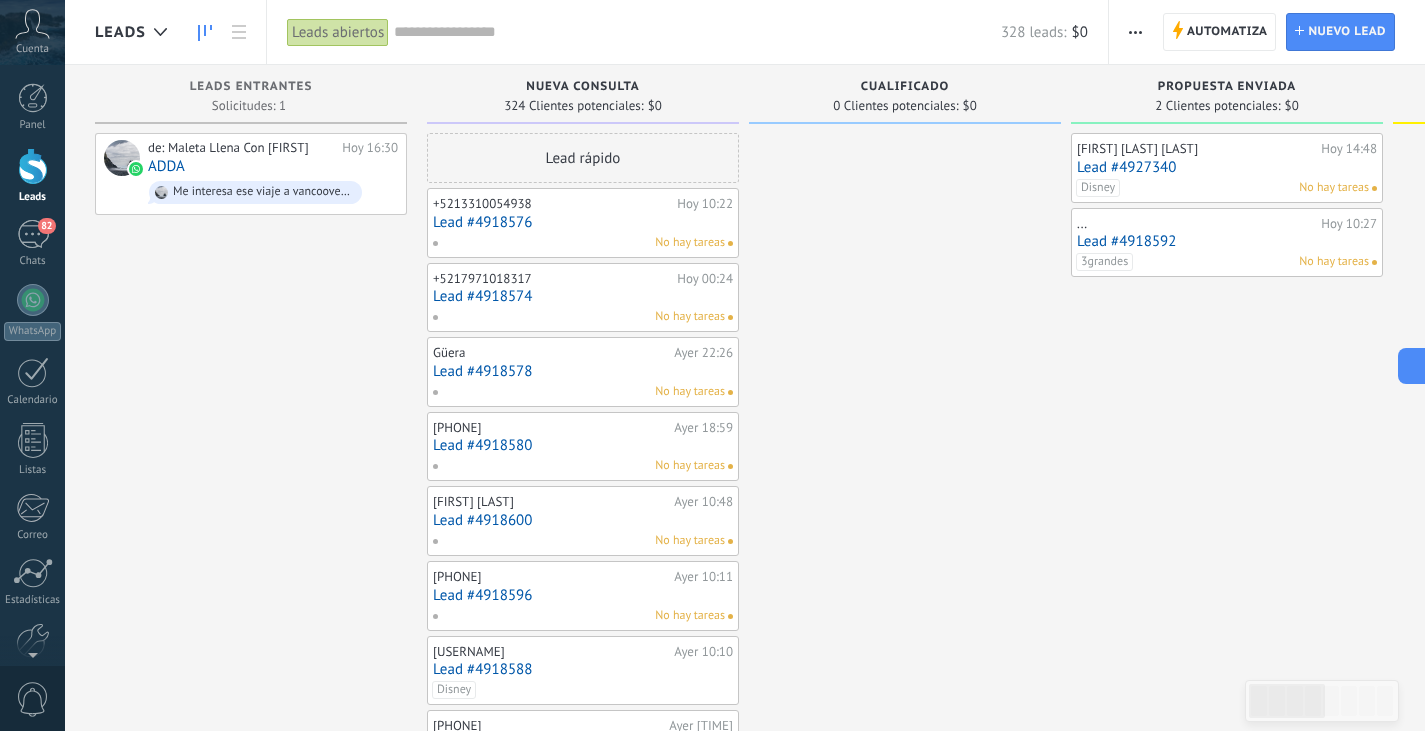 click on "Lead #4918576" at bounding box center [583, 222] 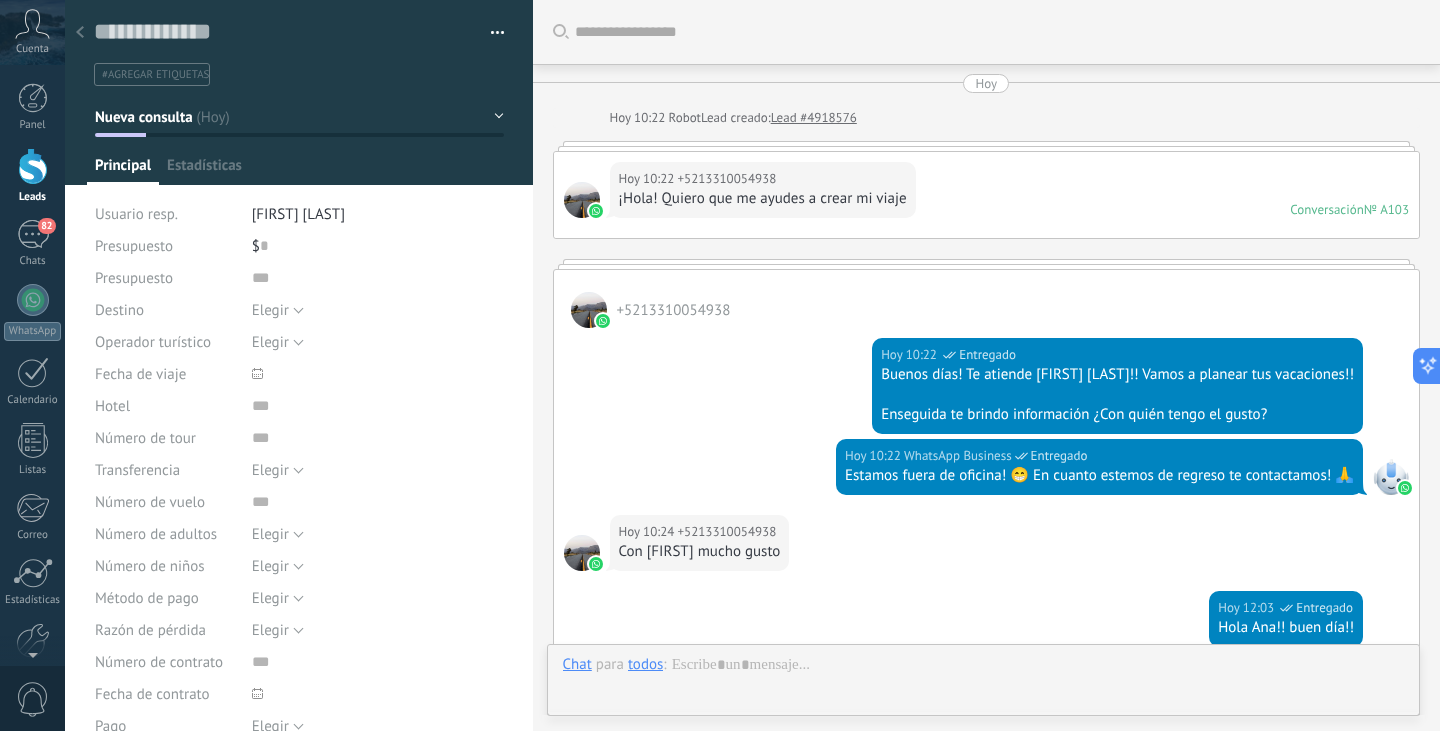 type on "**********" 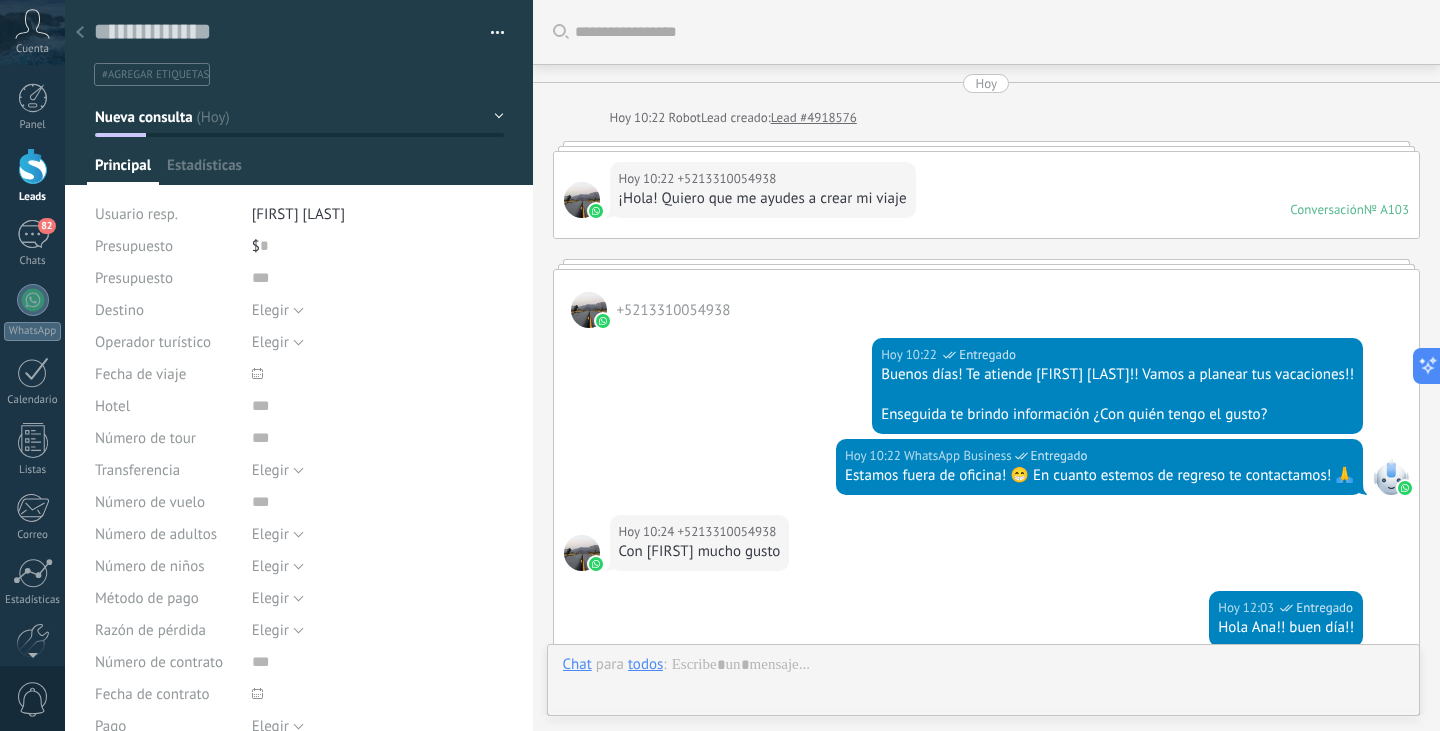 scroll, scrollTop: 30, scrollLeft: 0, axis: vertical 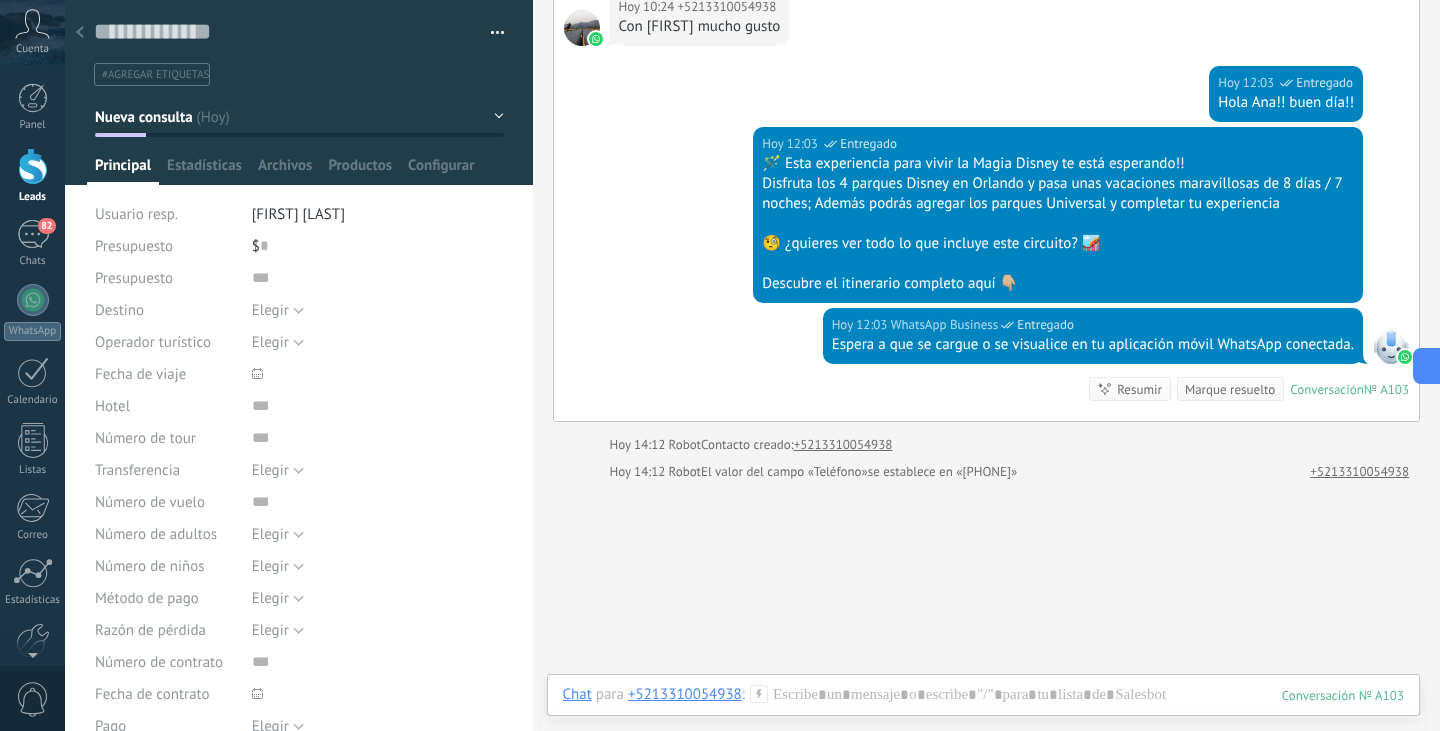 click at bounding box center [33, 166] 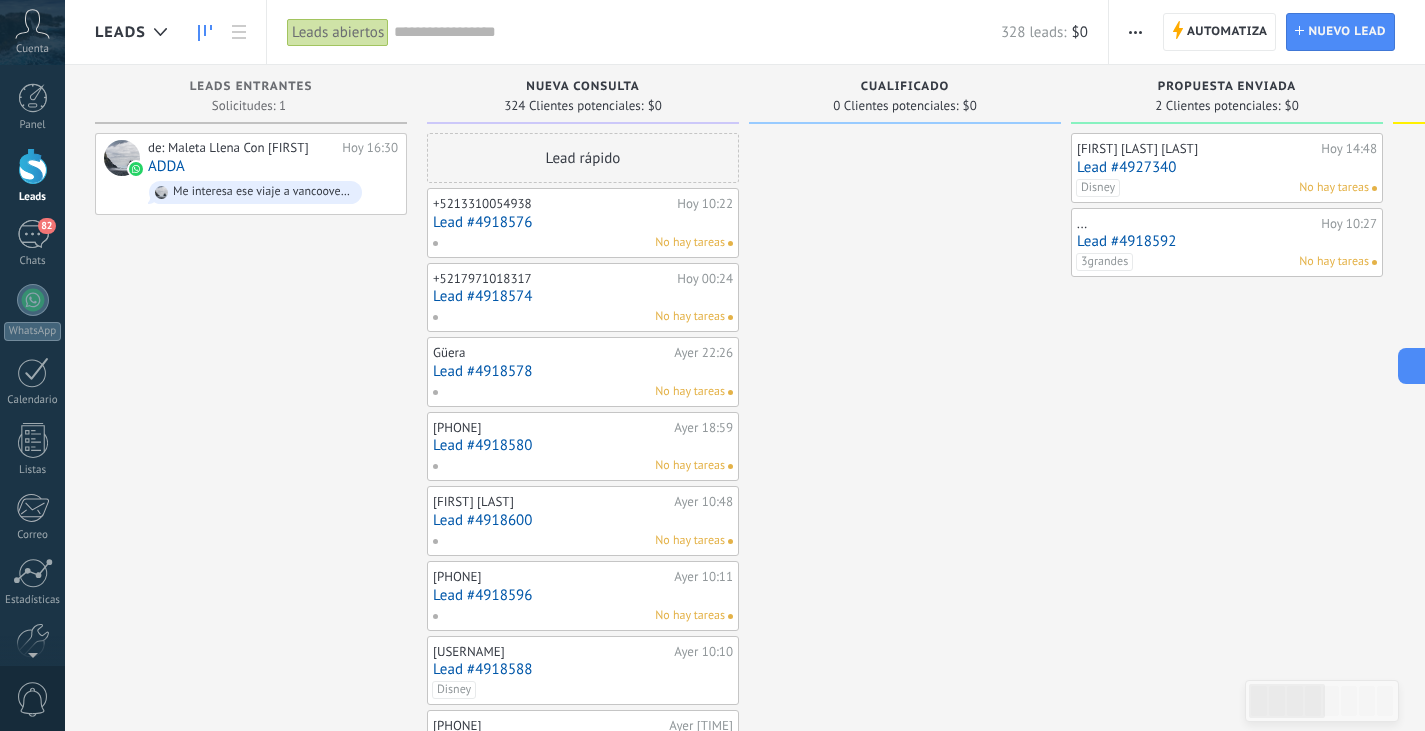 click 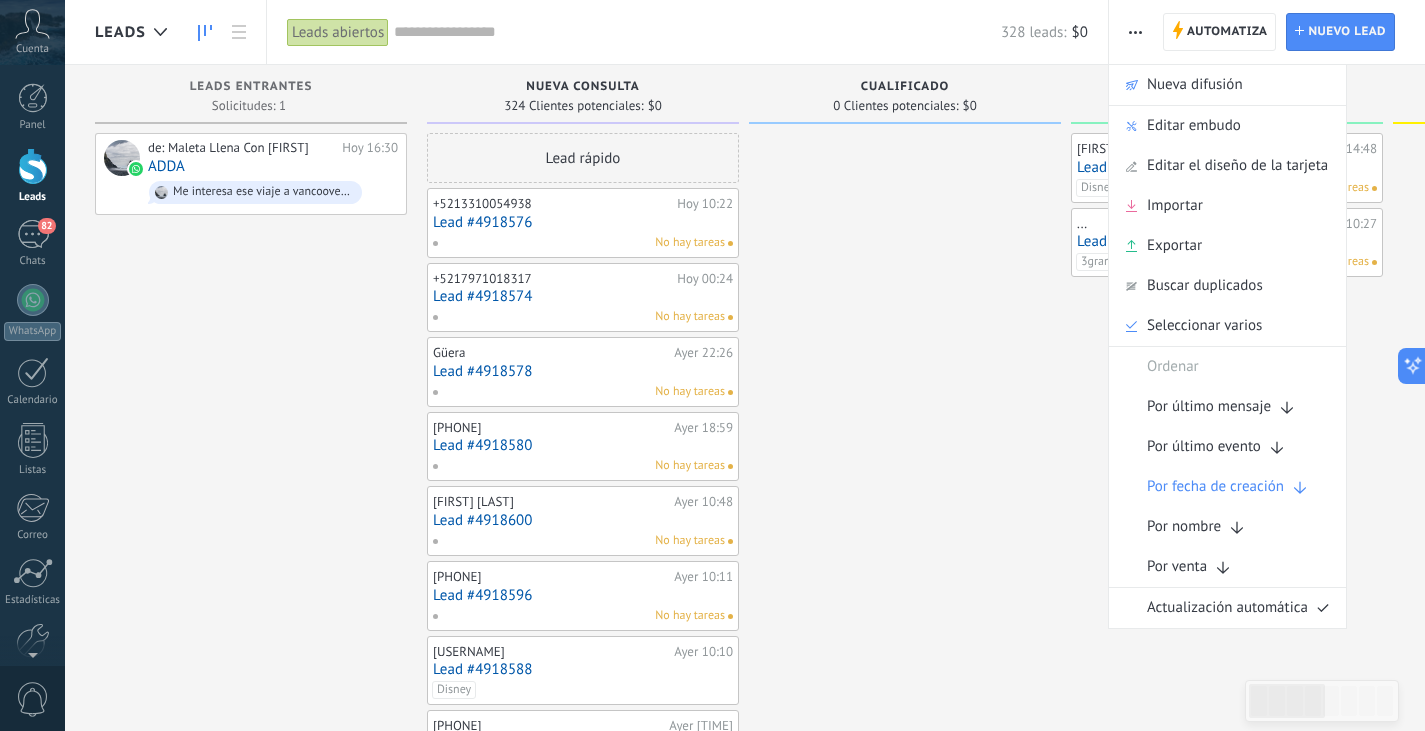 click at bounding box center [905, 904] 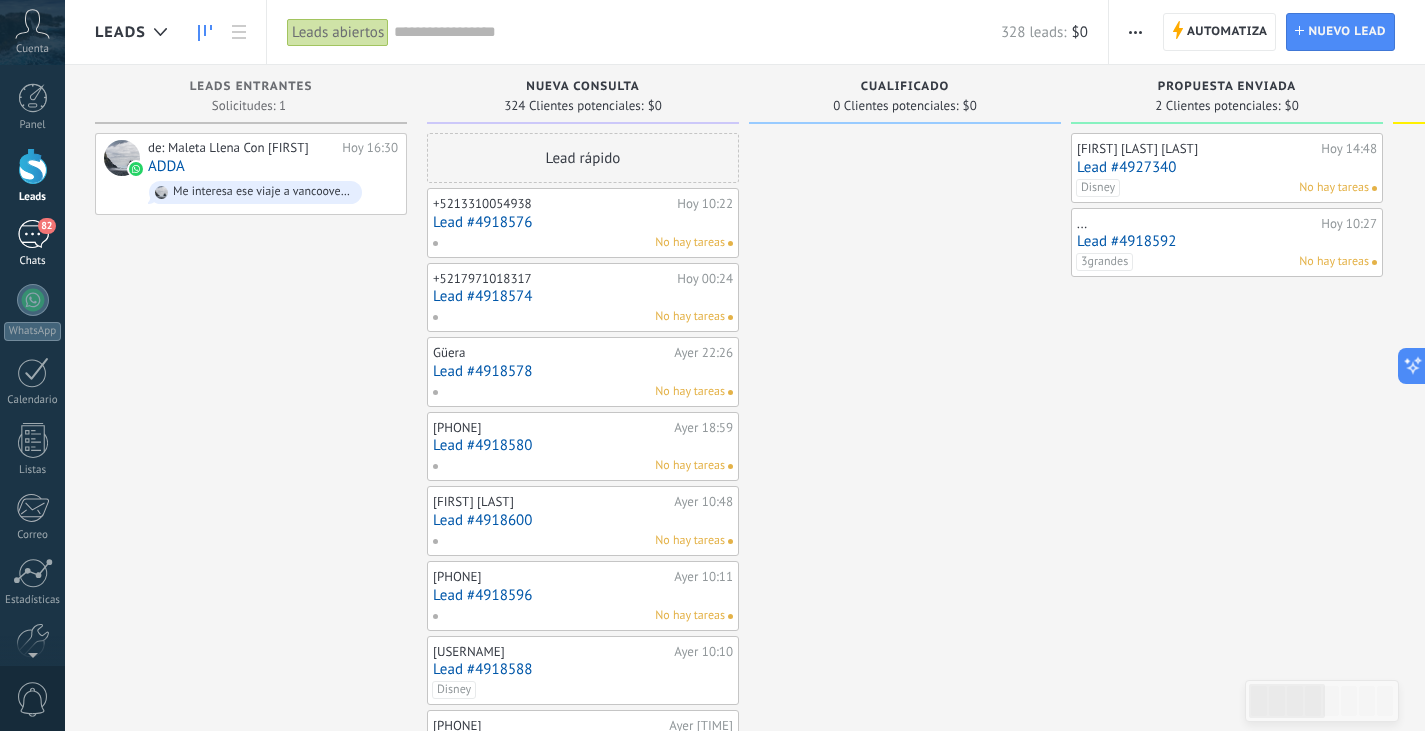 click on "82
Chats" at bounding box center (32, 244) 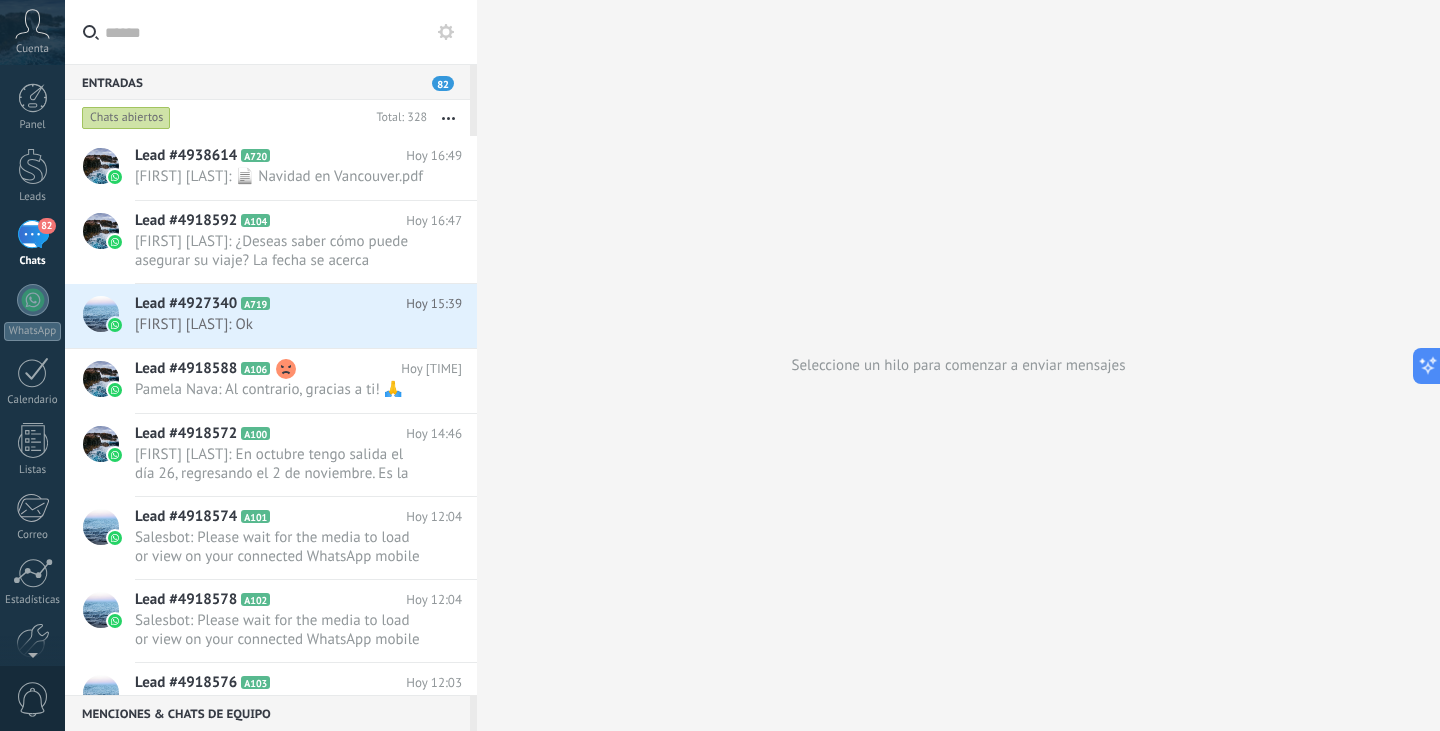 click at bounding box center [283, 32] 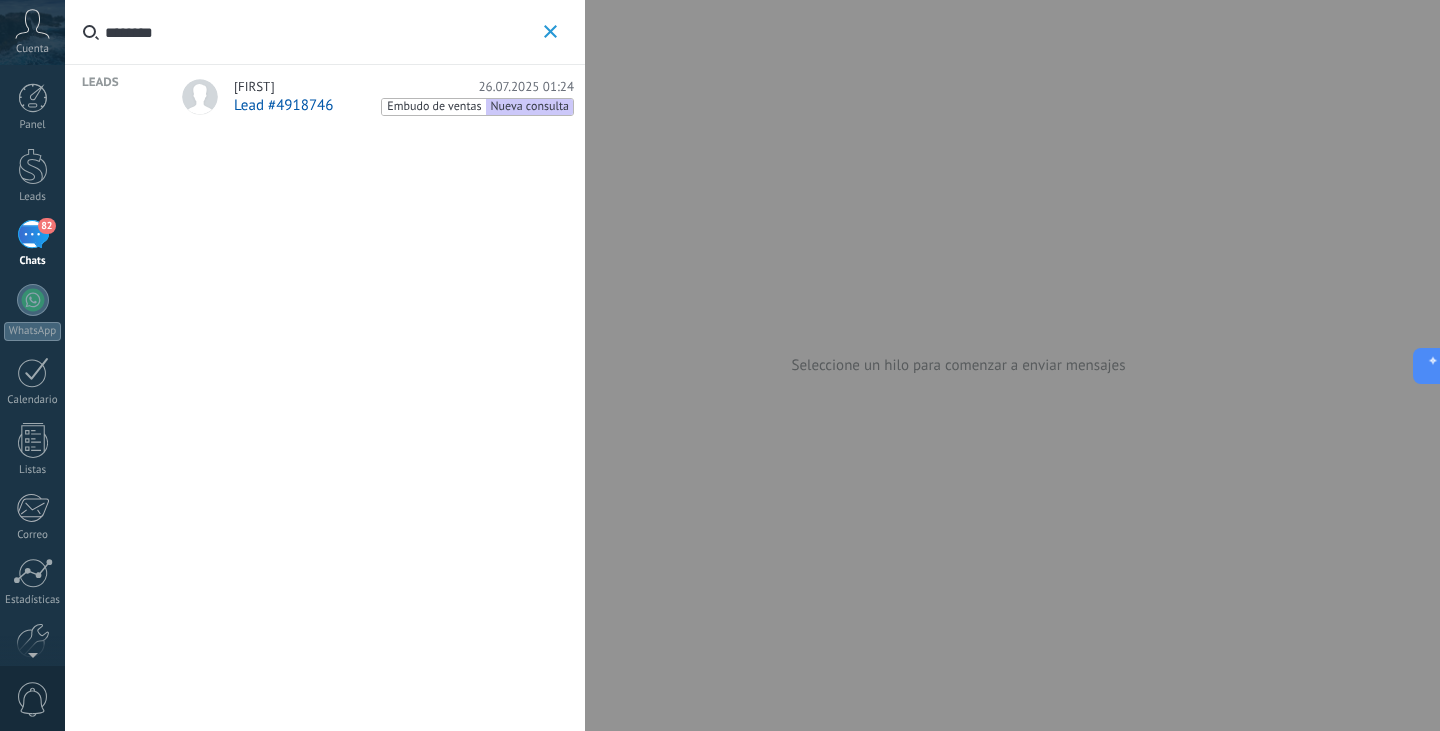 type on "********" 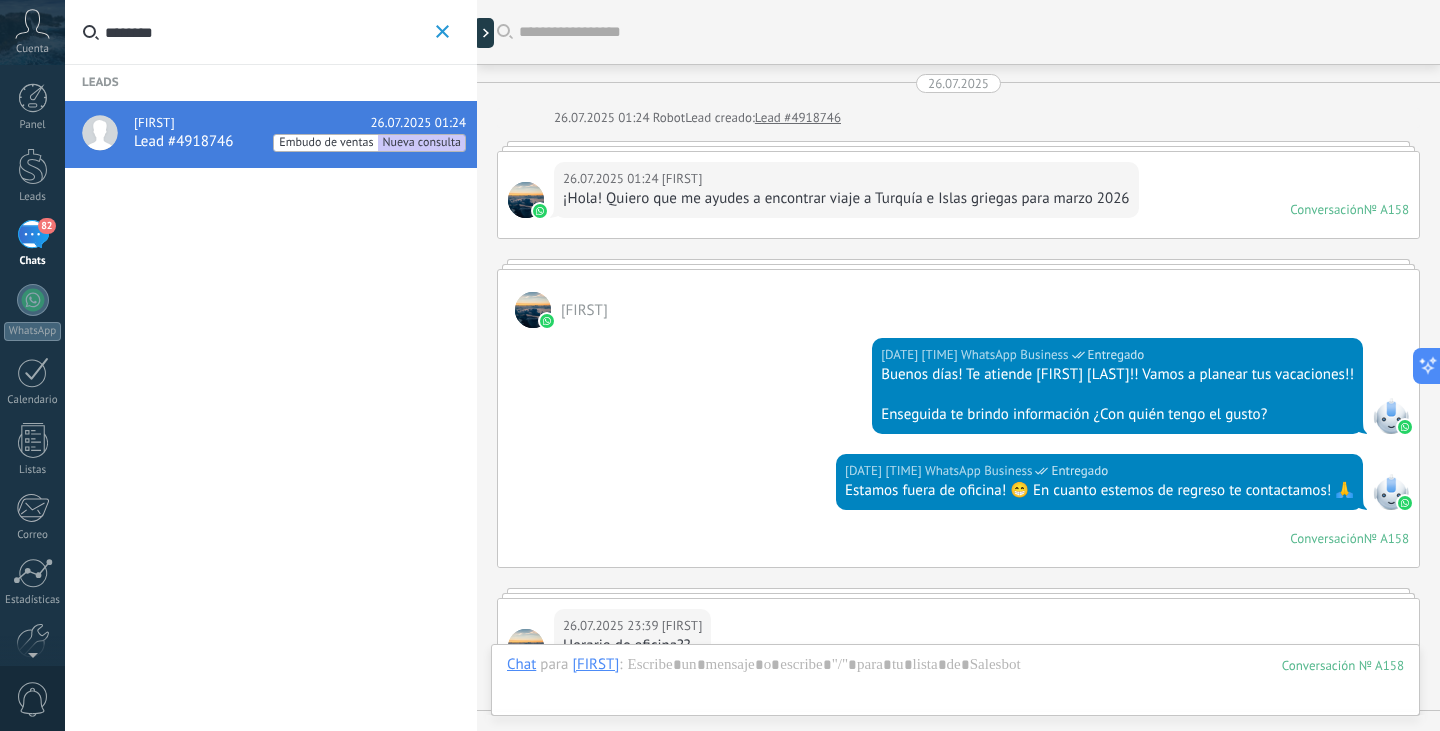 scroll, scrollTop: 2949, scrollLeft: 0, axis: vertical 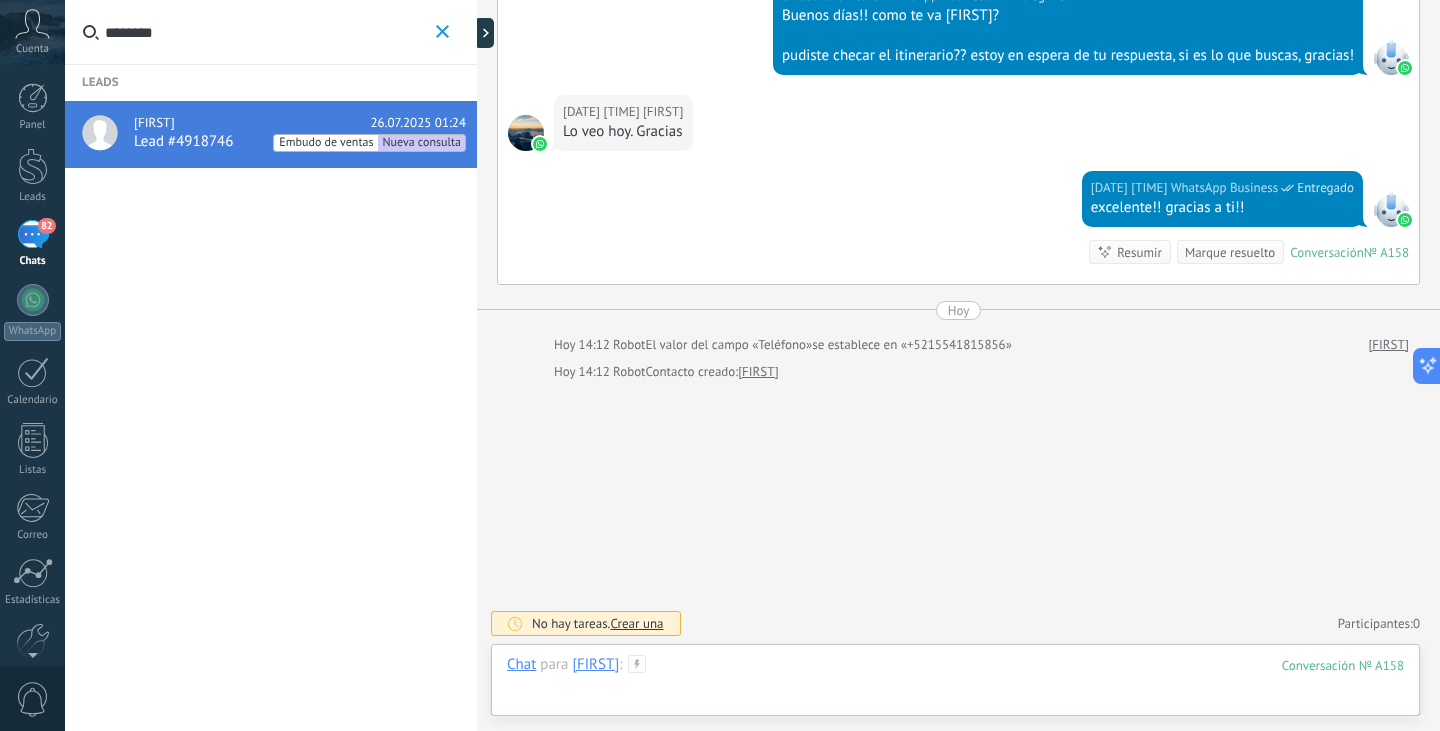 click at bounding box center (955, 685) 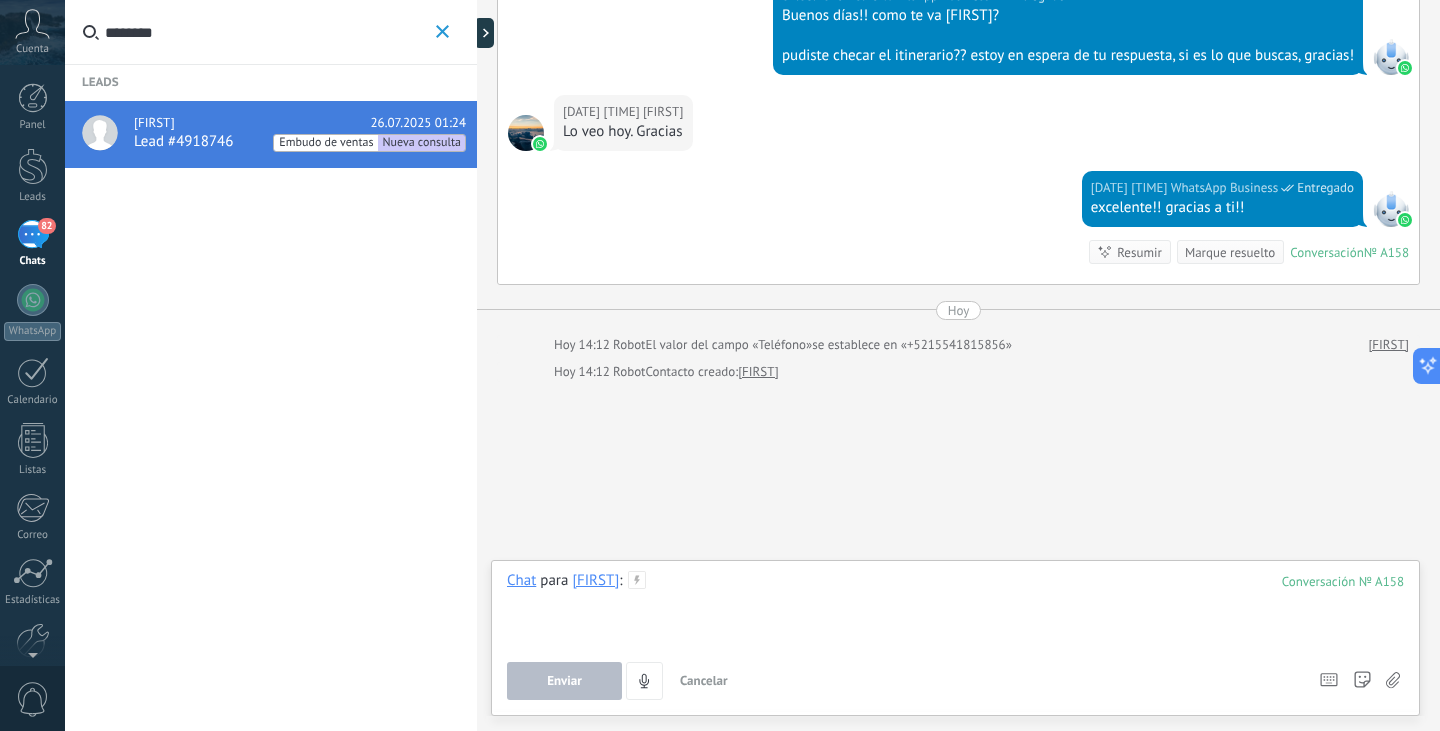 type 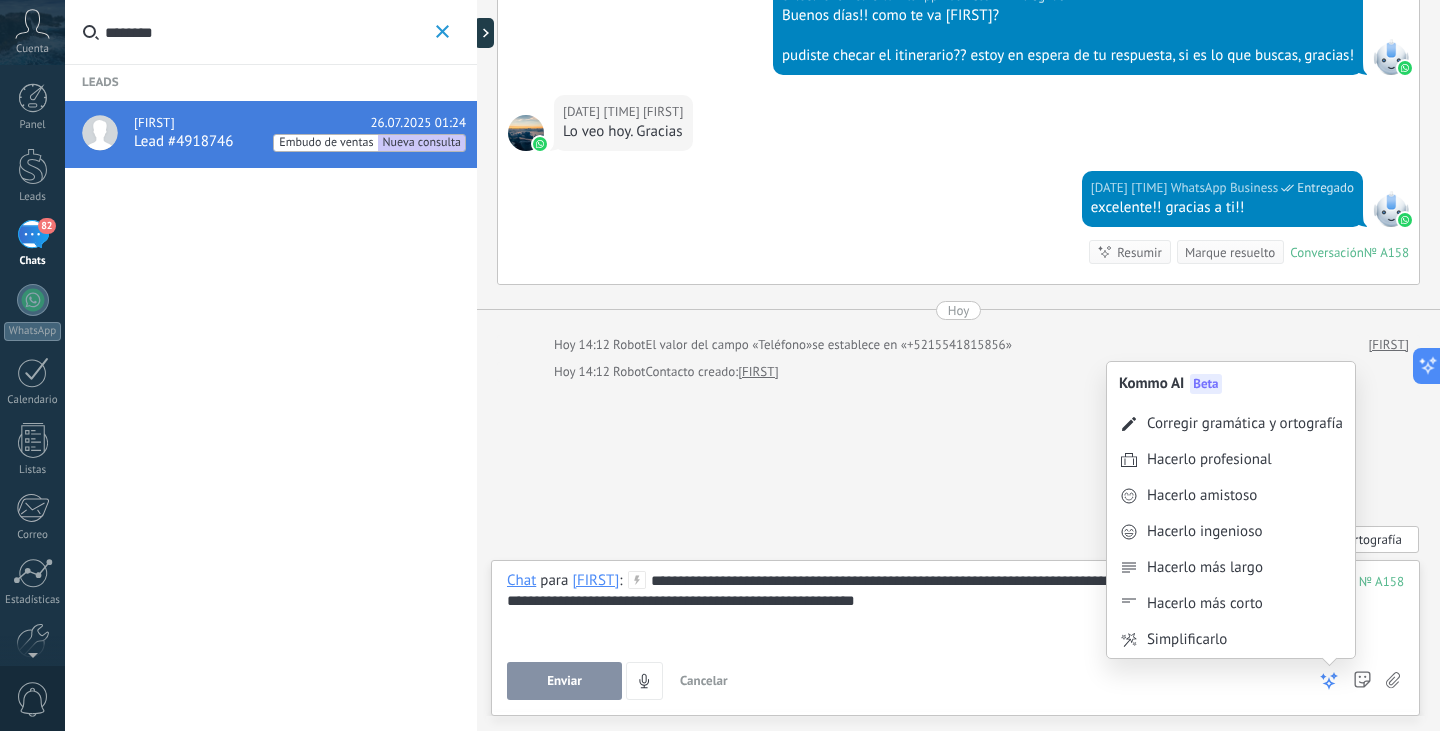 click 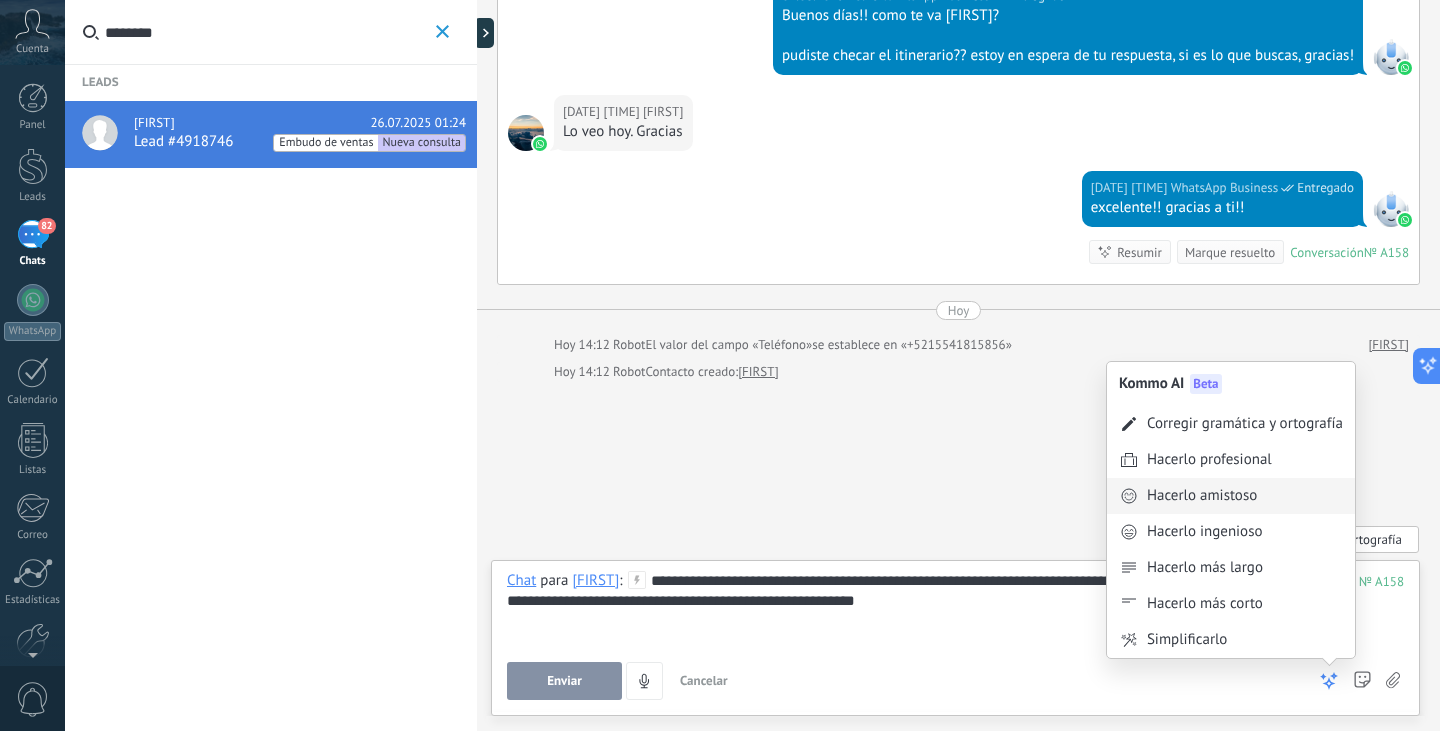 click on "Hacerlo amistoso" at bounding box center [1202, 496] 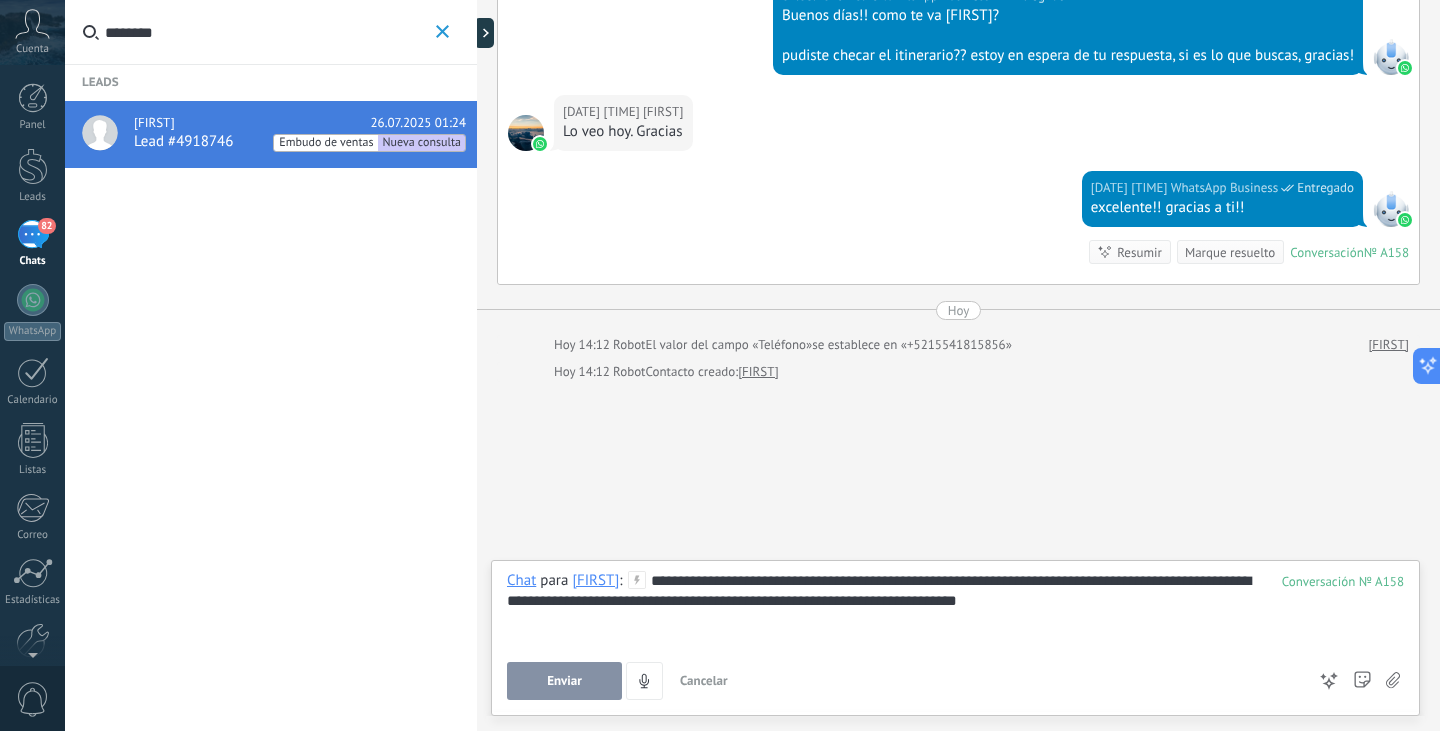 drag, startPoint x: 1230, startPoint y: 592, endPoint x: 1273, endPoint y: 530, distance: 75.45197 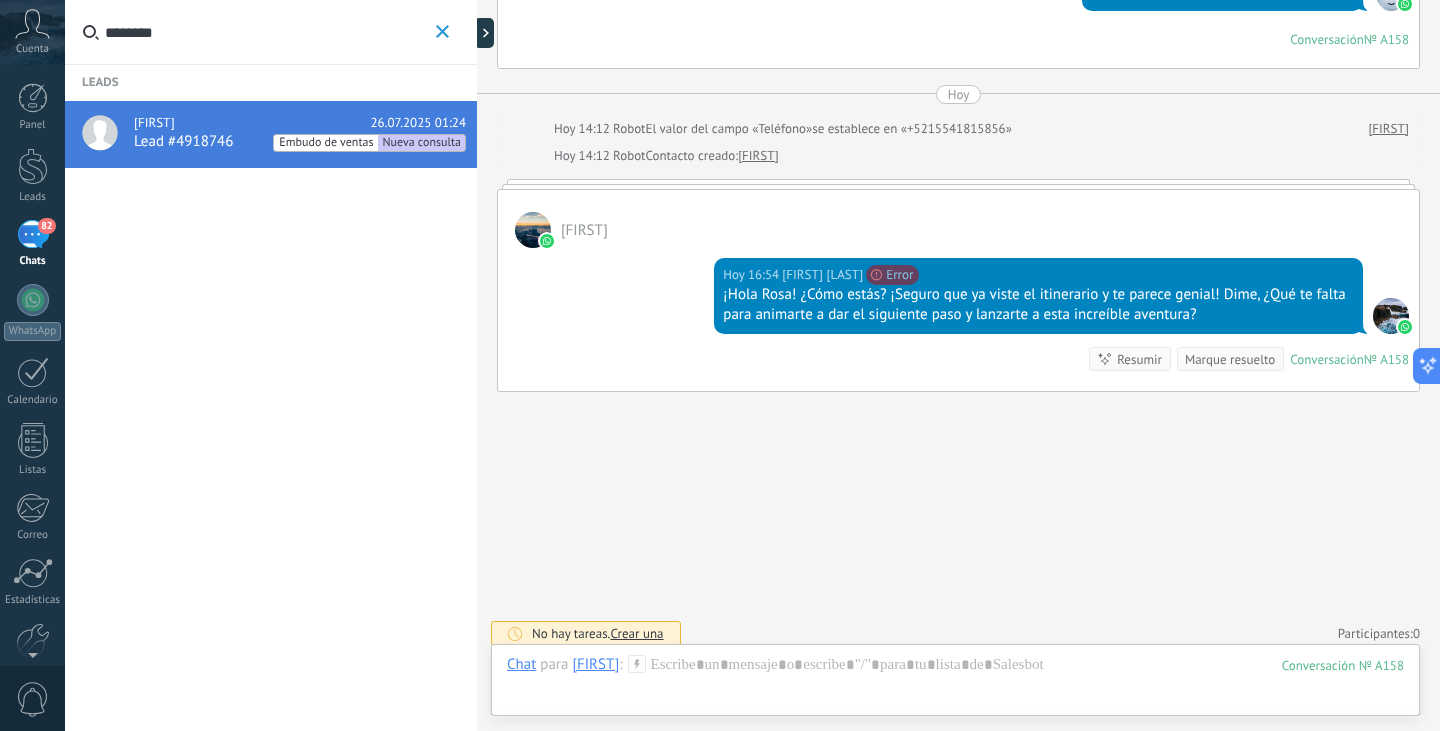 scroll, scrollTop: 3175, scrollLeft: 0, axis: vertical 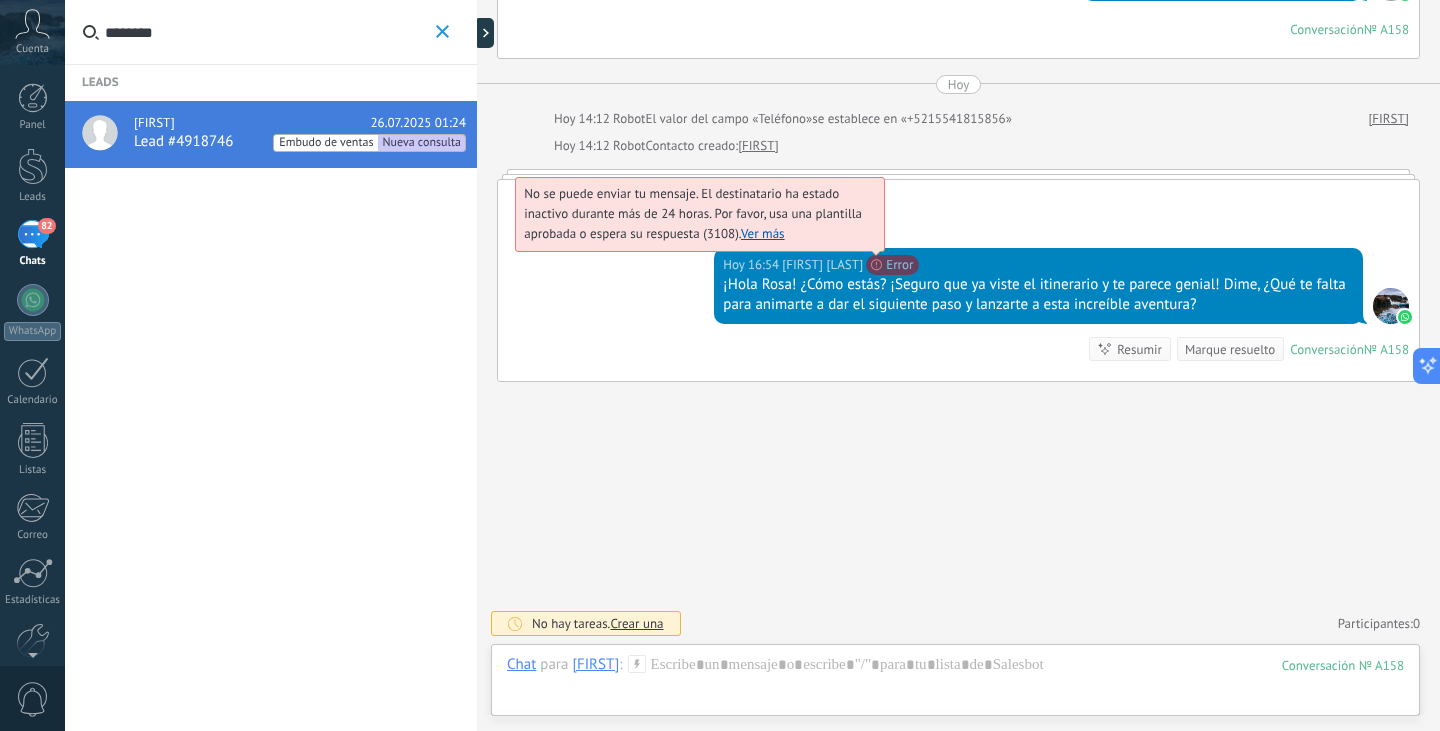 click on "No se puede enviar tu mensaje. El destinatario ha estado inactivo durante más de 24 horas. Por favor, usa una plantilla aprobada o espera su respuesta (3108).  Ver más" at bounding box center [693, 213] 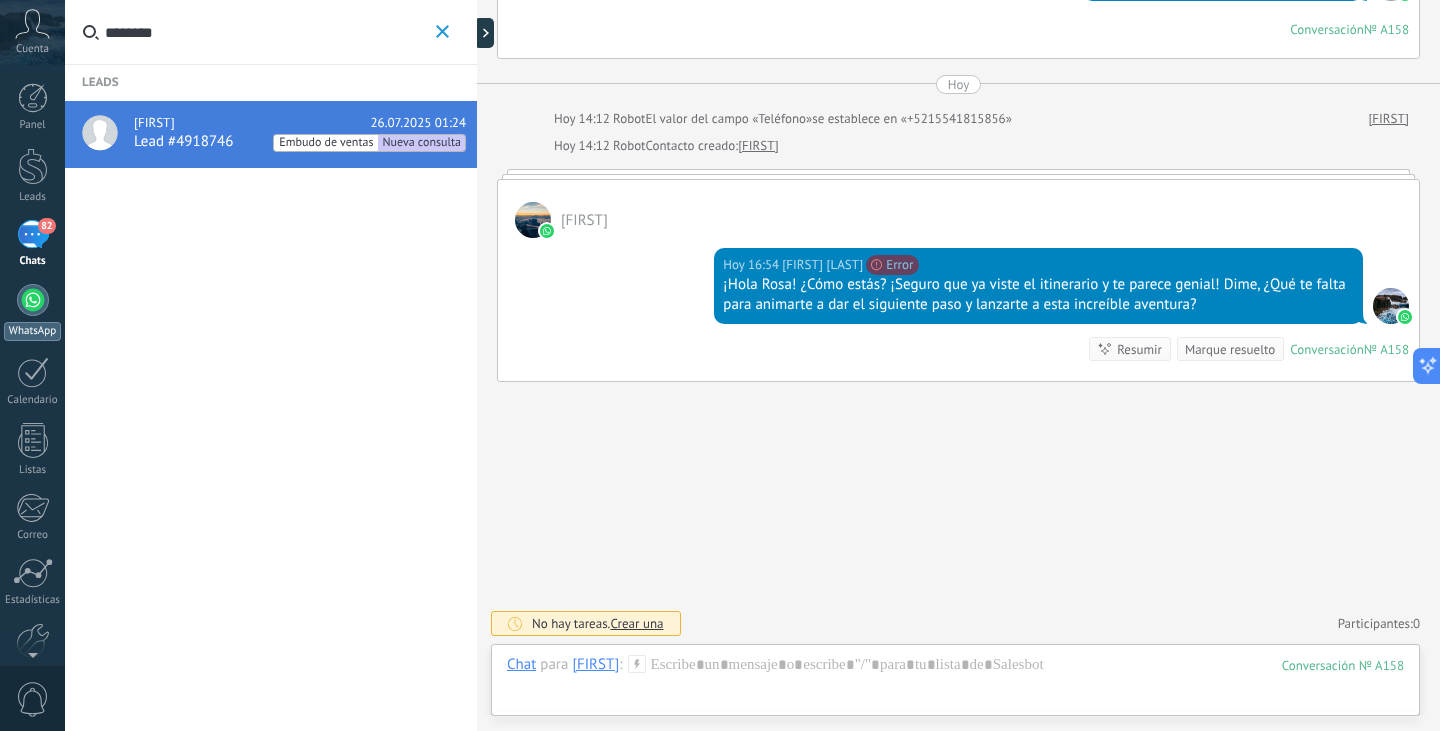 click at bounding box center (33, 300) 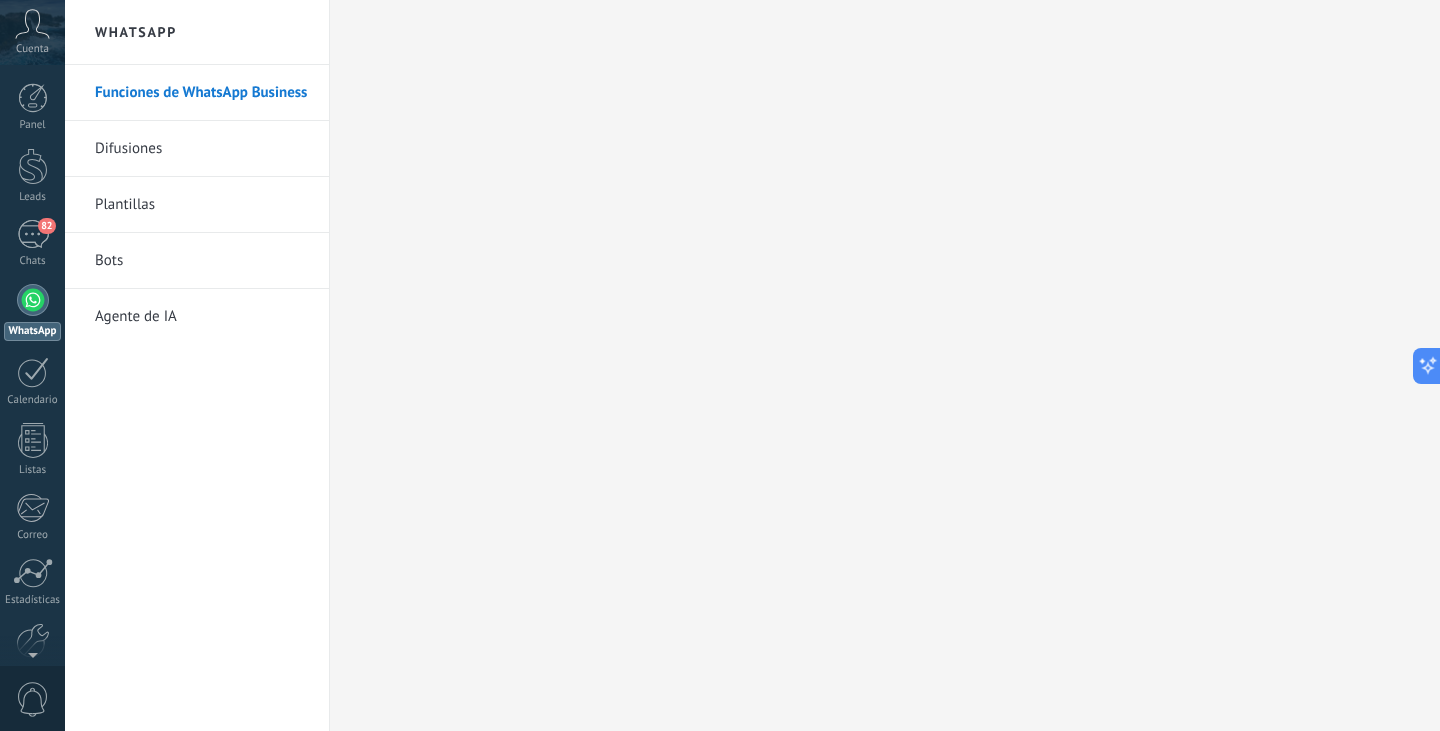 click on "Plantillas" at bounding box center (202, 205) 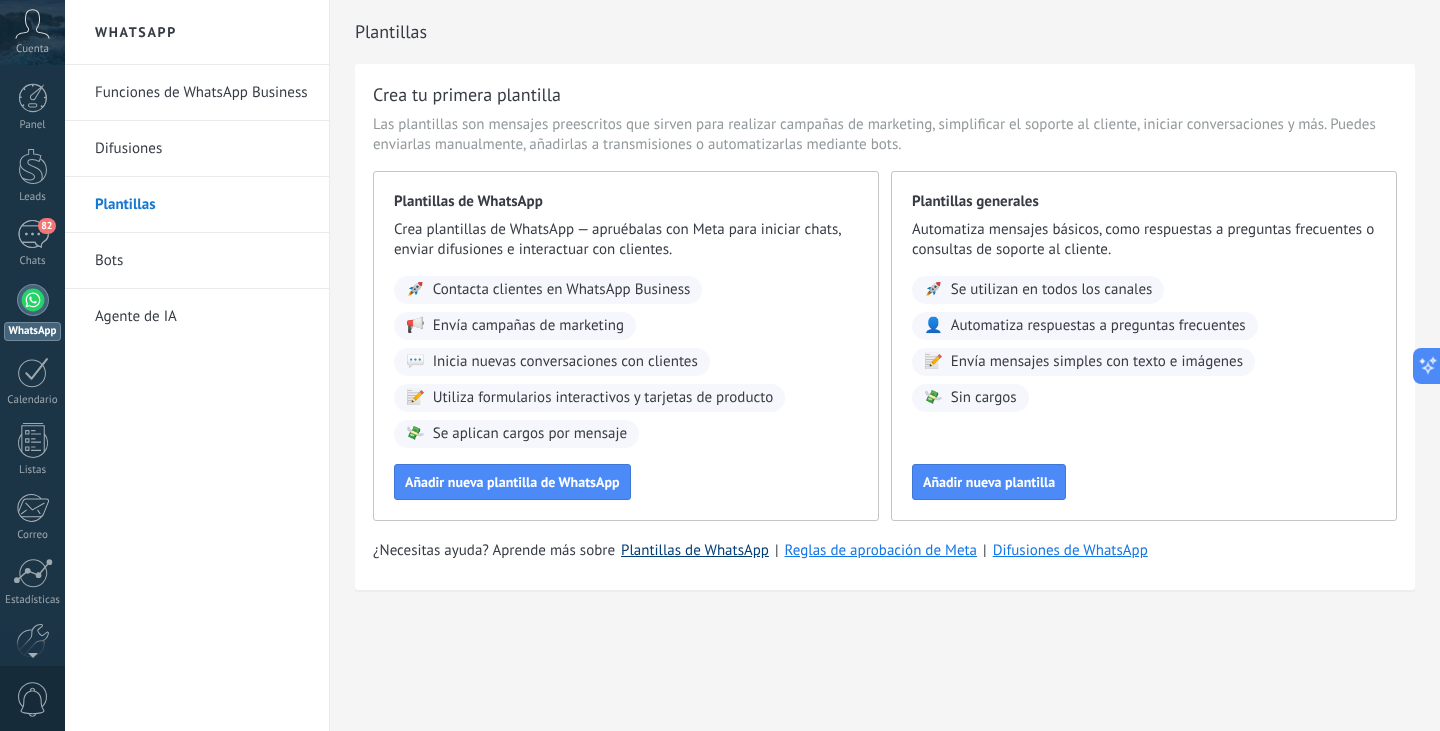 click on "Plantillas de WhatsApp" at bounding box center (695, 550) 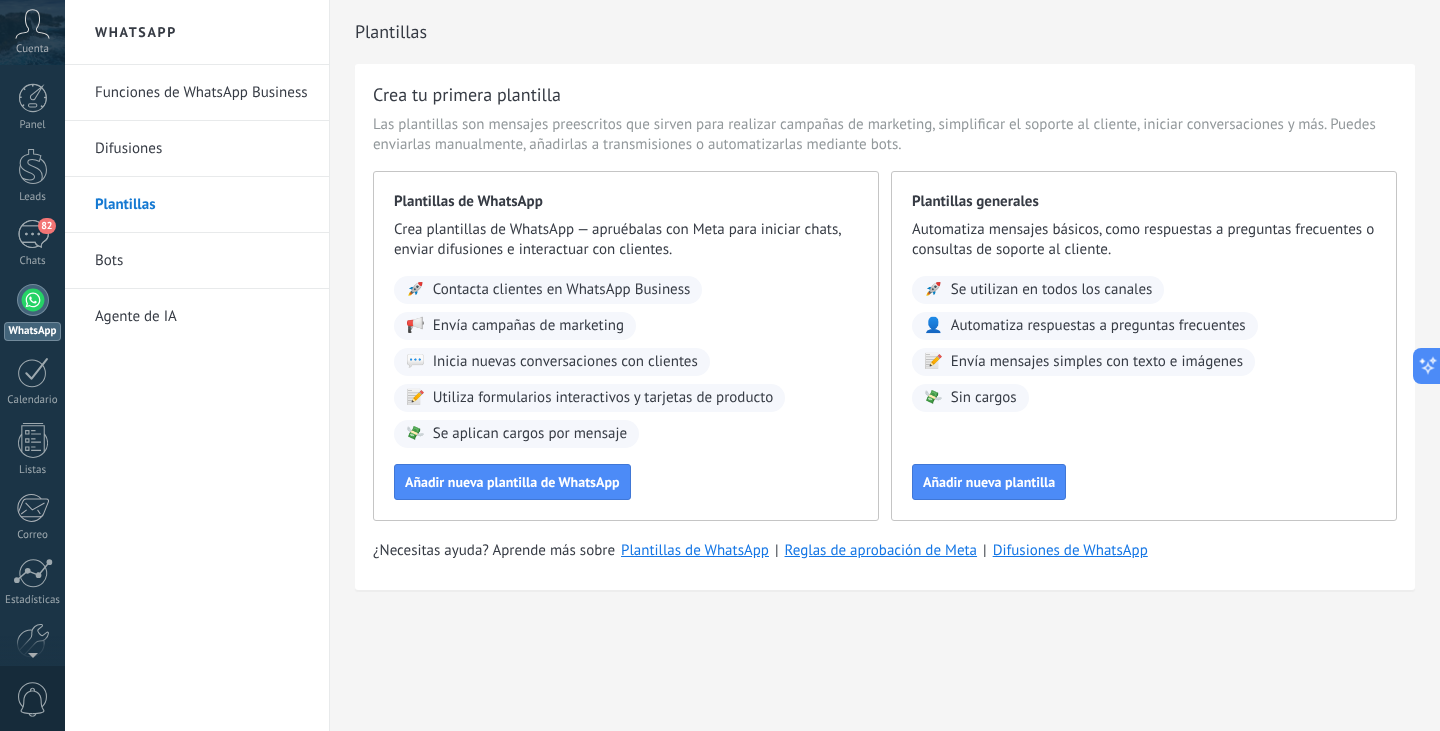 click on "Bots" at bounding box center (202, 261) 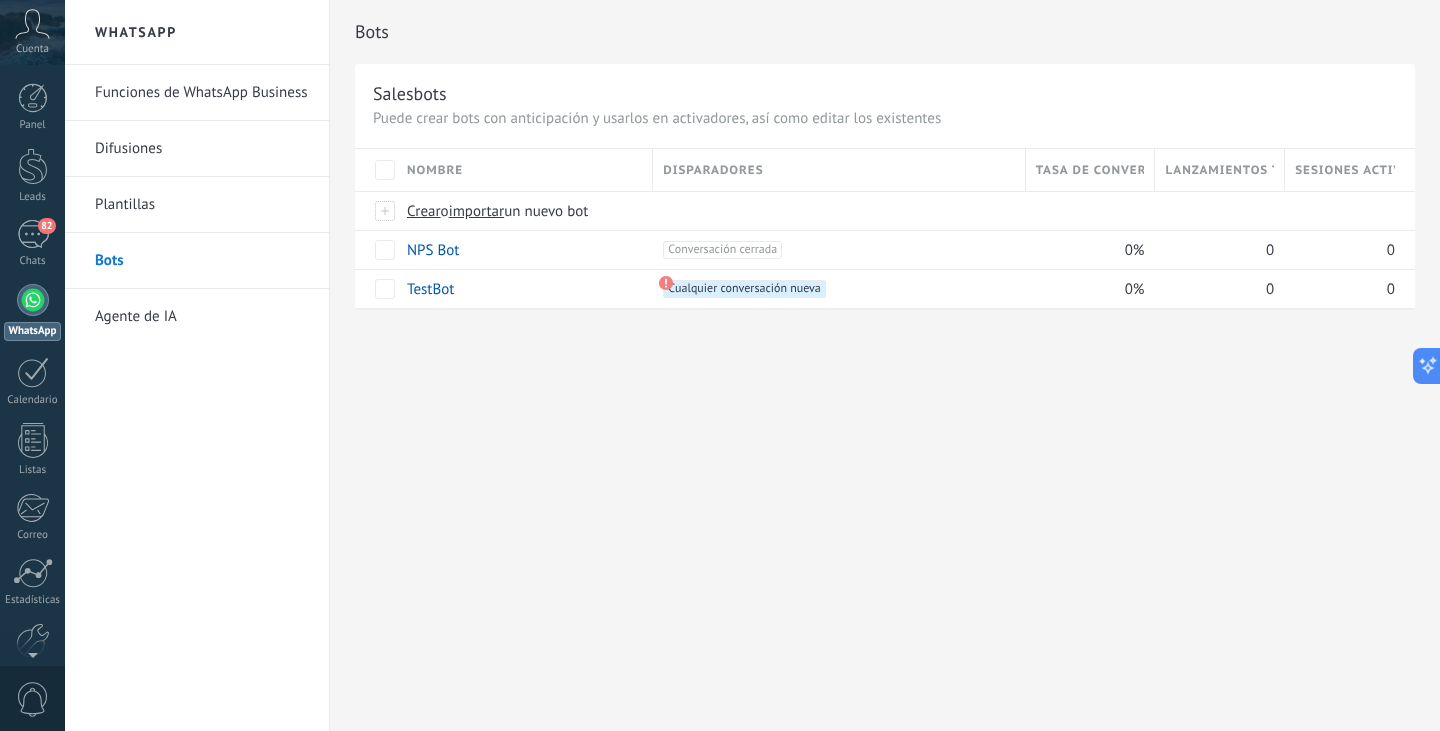 click on "Plantillas" at bounding box center (202, 205) 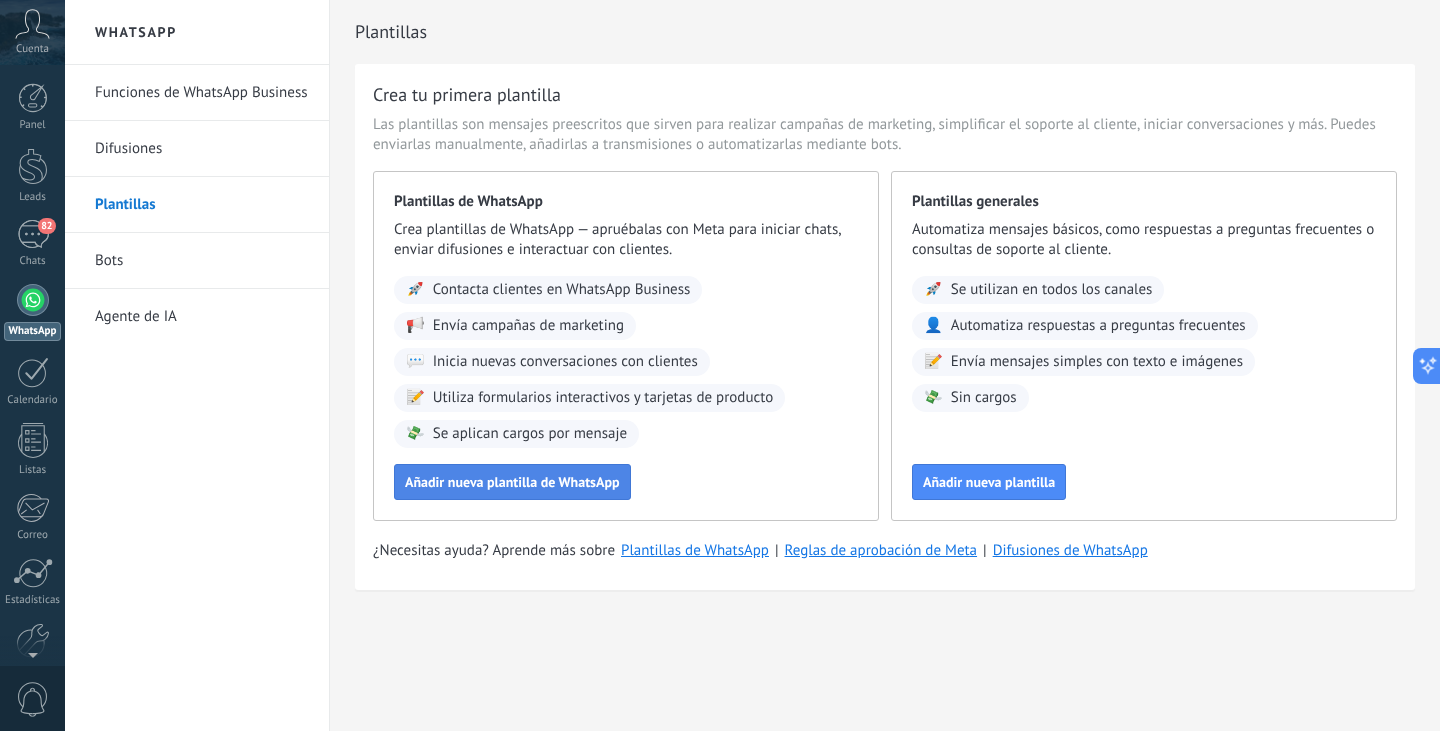 click on "Añadir nueva plantilla de WhatsApp" at bounding box center (512, 482) 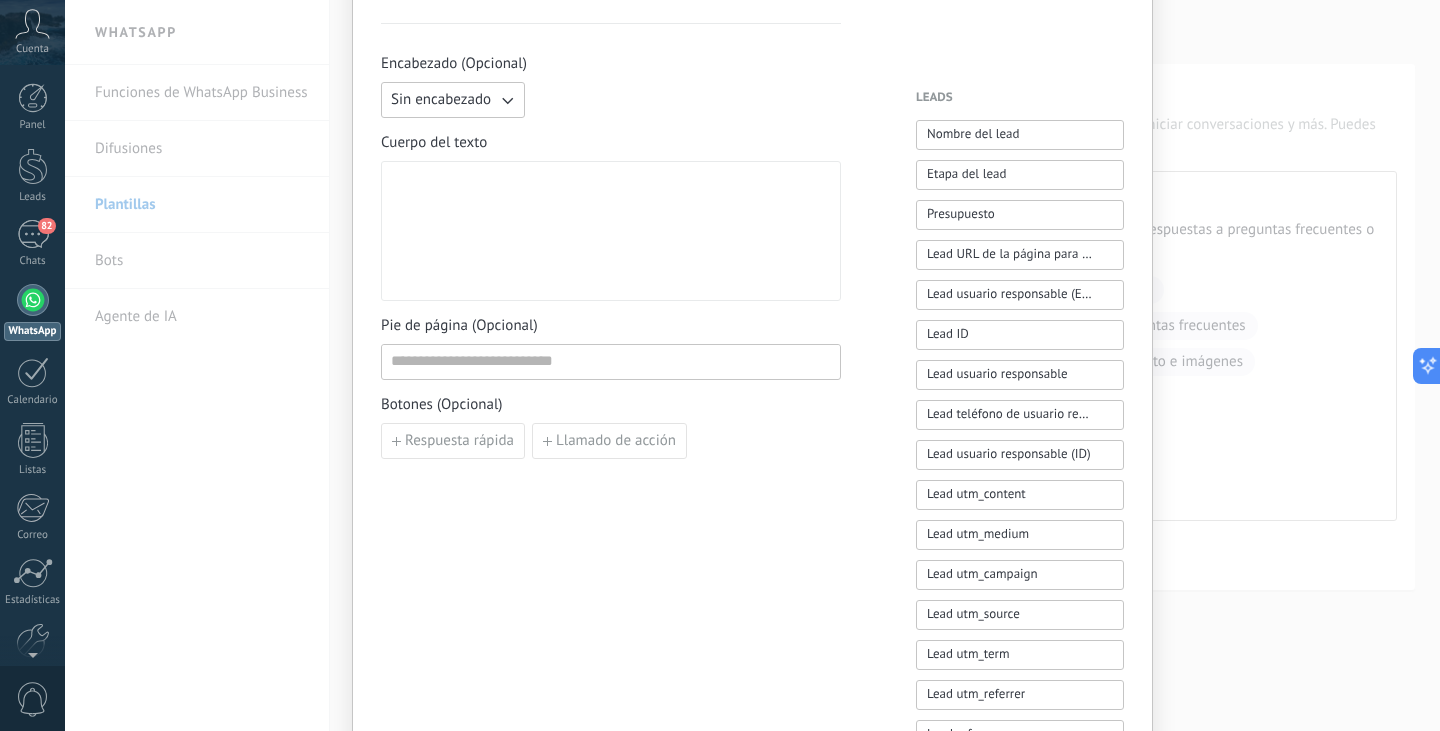 scroll, scrollTop: 400, scrollLeft: 0, axis: vertical 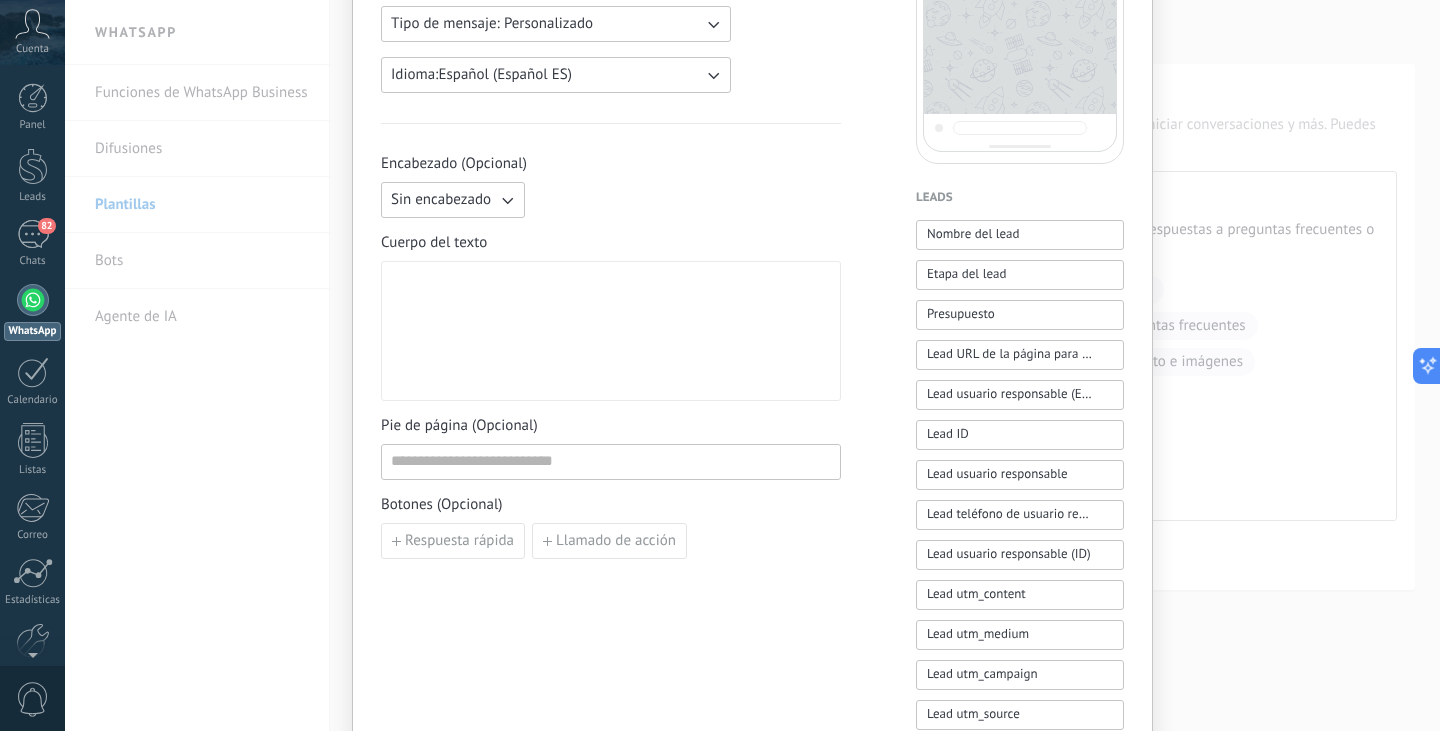 click at bounding box center (611, 331) 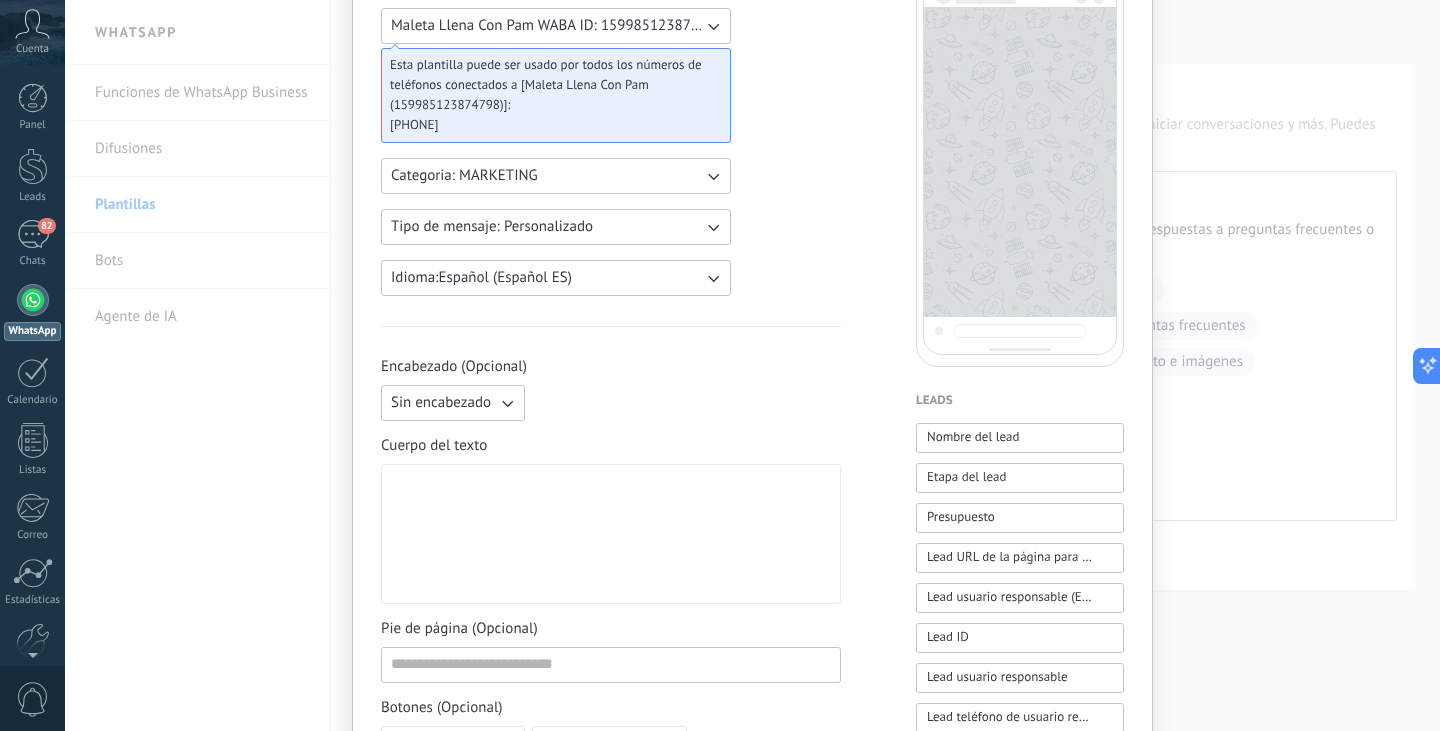 scroll, scrollTop: 200, scrollLeft: 0, axis: vertical 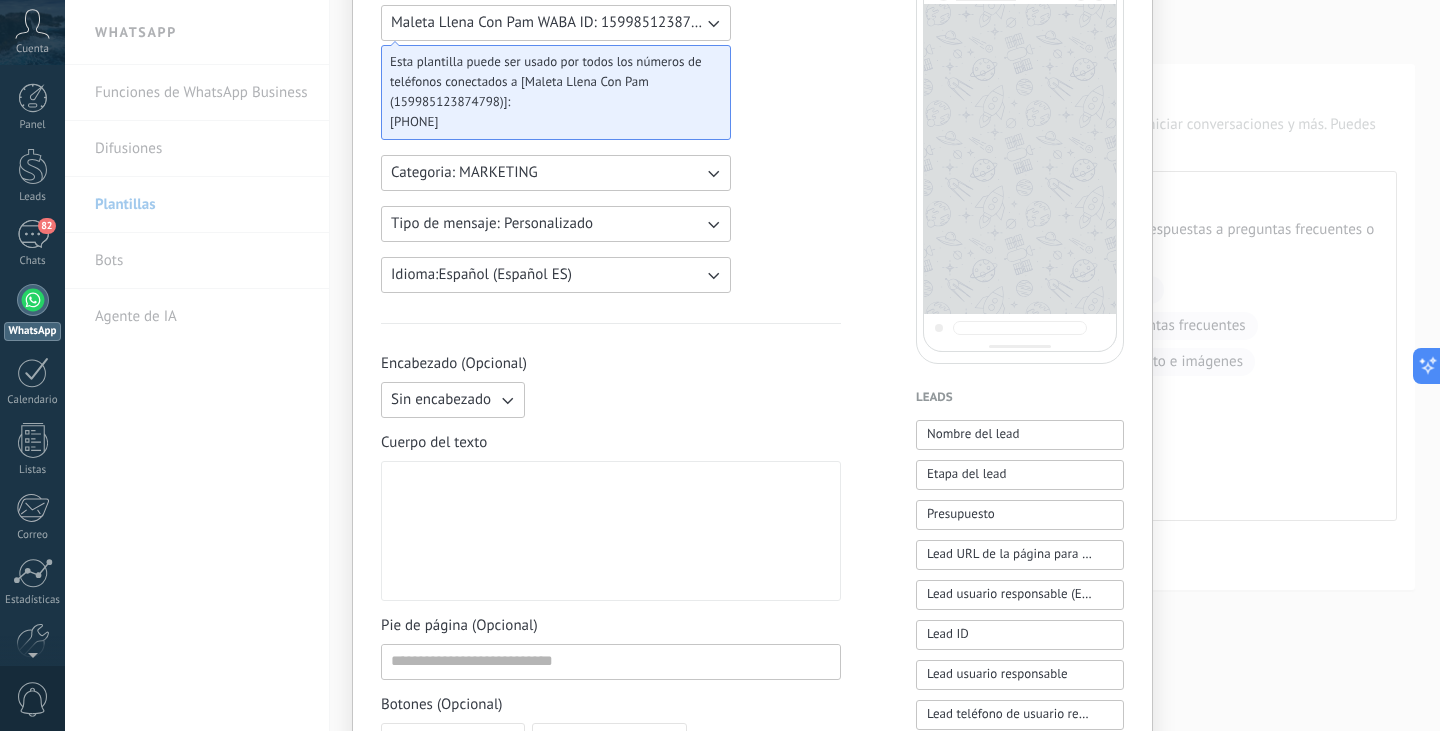 click at bounding box center (611, 531) 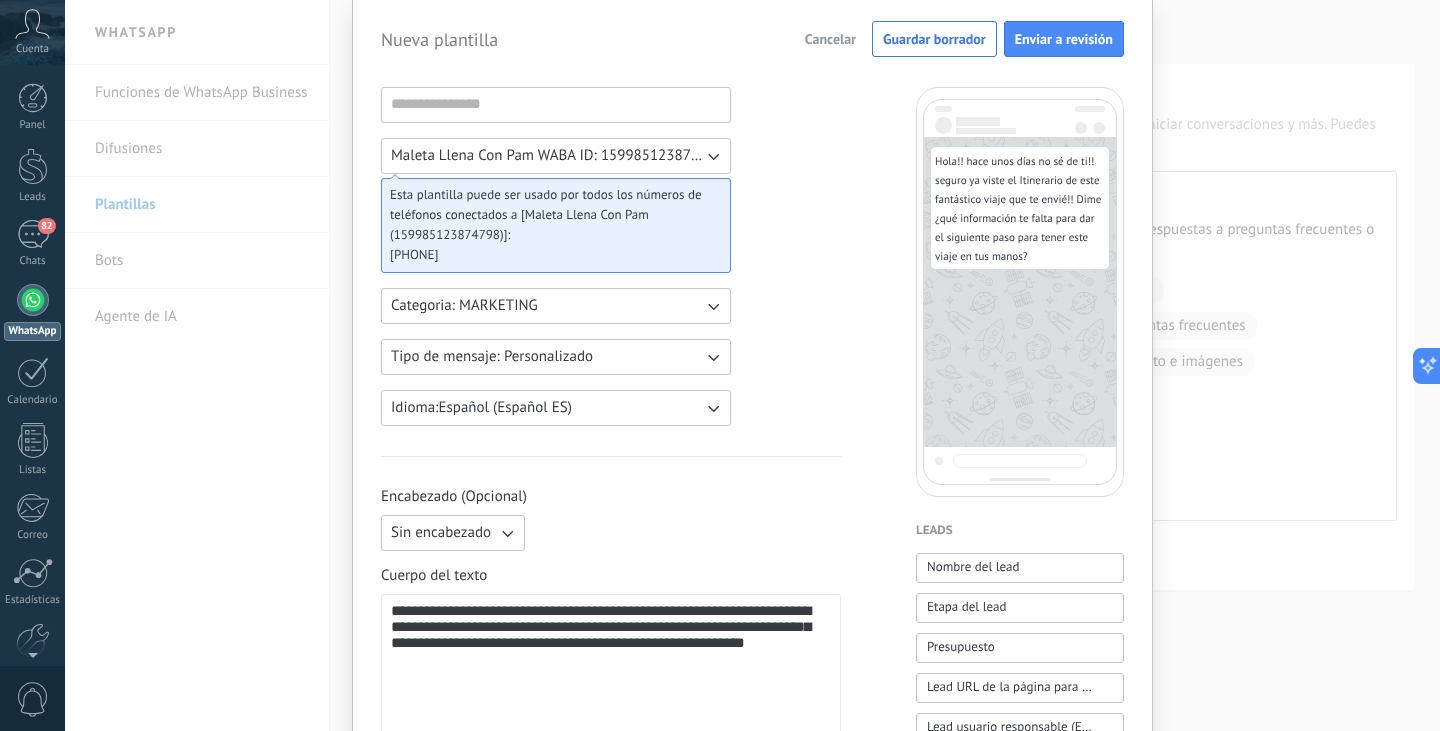 scroll, scrollTop: 100, scrollLeft: 0, axis: vertical 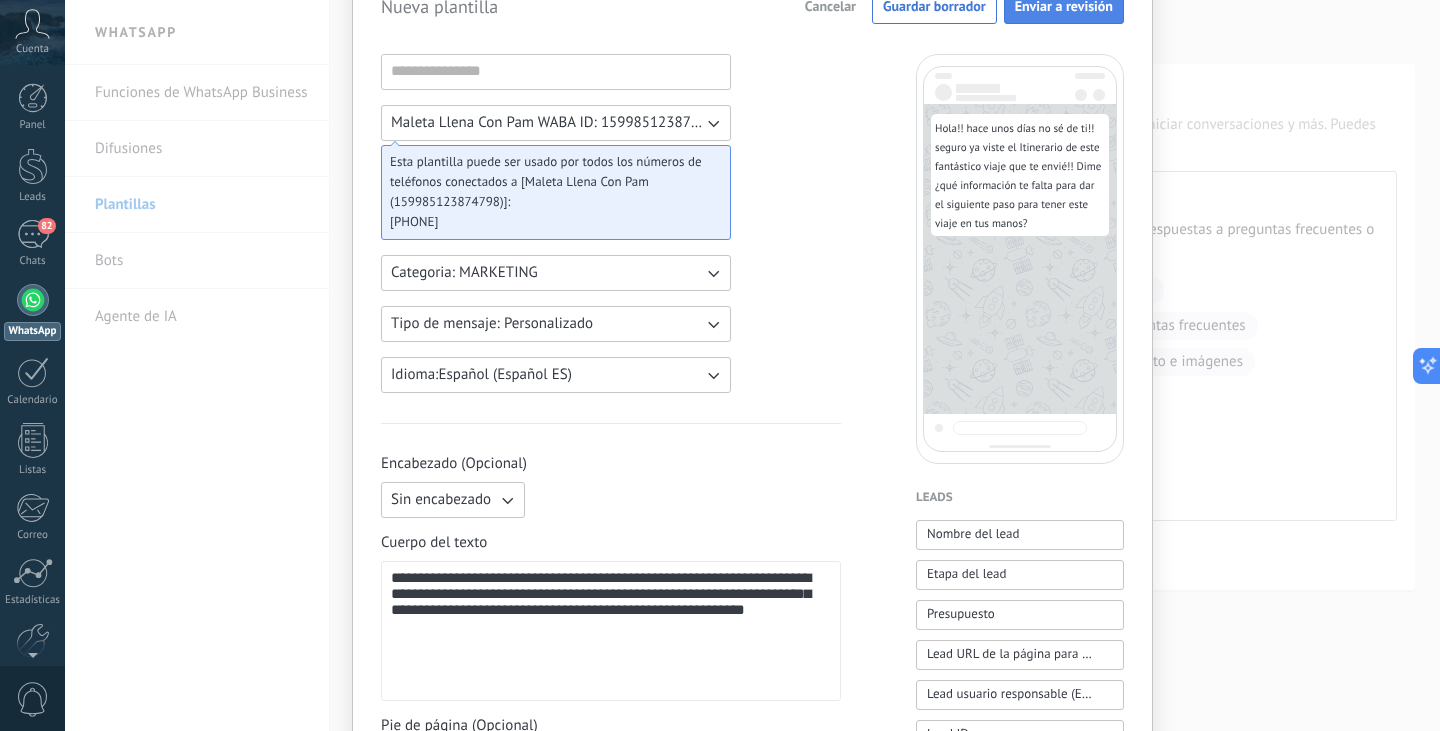 click on "Enviar a revisión" at bounding box center (1064, 6) 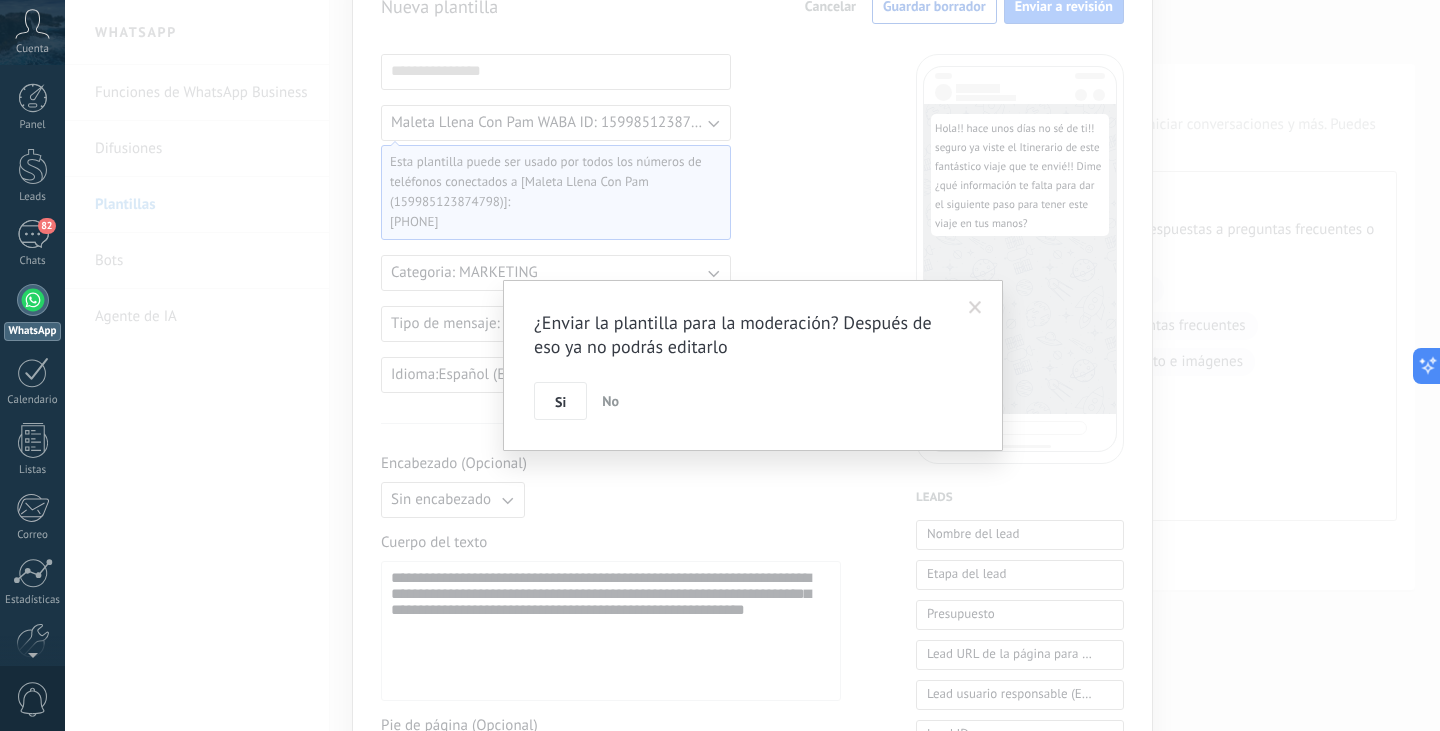 click on "No" at bounding box center [610, 401] 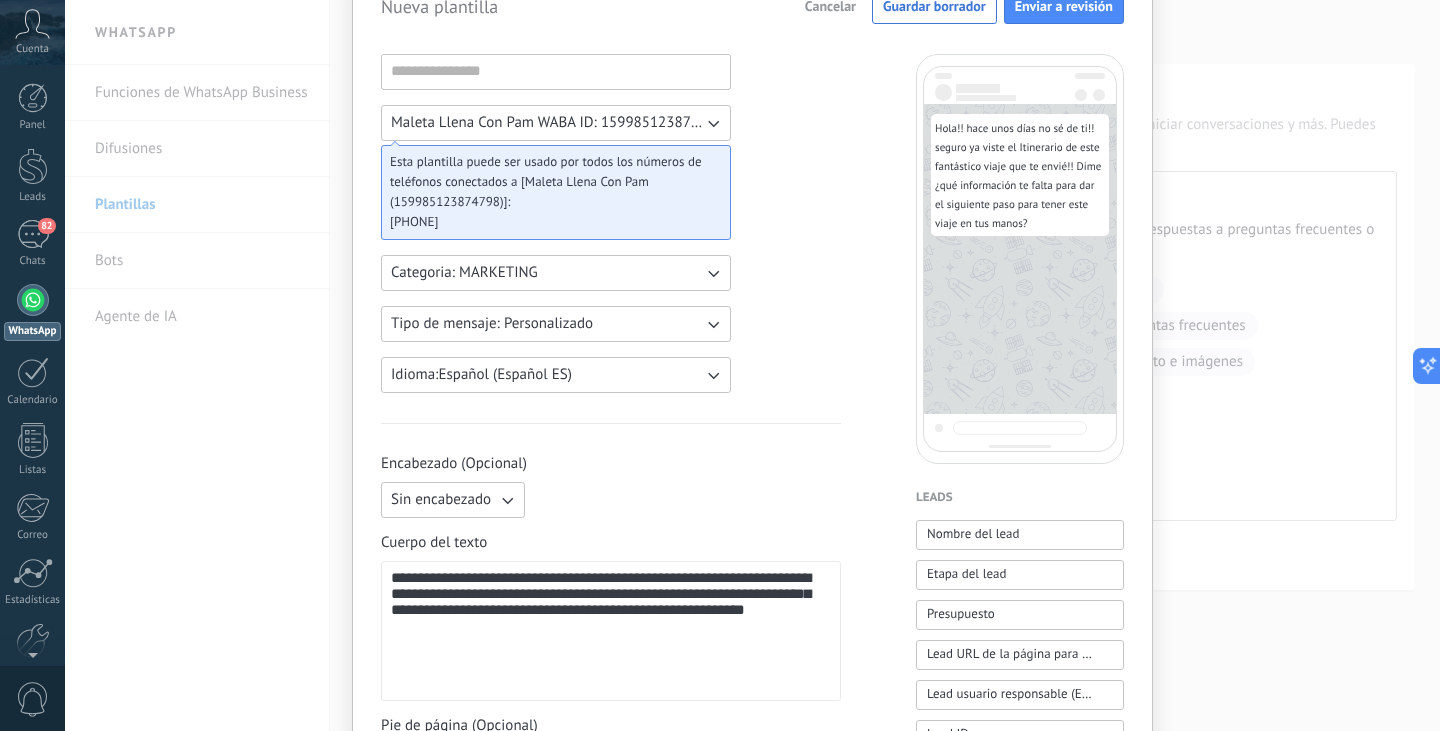 click on "Categoria: MARKETING" at bounding box center [464, 273] 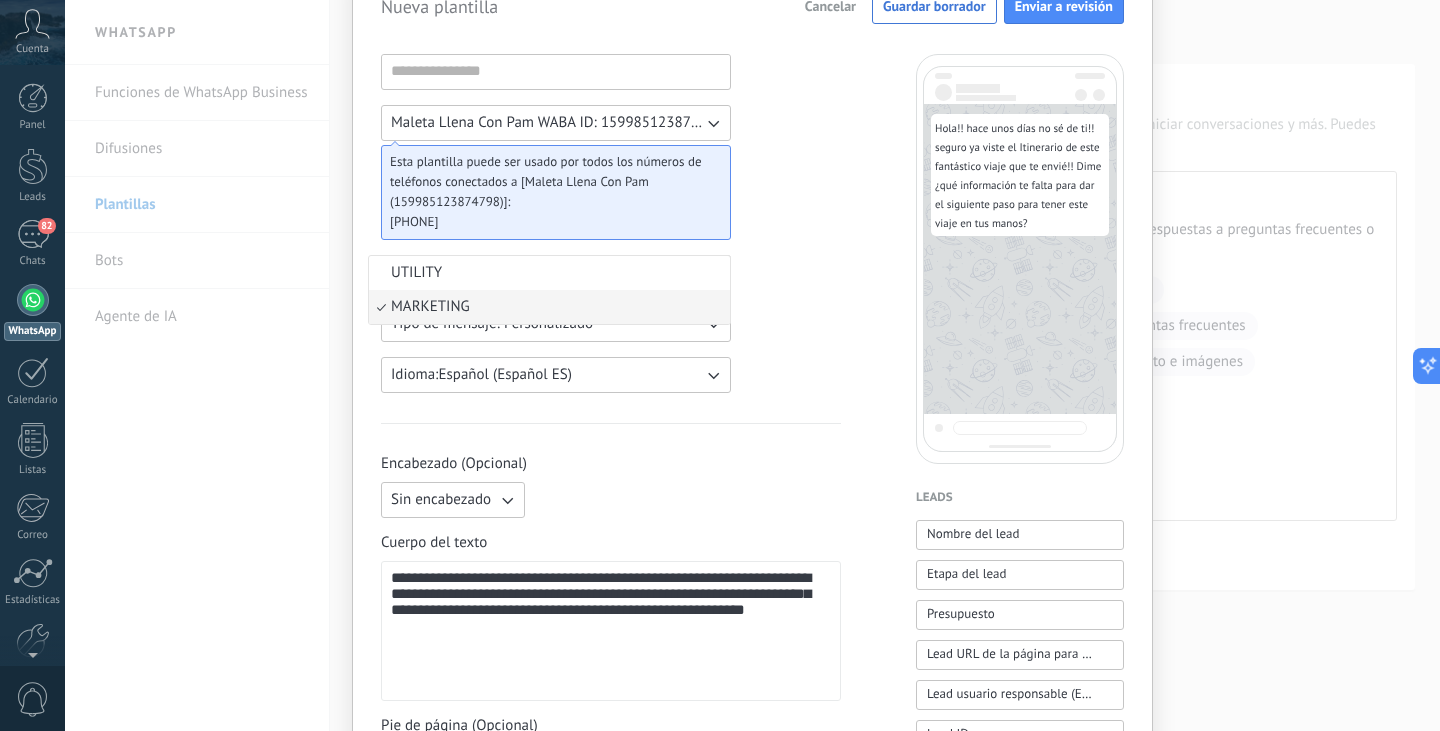 click on "UTILITY" at bounding box center [549, 273] 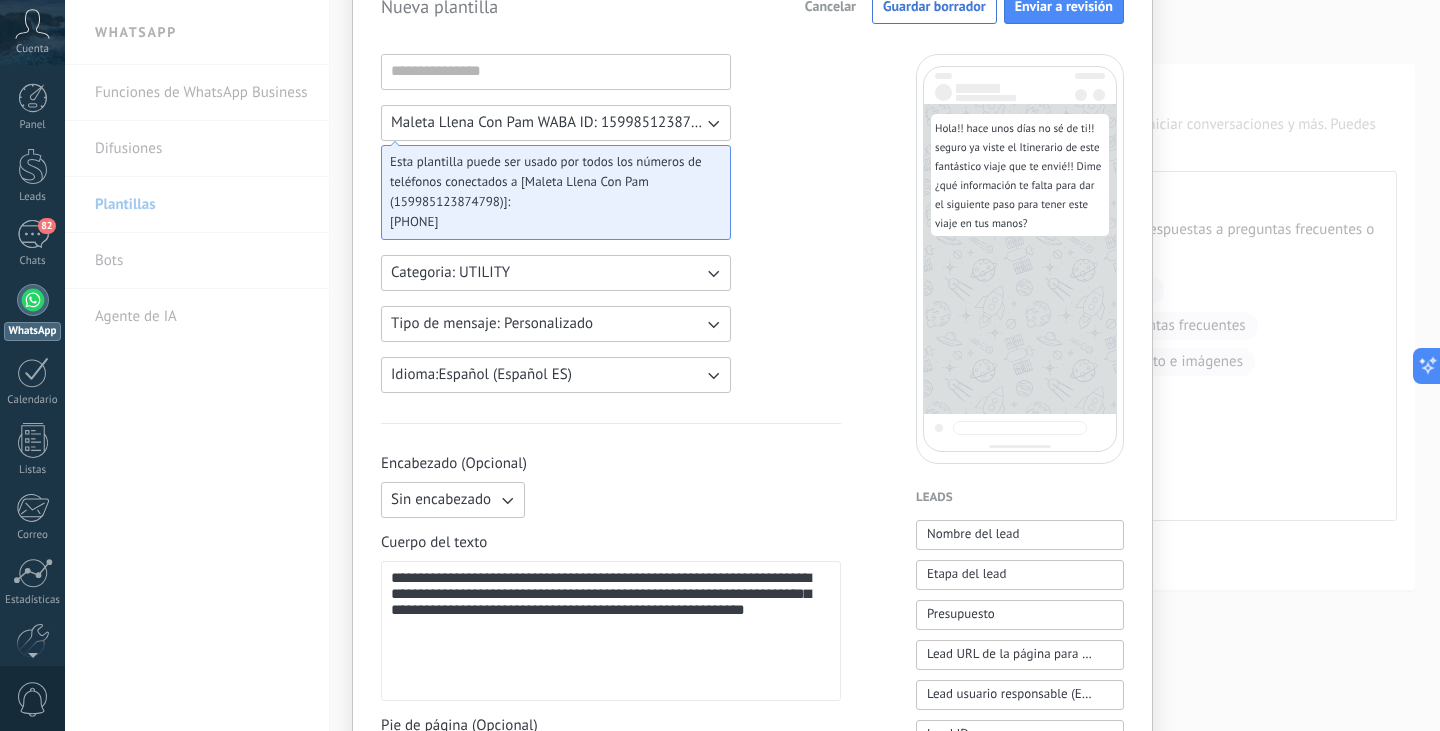 click on "Tipo de mensaje: Personalizado" at bounding box center [492, 324] 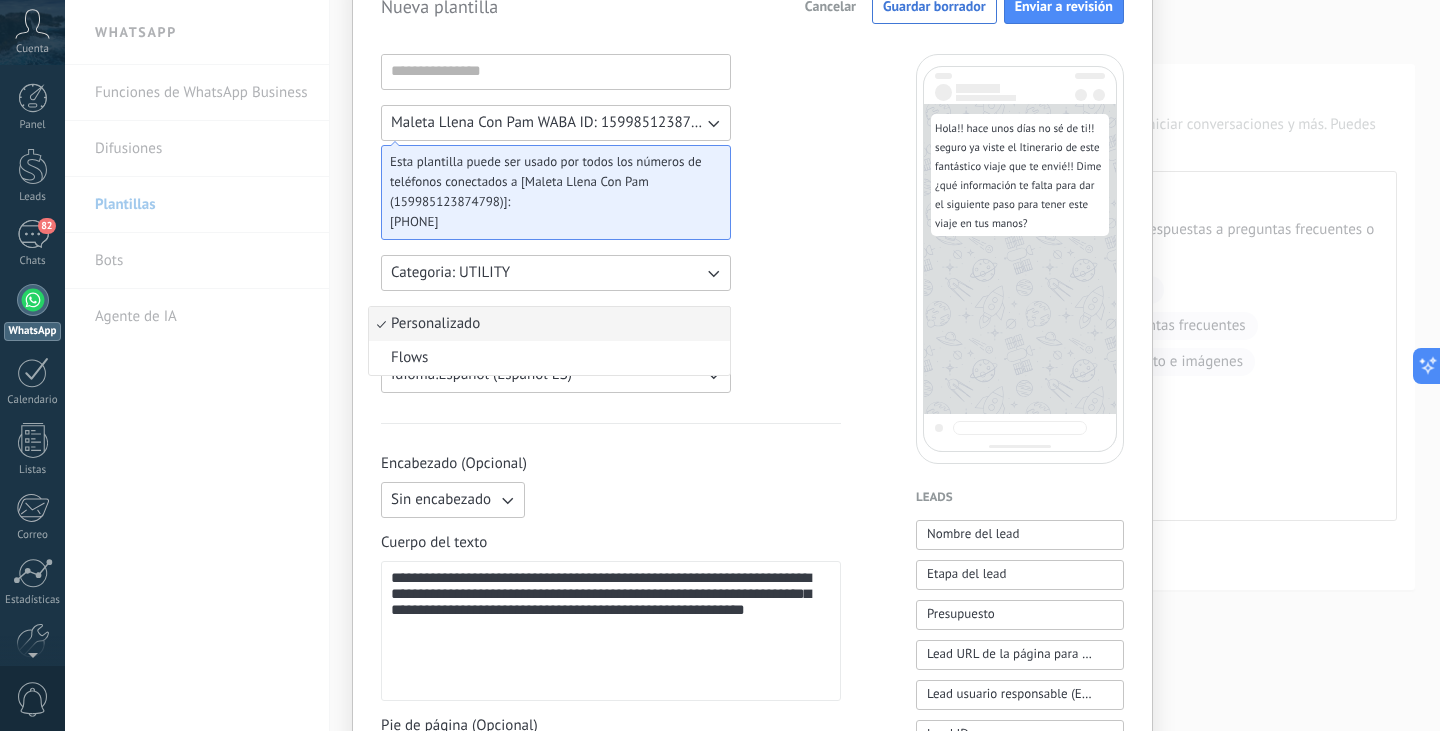 click on "Personalizado" at bounding box center (549, 324) 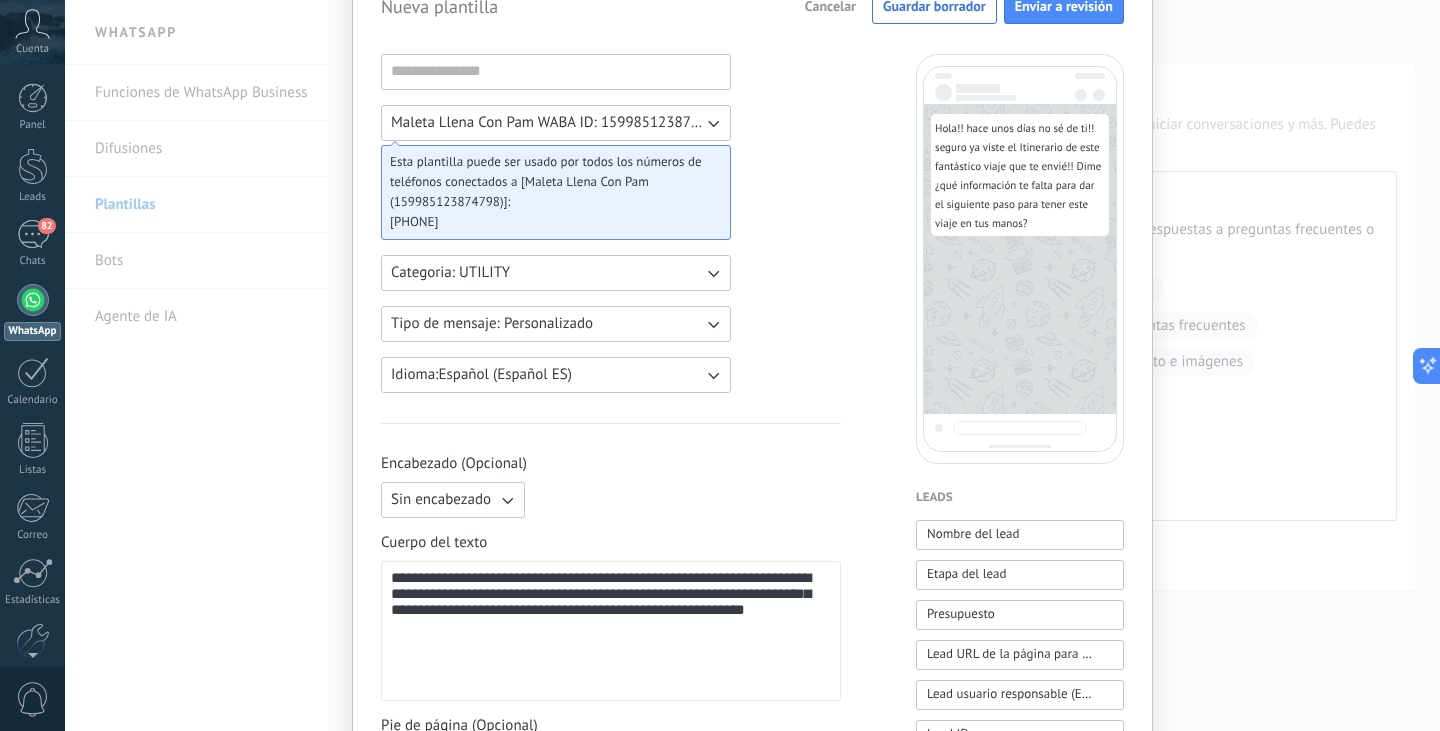 click on "Tipo de mensaje: Personalizado" at bounding box center (492, 324) 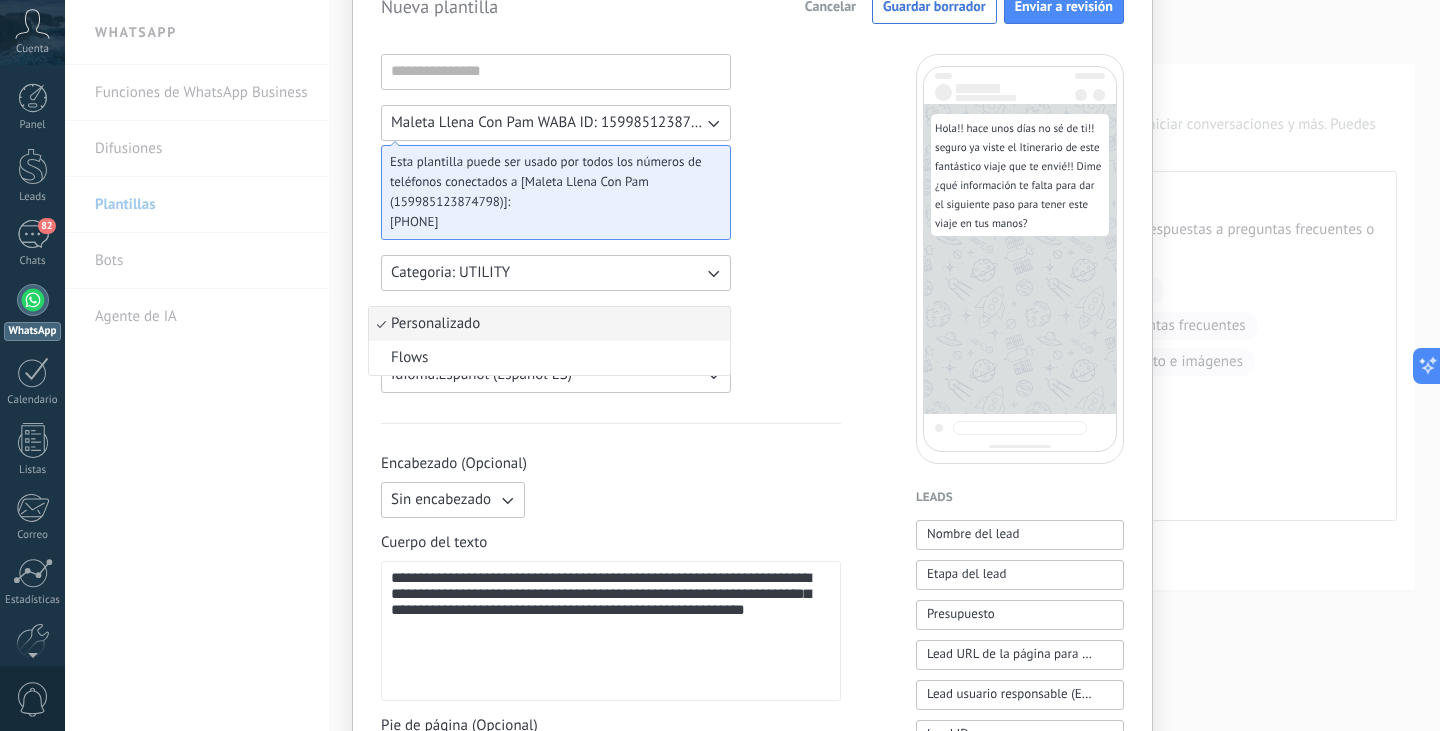 click on "Personalizado" at bounding box center [549, 324] 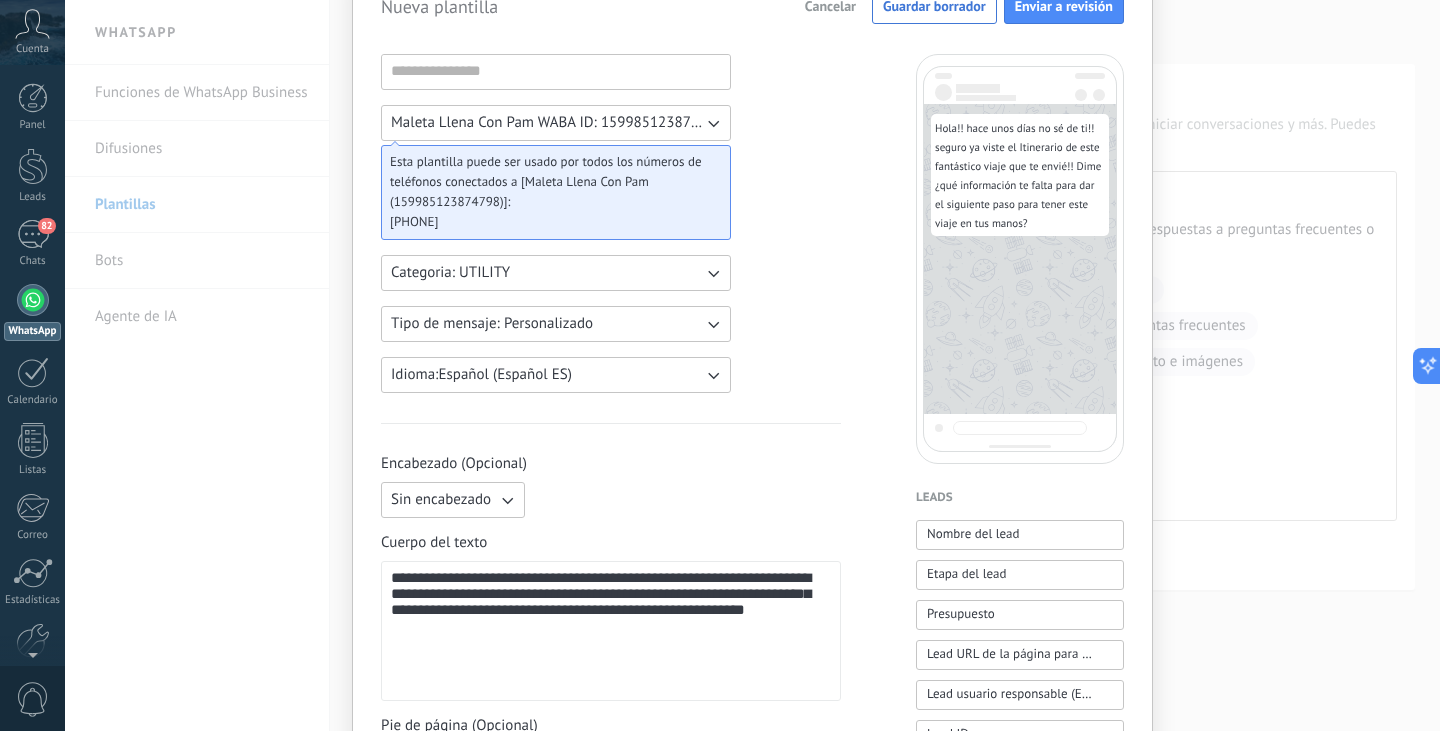 click on "Idioma:  Español (Español ES)" at bounding box center [481, 375] 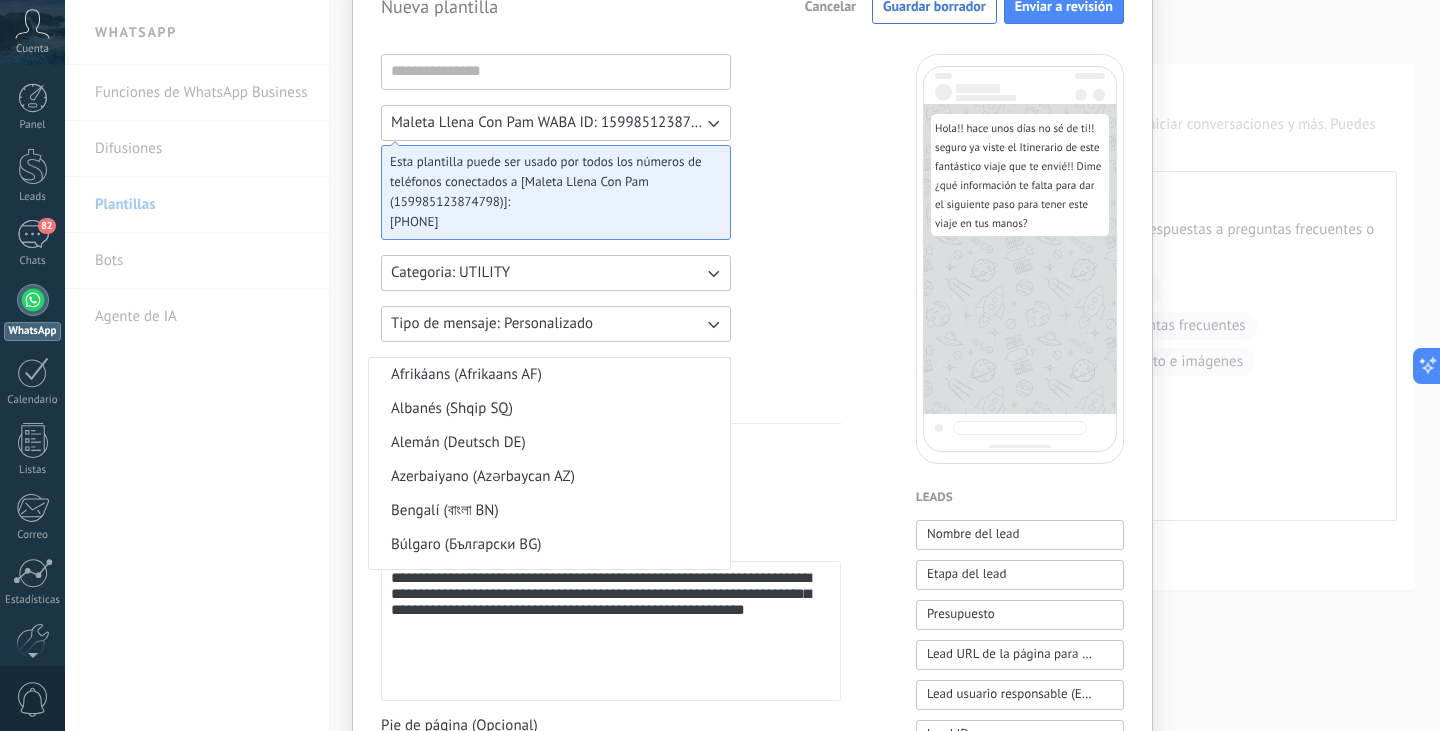 scroll, scrollTop: 490, scrollLeft: 0, axis: vertical 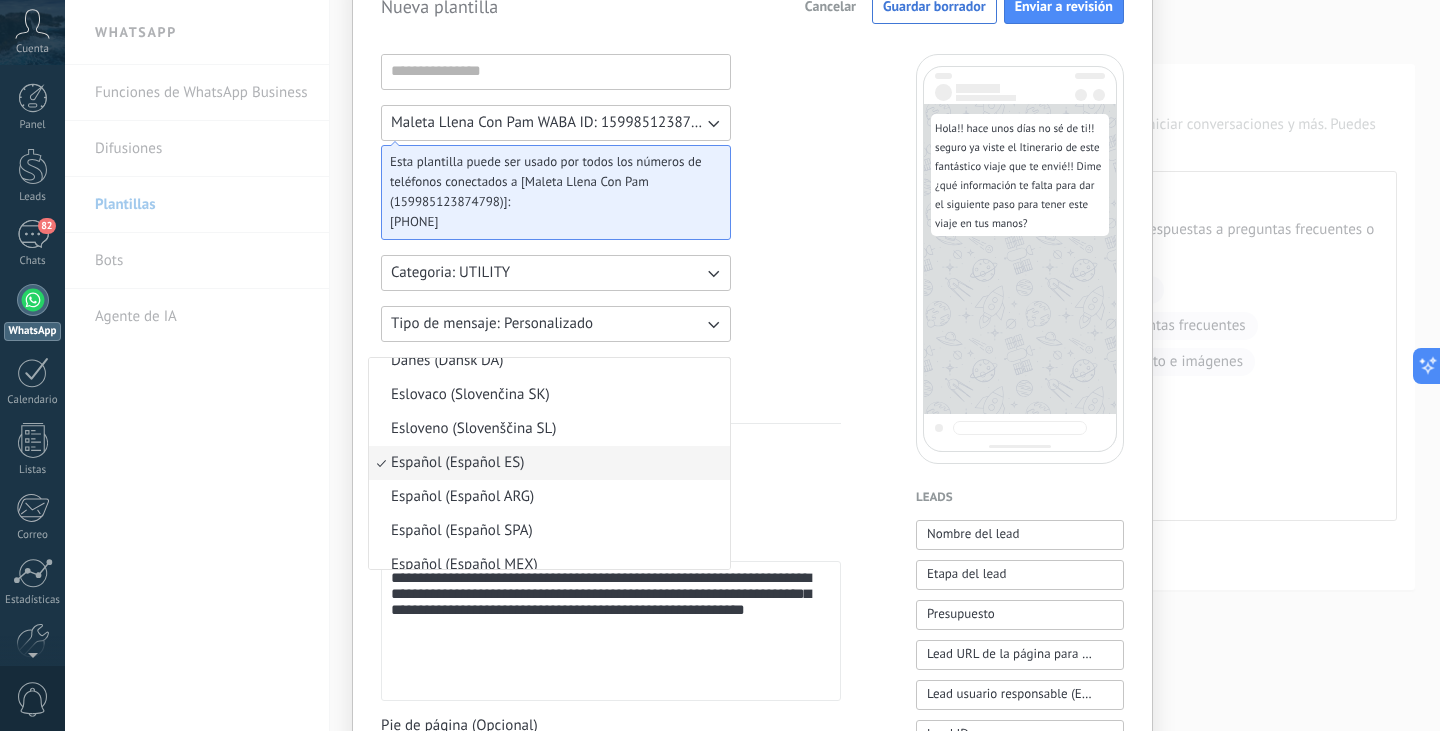 click on "Danés (Dansk DA)" at bounding box center [549, 361] 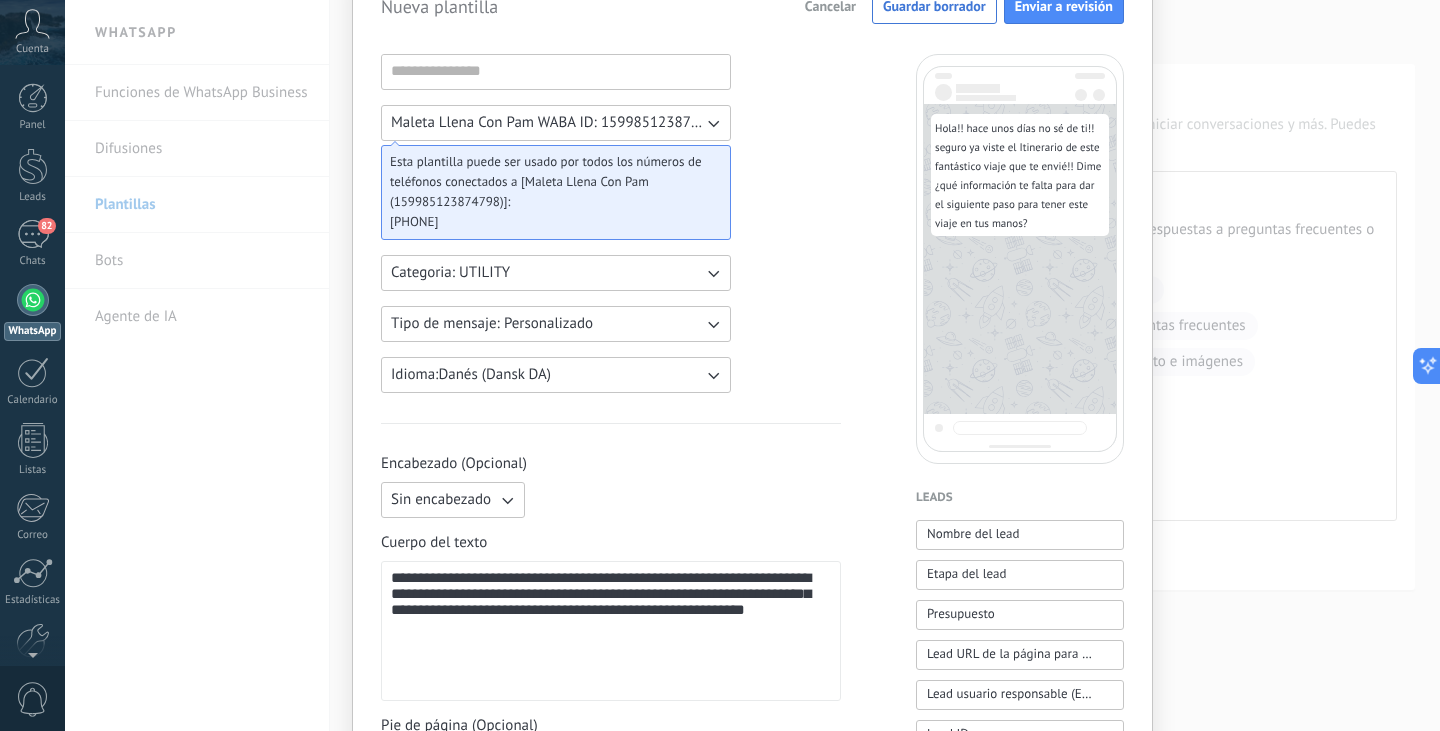click on "Idioma:  Danés (Dansk DA)" at bounding box center (556, 375) 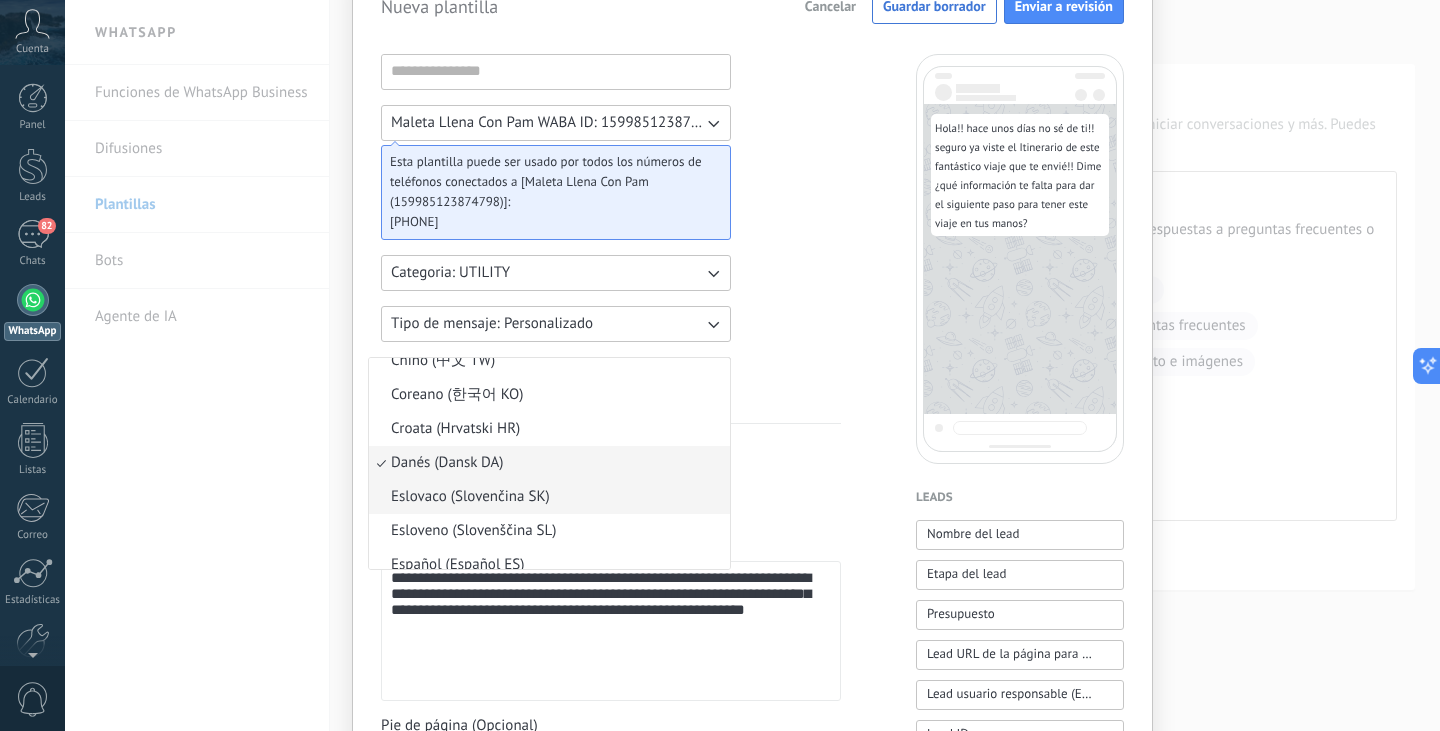 scroll, scrollTop: 488, scrollLeft: 0, axis: vertical 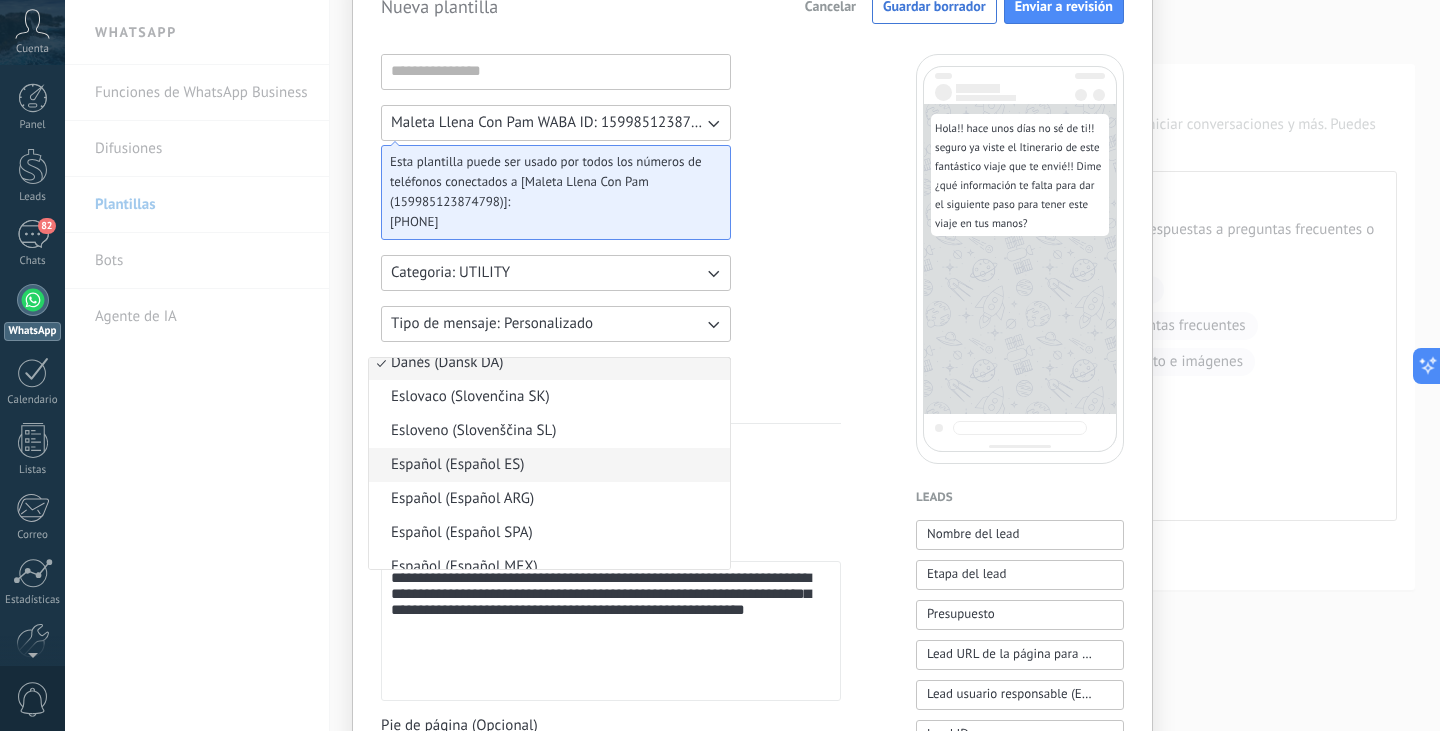 click on "Español (Español ES)" at bounding box center (549, 465) 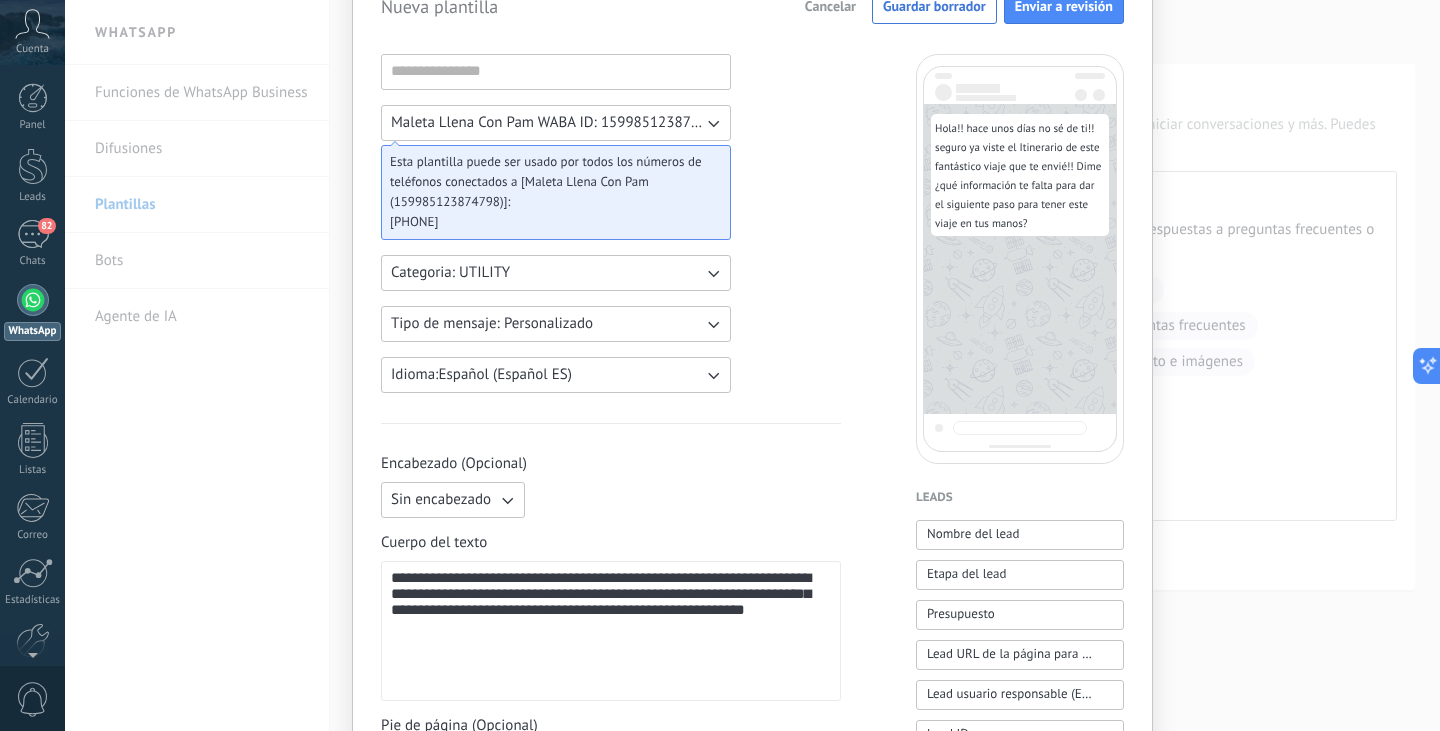 click on "**********" at bounding box center (611, 1049) 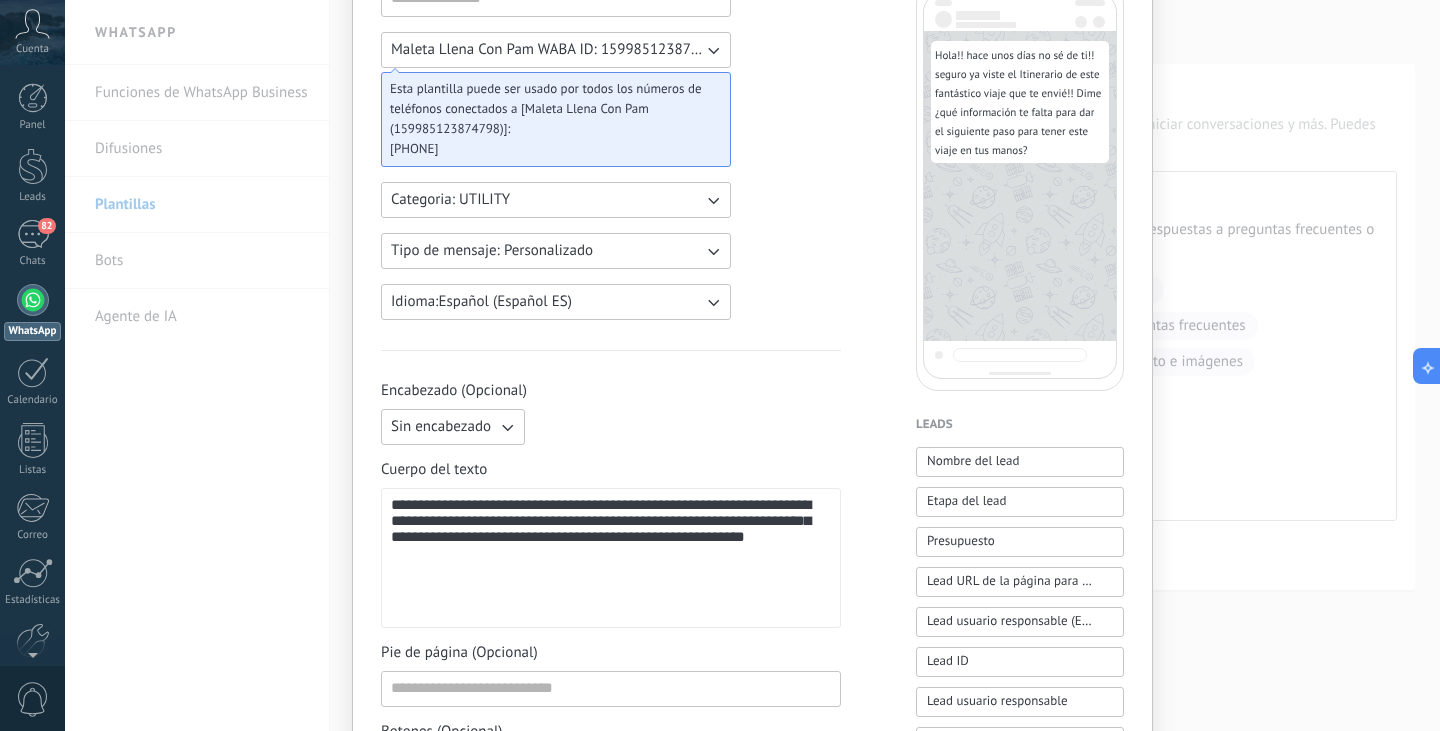 scroll, scrollTop: 200, scrollLeft: 0, axis: vertical 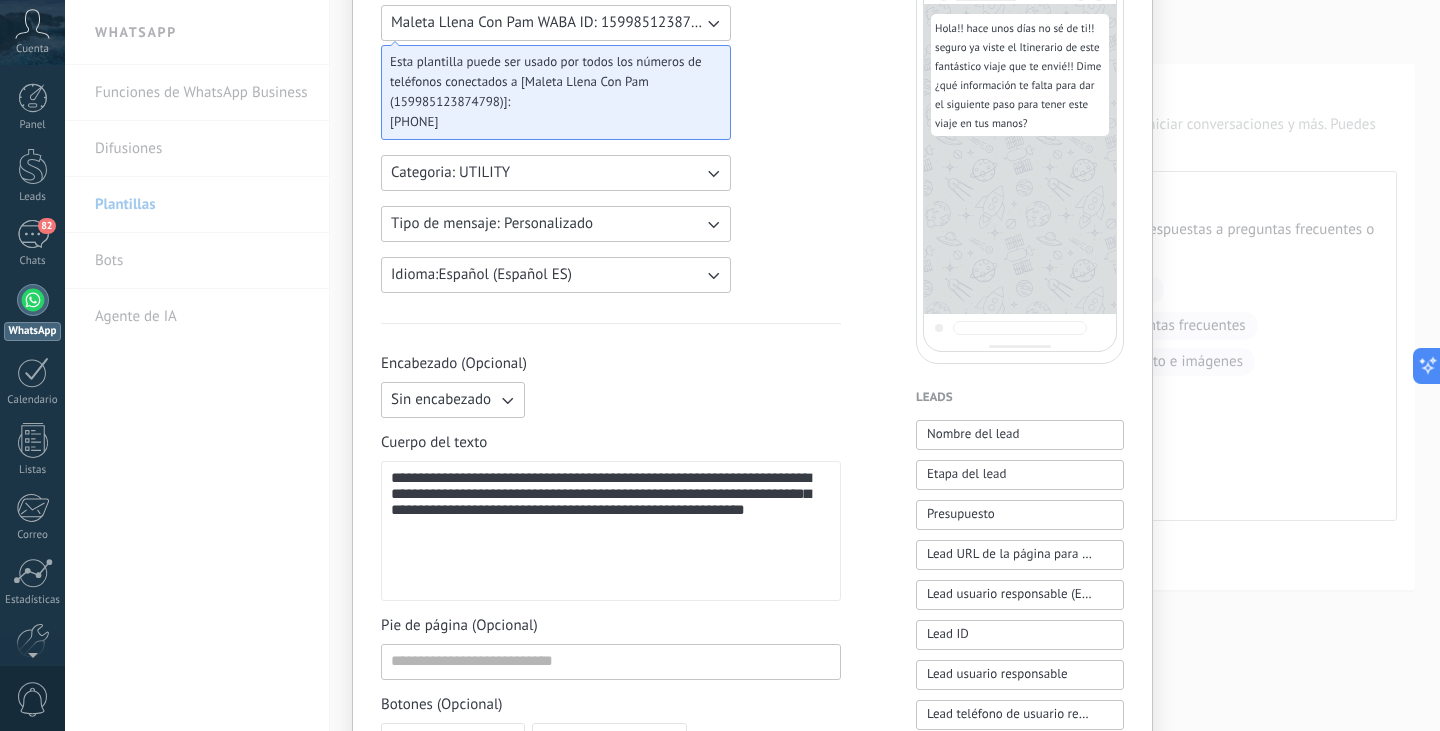 click 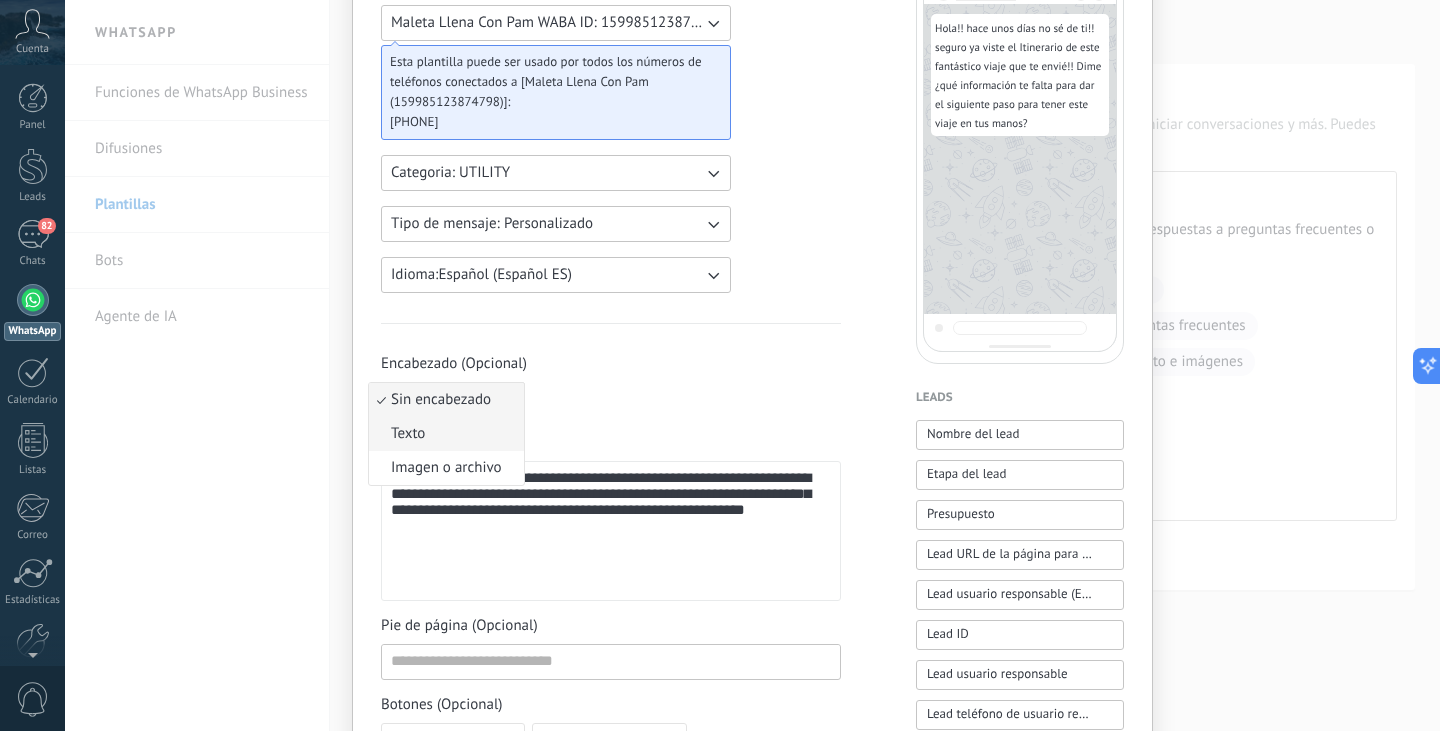 click on "Texto" at bounding box center [446, 434] 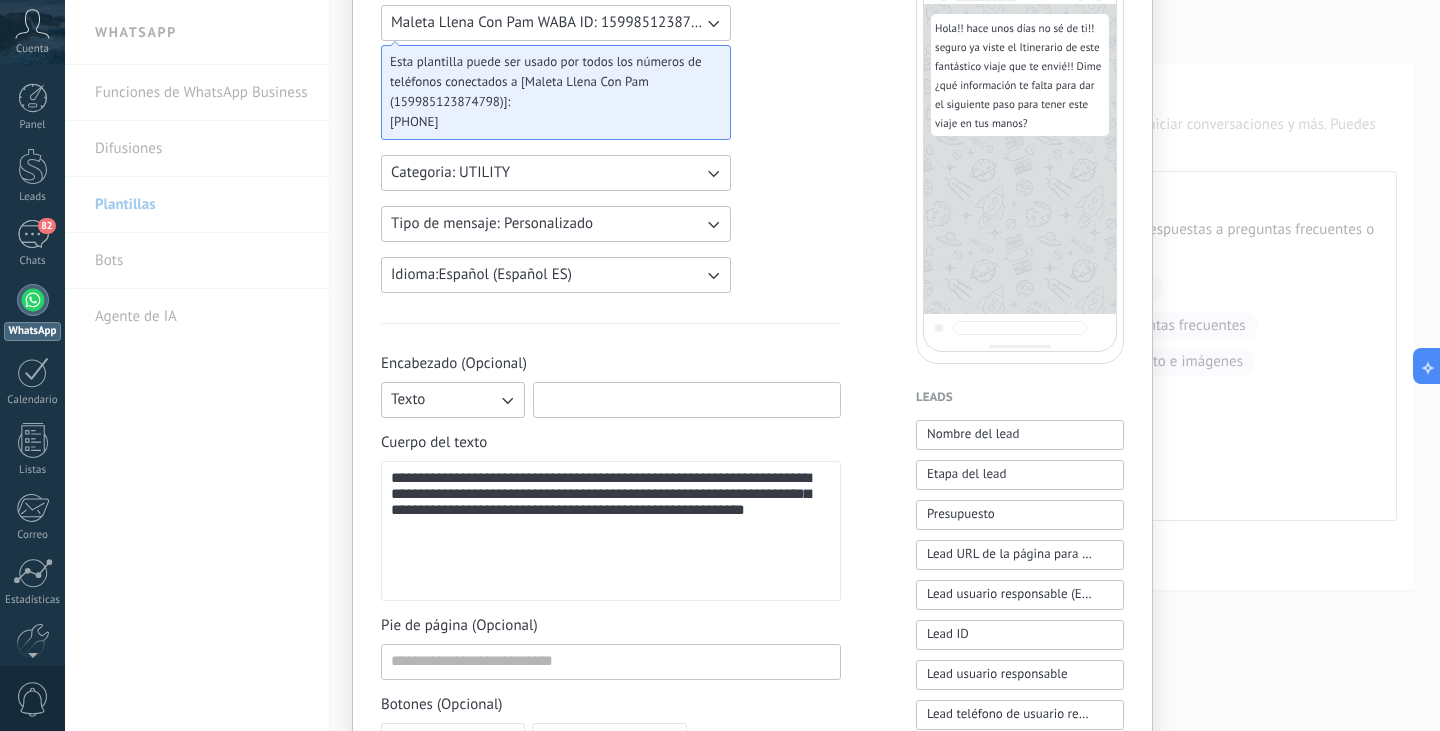 click at bounding box center [687, 399] 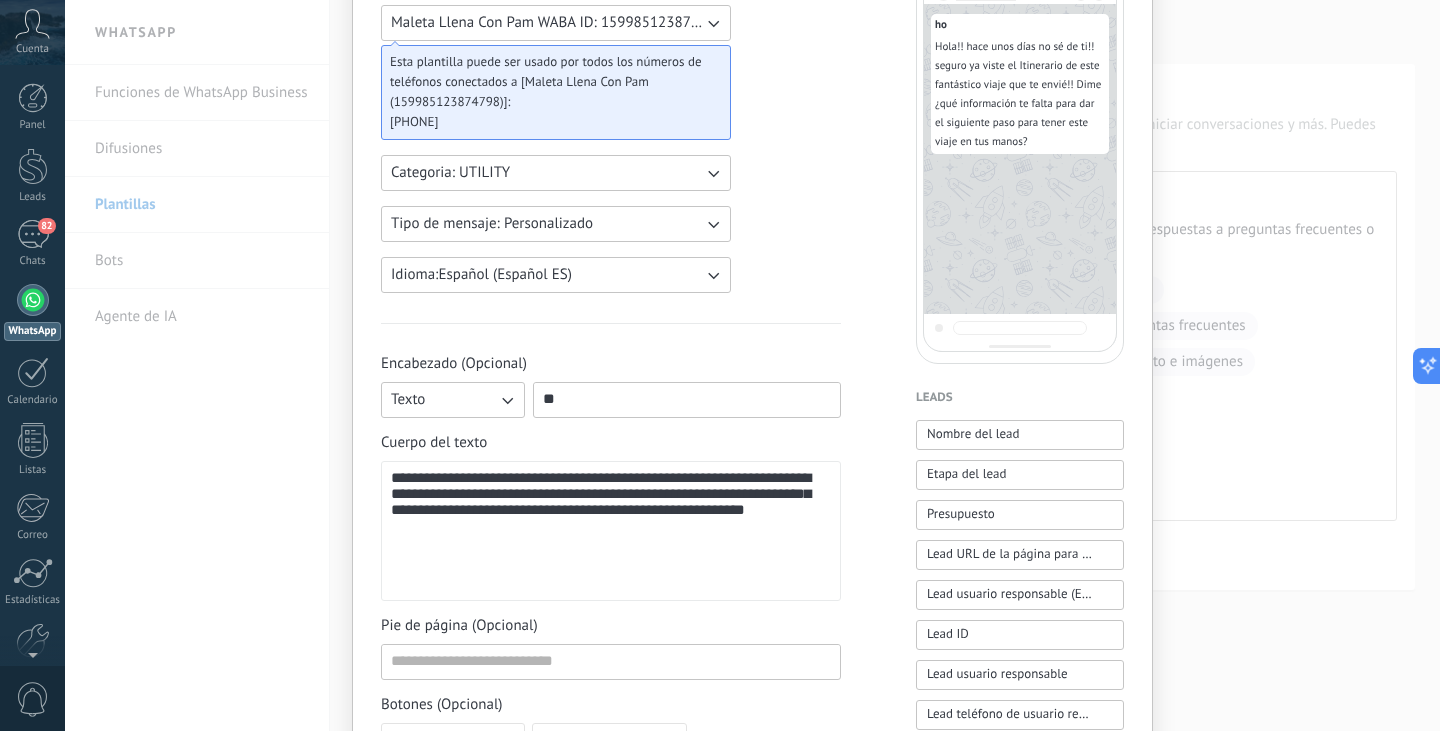 type on "*" 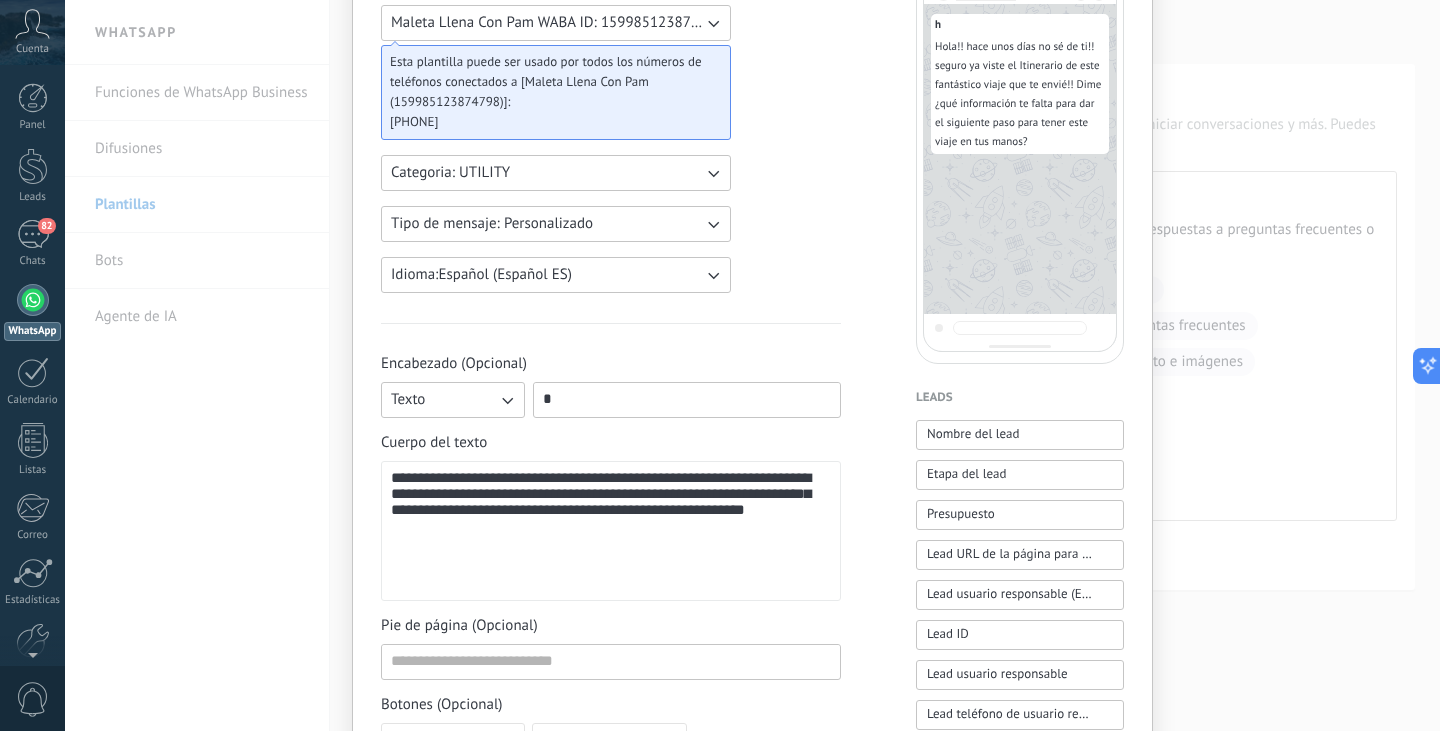 type 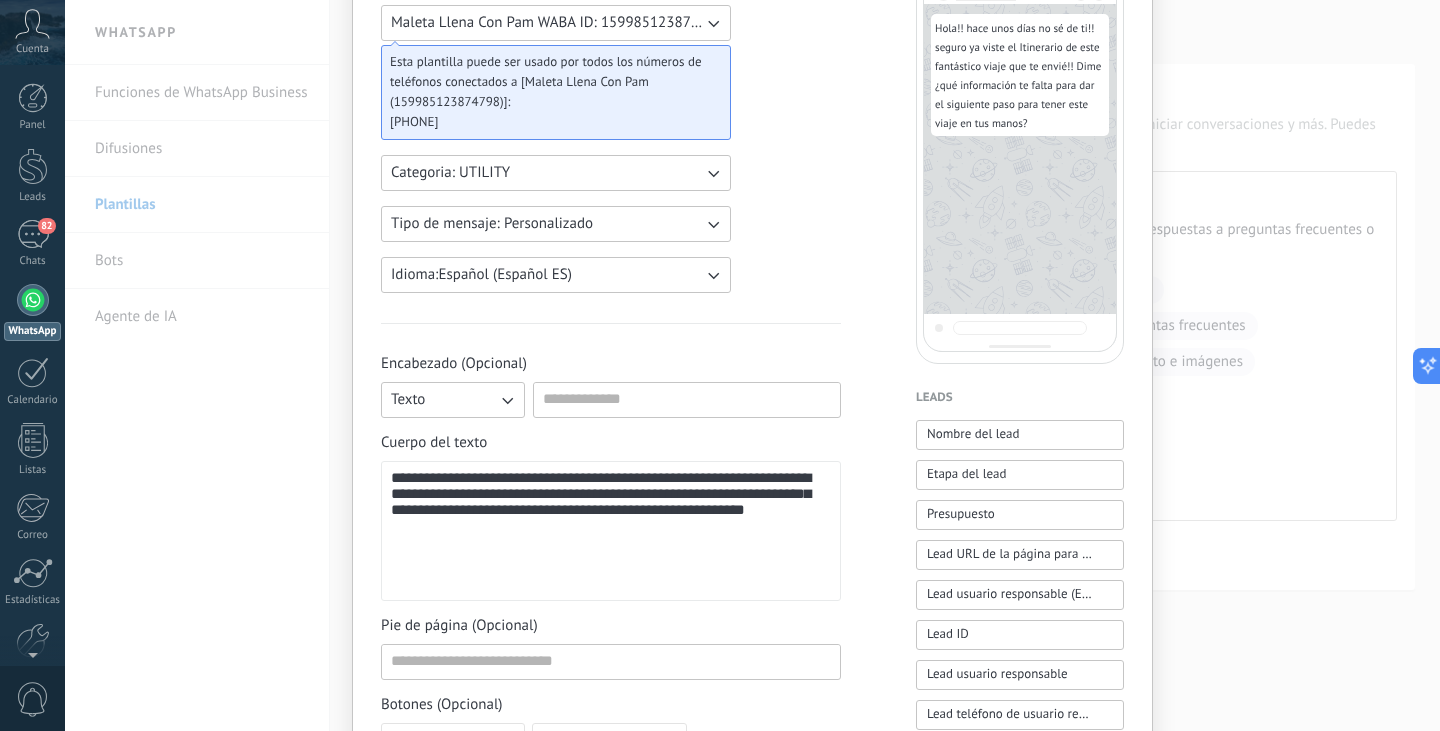 click 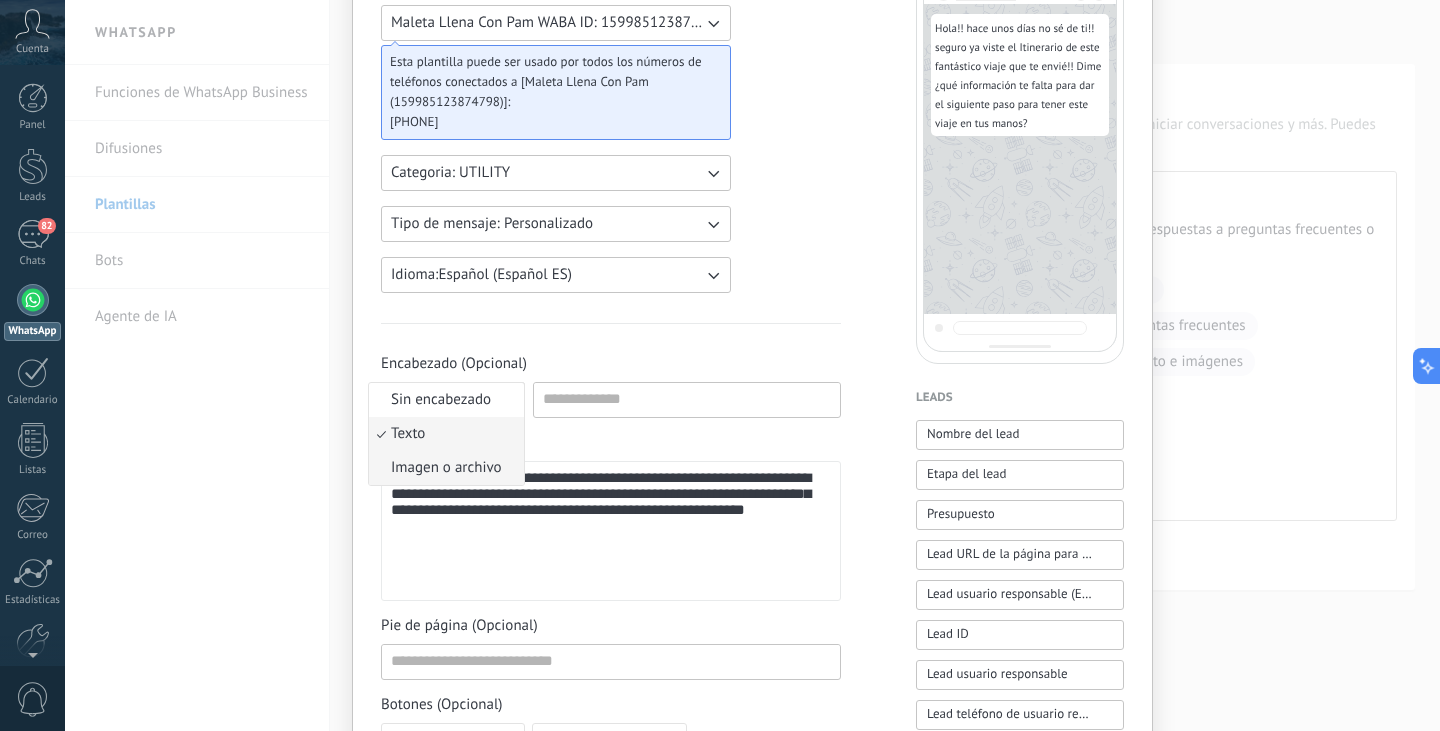 click on "Imagen o archivo" at bounding box center [446, 468] 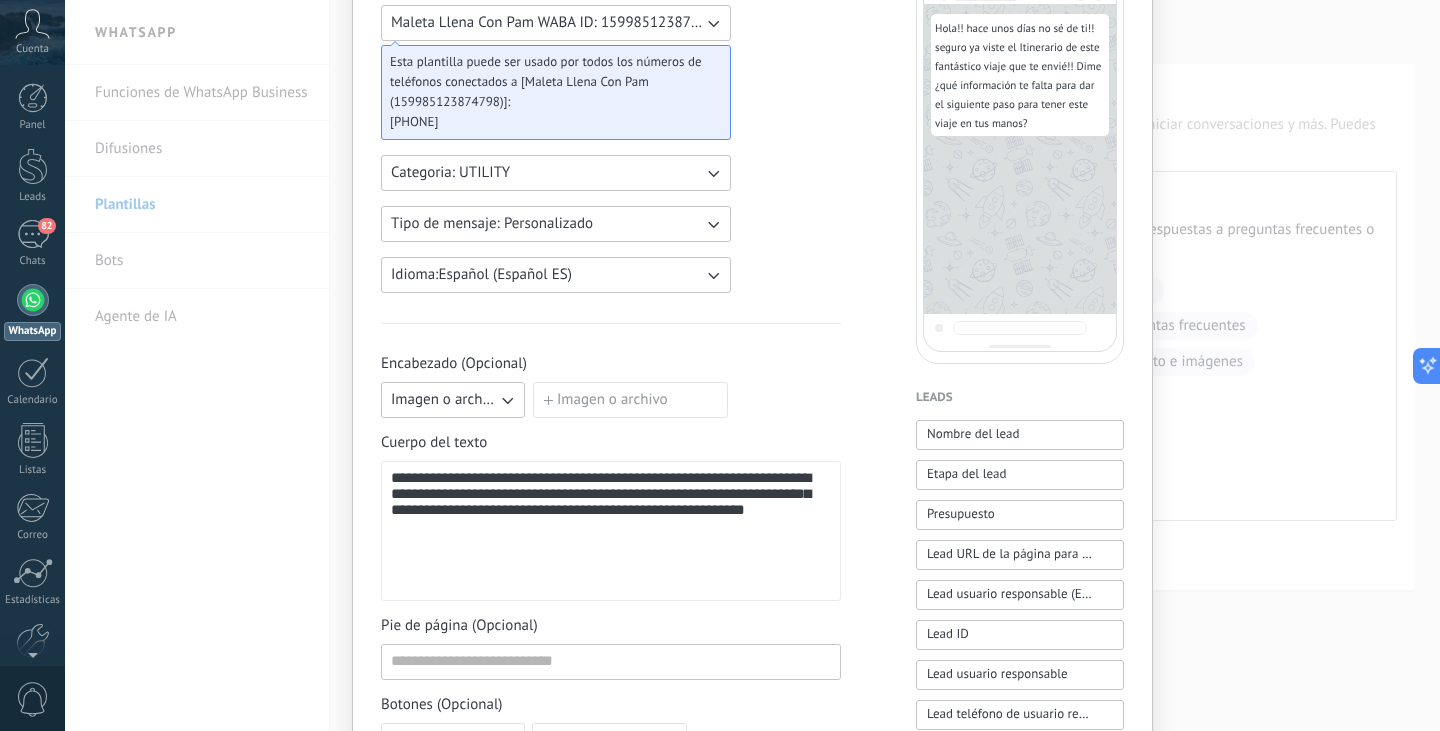 click on "Imagen o archivo" at bounding box center [444, 400] 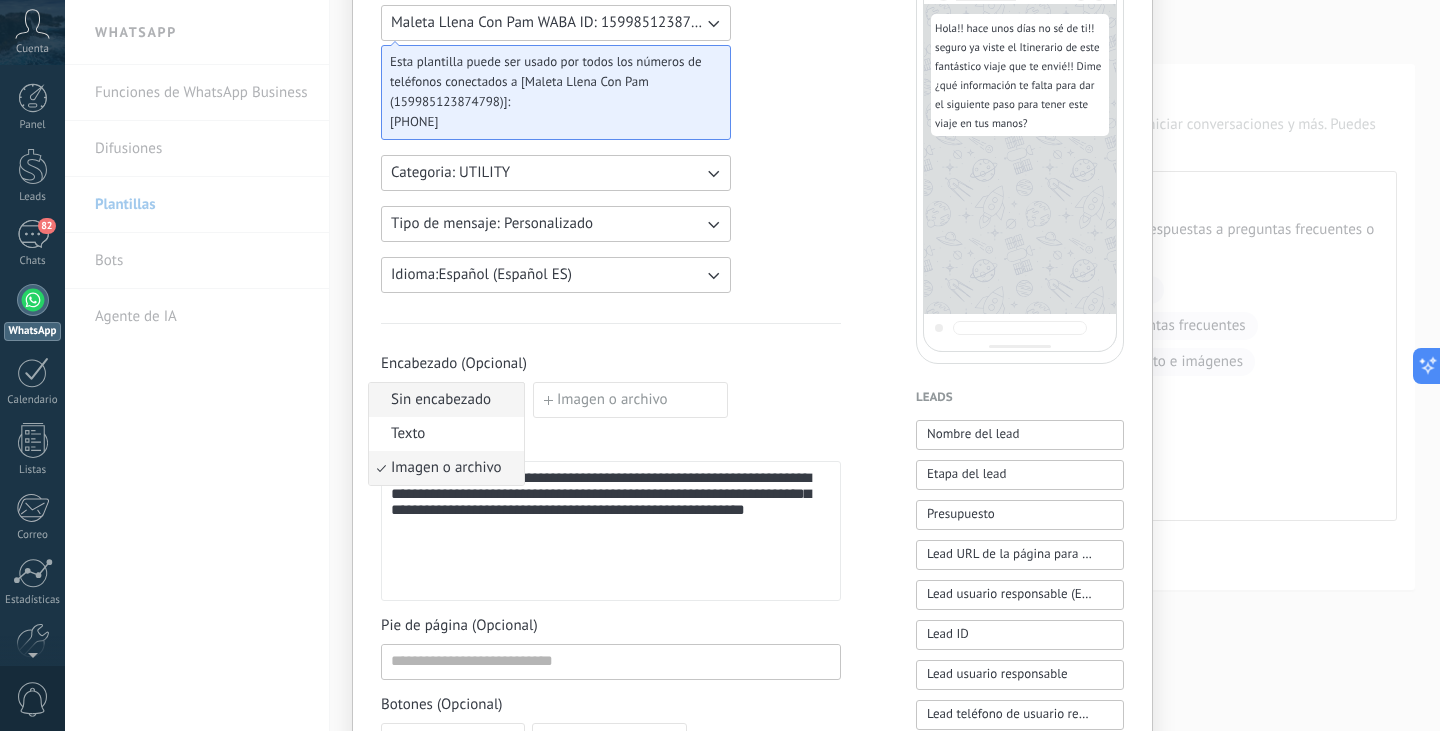 click on "Sin encabezado" at bounding box center (441, 400) 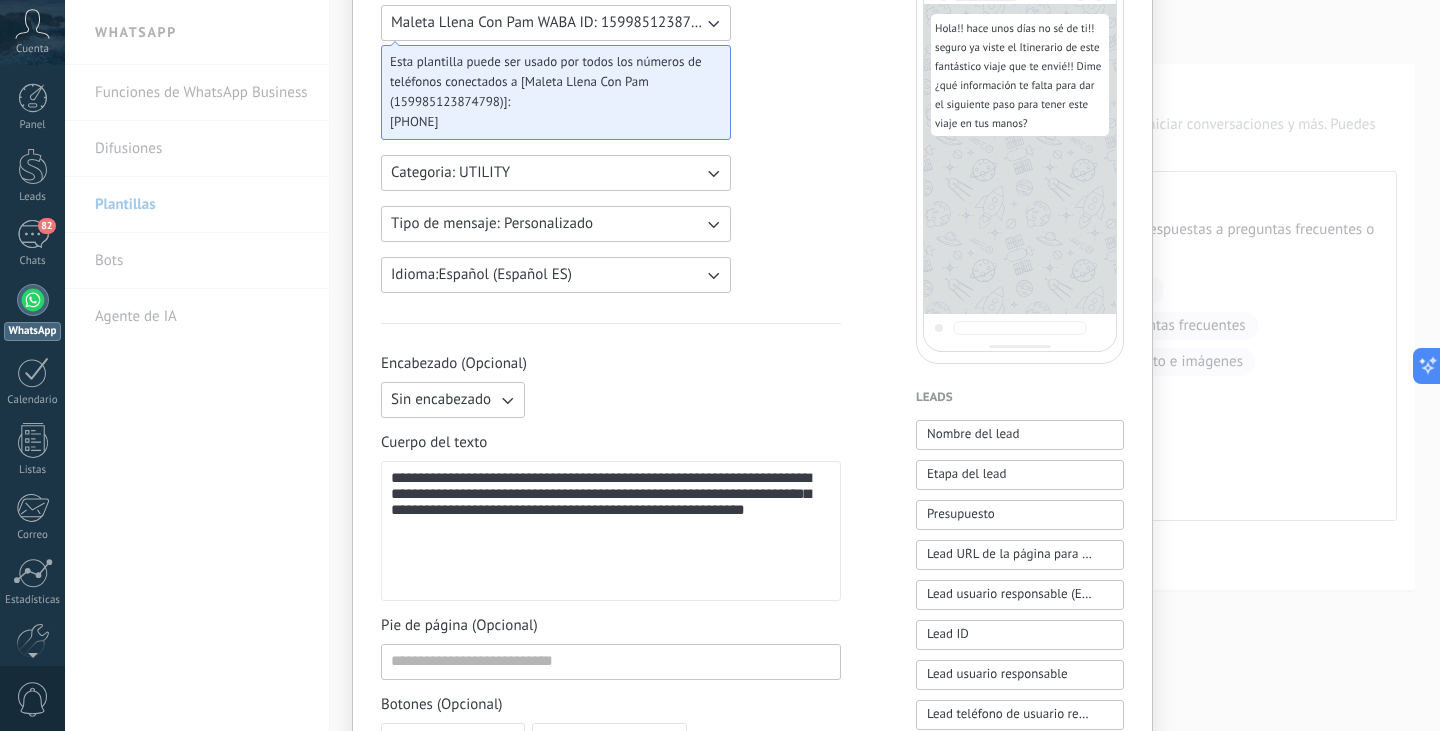 click on "Sin encabezado" at bounding box center (611, 400) 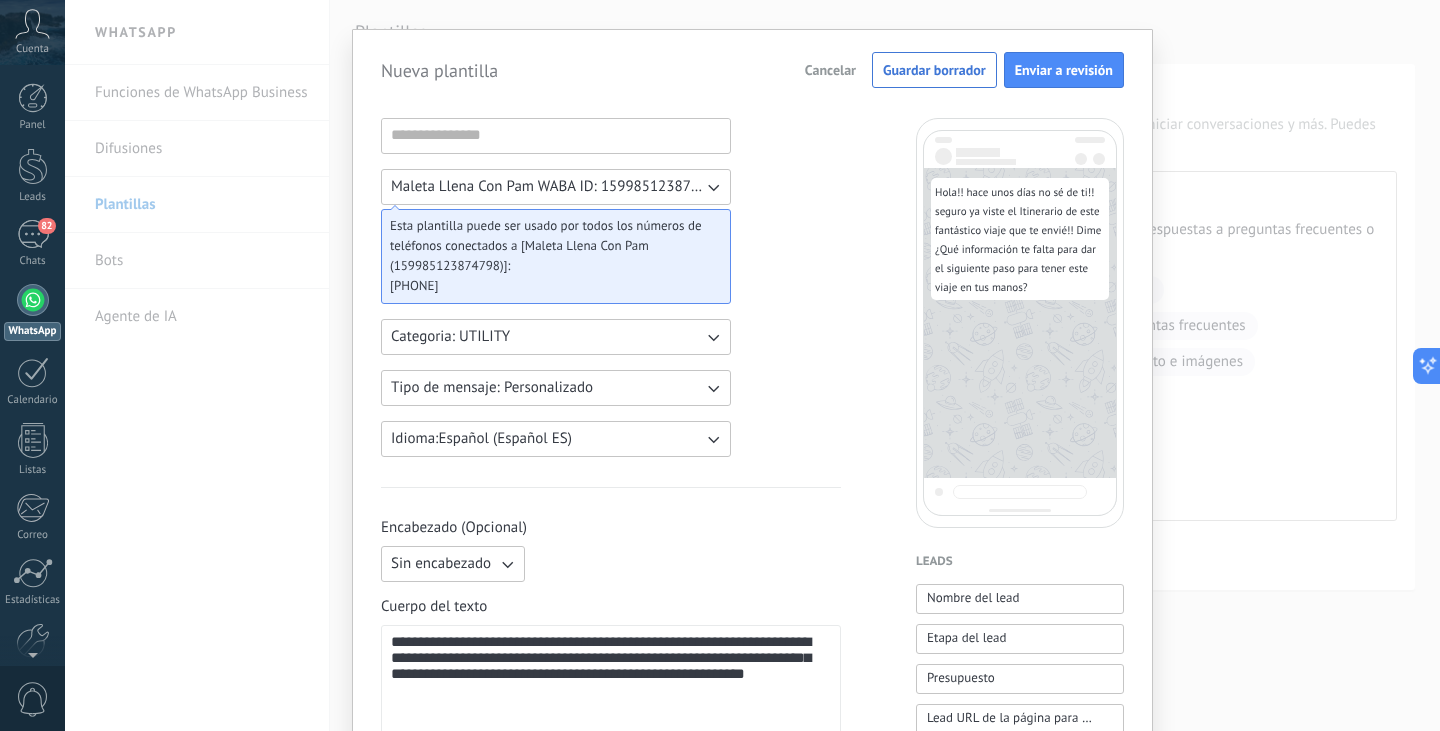 scroll, scrollTop: 0, scrollLeft: 0, axis: both 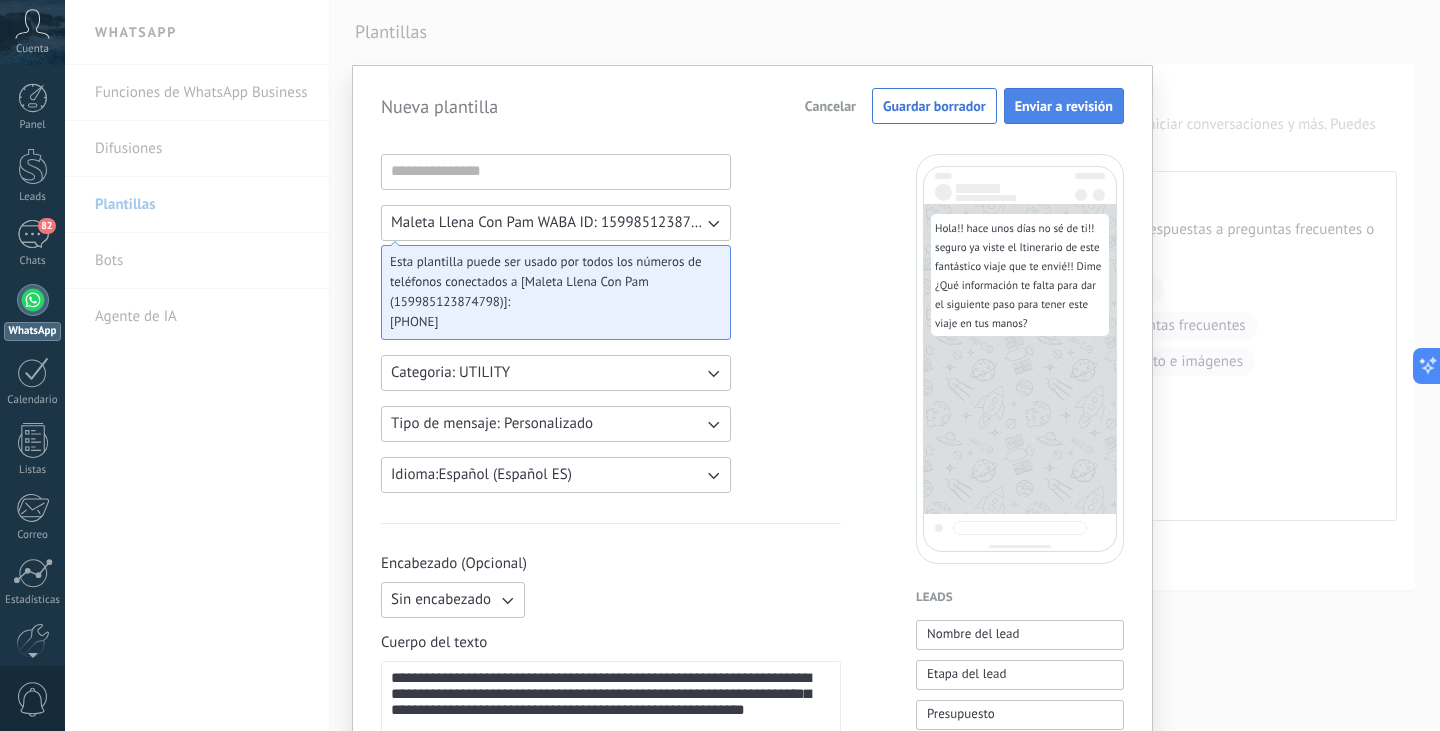 click on "Enviar a revisión" at bounding box center (1064, 106) 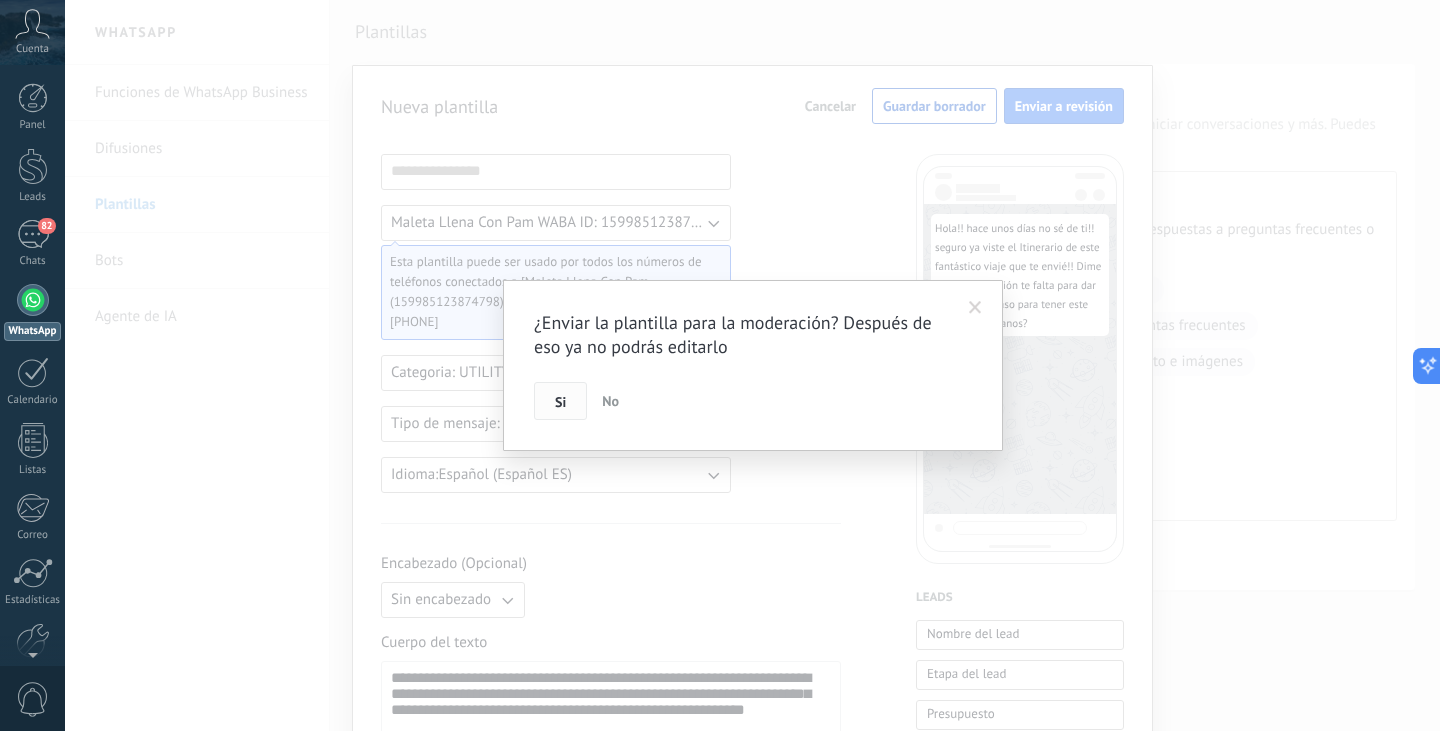click on "Si" at bounding box center [560, 402] 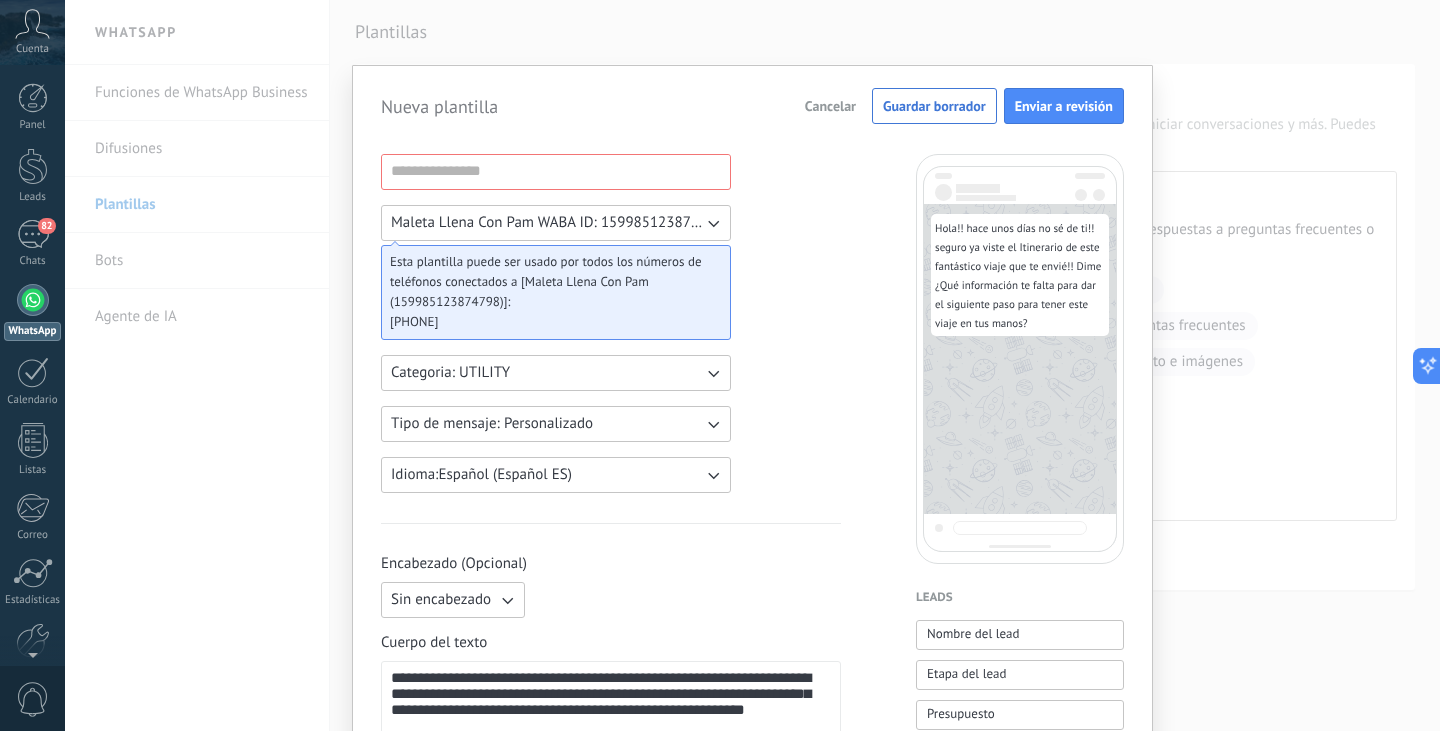 click on "**********" at bounding box center (611, 1149) 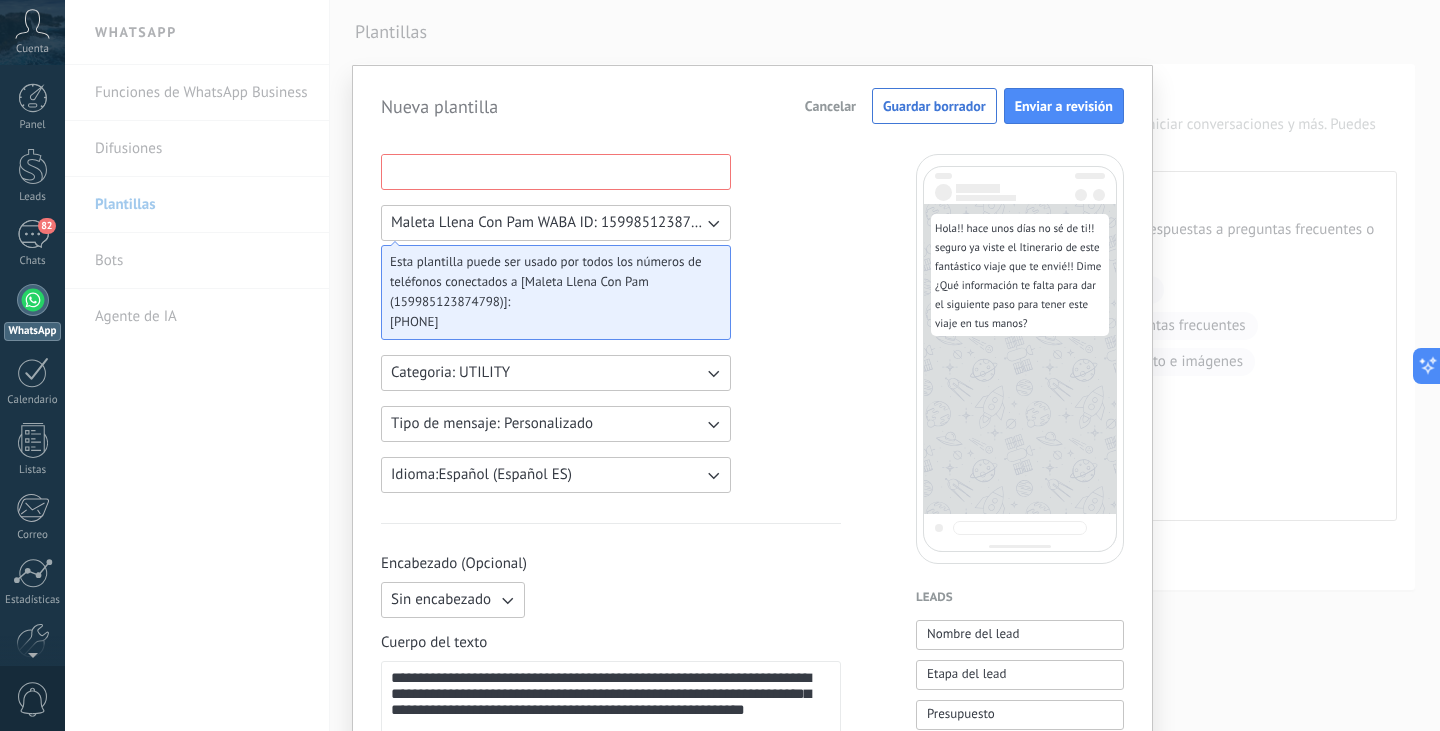 click at bounding box center (556, 171) 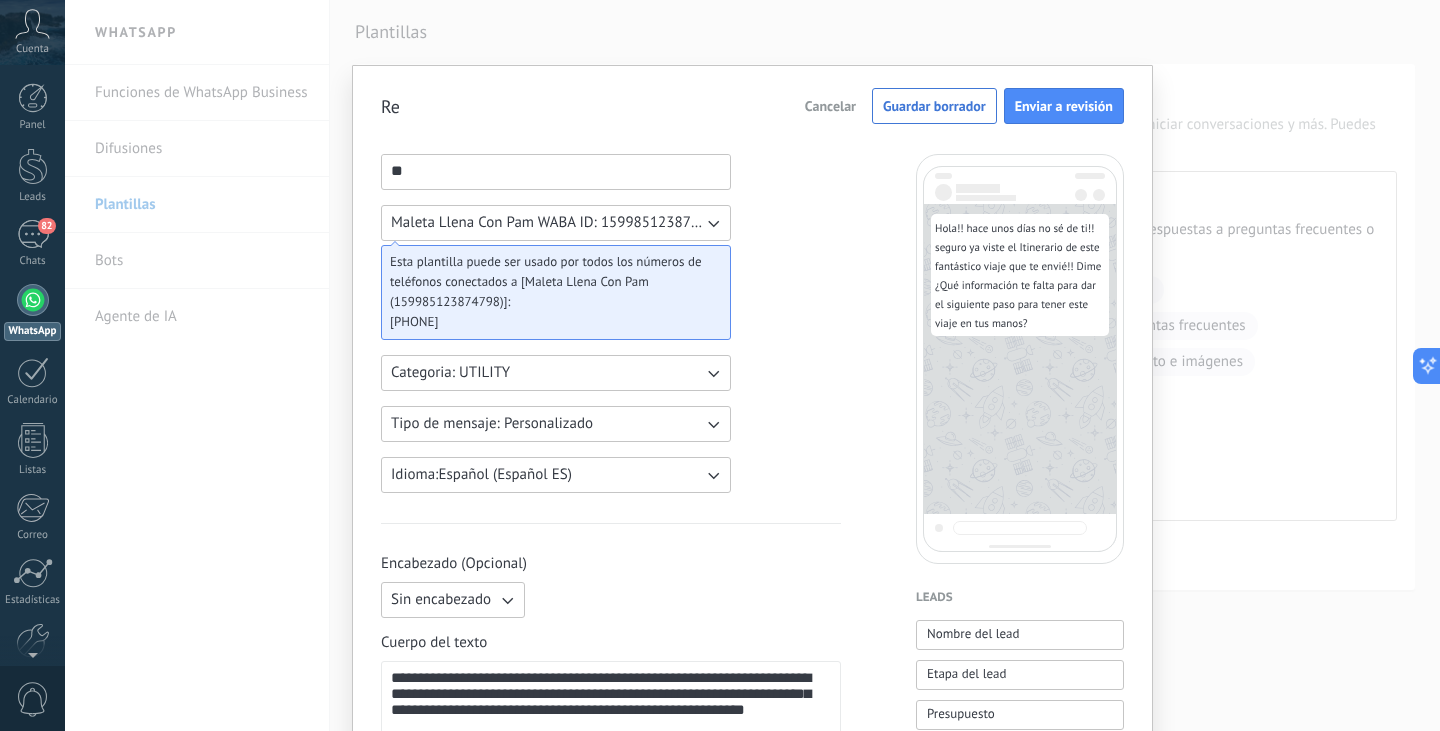 type on "*" 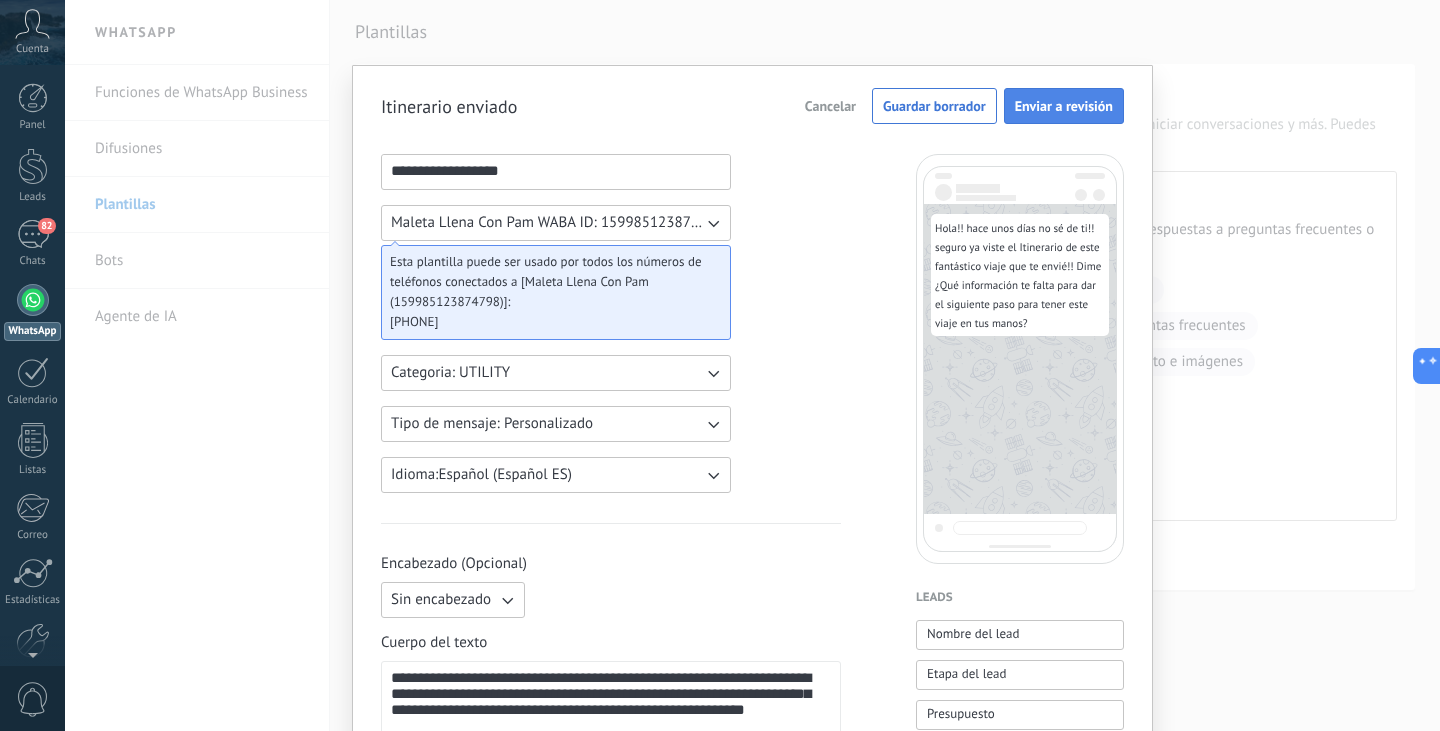type on "**********" 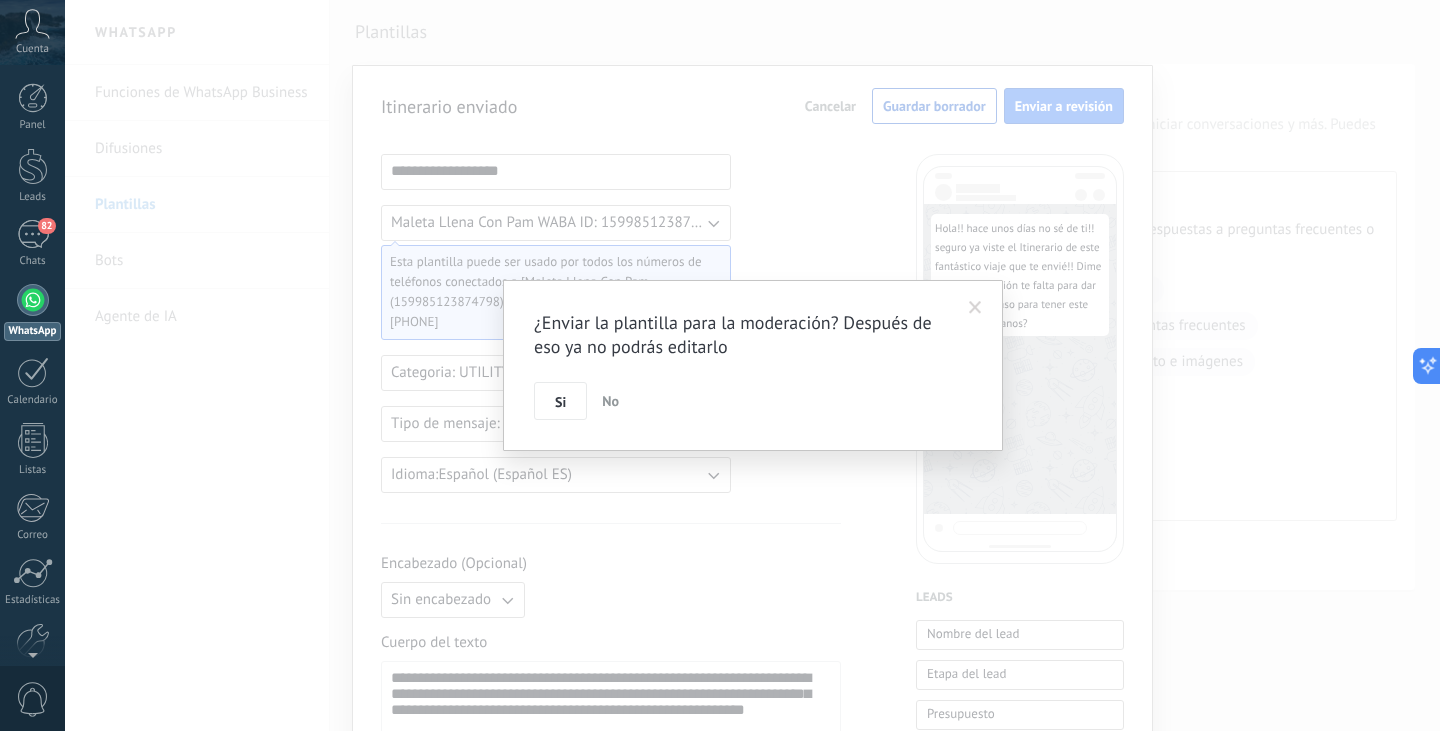 scroll, scrollTop: 0, scrollLeft: 0, axis: both 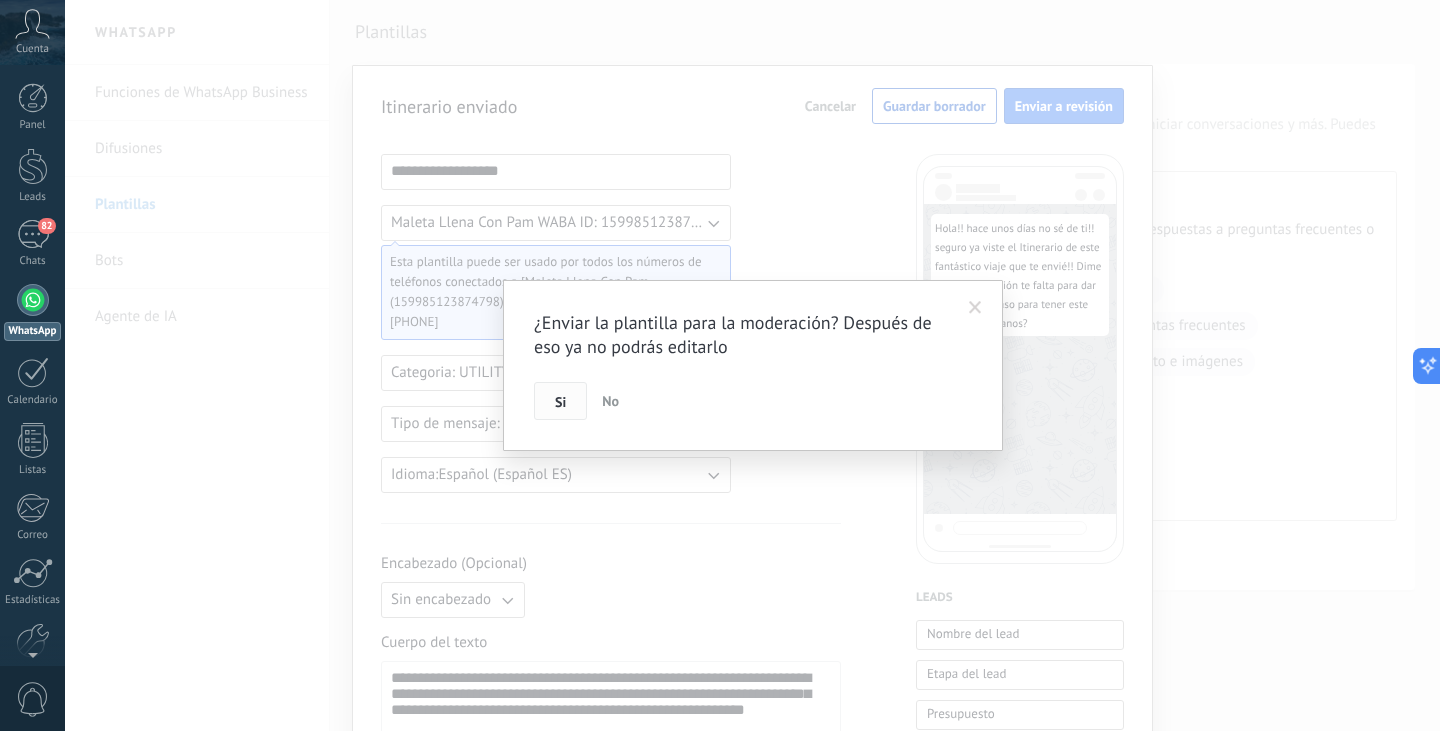 click on "Si" at bounding box center [560, 401] 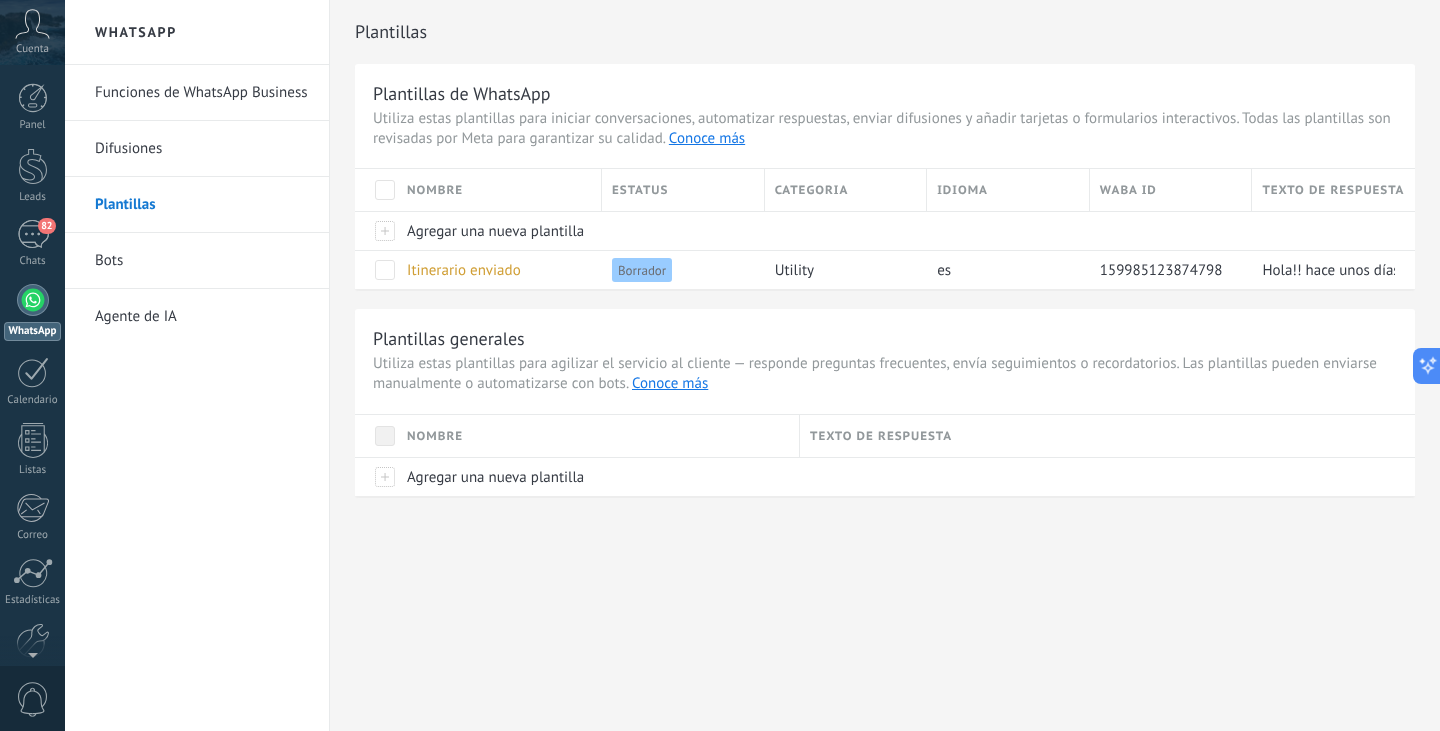 click on "WhatsApp Funciones de WhatsApp Business Difusiones Plantillas Bots Agente de IA Plantillas Plantillas de WhatsApp Utiliza estas plantillas para iniciar conversaciones, automatizar respuestas, enviar difusiones y añadir tarjetas o formularios interactivos. Todas las plantillas son revisadas por Meta para garantizar su calidad.   Conoce más Nombre Estatus Categoria Idioma WABA ID Texto de respuesta Agregar una nueva plantilla Itinerario enviado Borrador utility es 159985123874798 Hola!! hace unos días no sé de ti!! seguro ya viste el Itinerario de este fantástico viaje que te envié!! Dime ¿Qué información te falta para dar el siguiente paso para tener este viaje en tus manos? Plantillas generales Utiliza estas plantillas para agilizar el servicio al cliente — responde preguntas frecuentes, envía seguimientos o recordatorios. Las plantillas pueden enviarse manualmente o automatizarse con bots.   Conoce más Nombre Texto de respuesta Agregar una nueva plantilla" at bounding box center [752, 365] 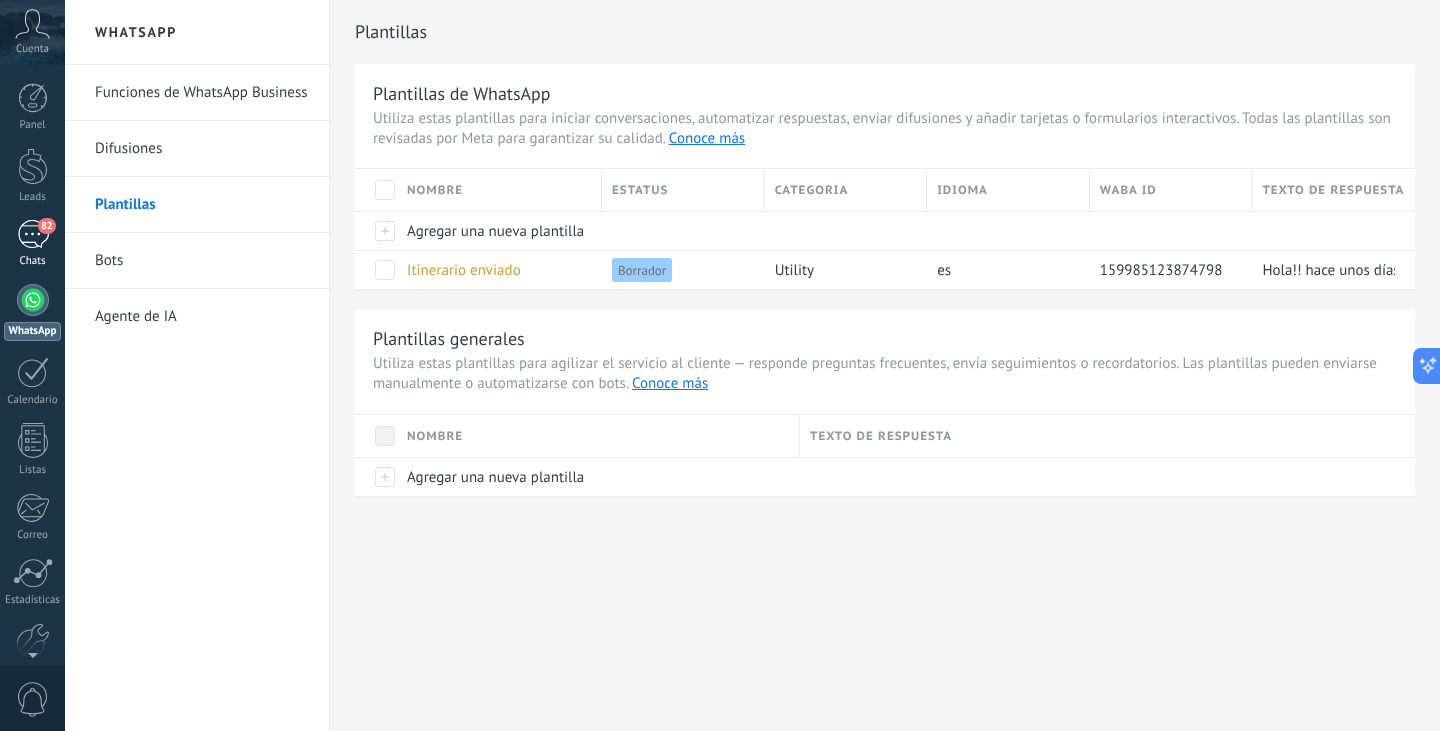 click on "82" at bounding box center [33, 234] 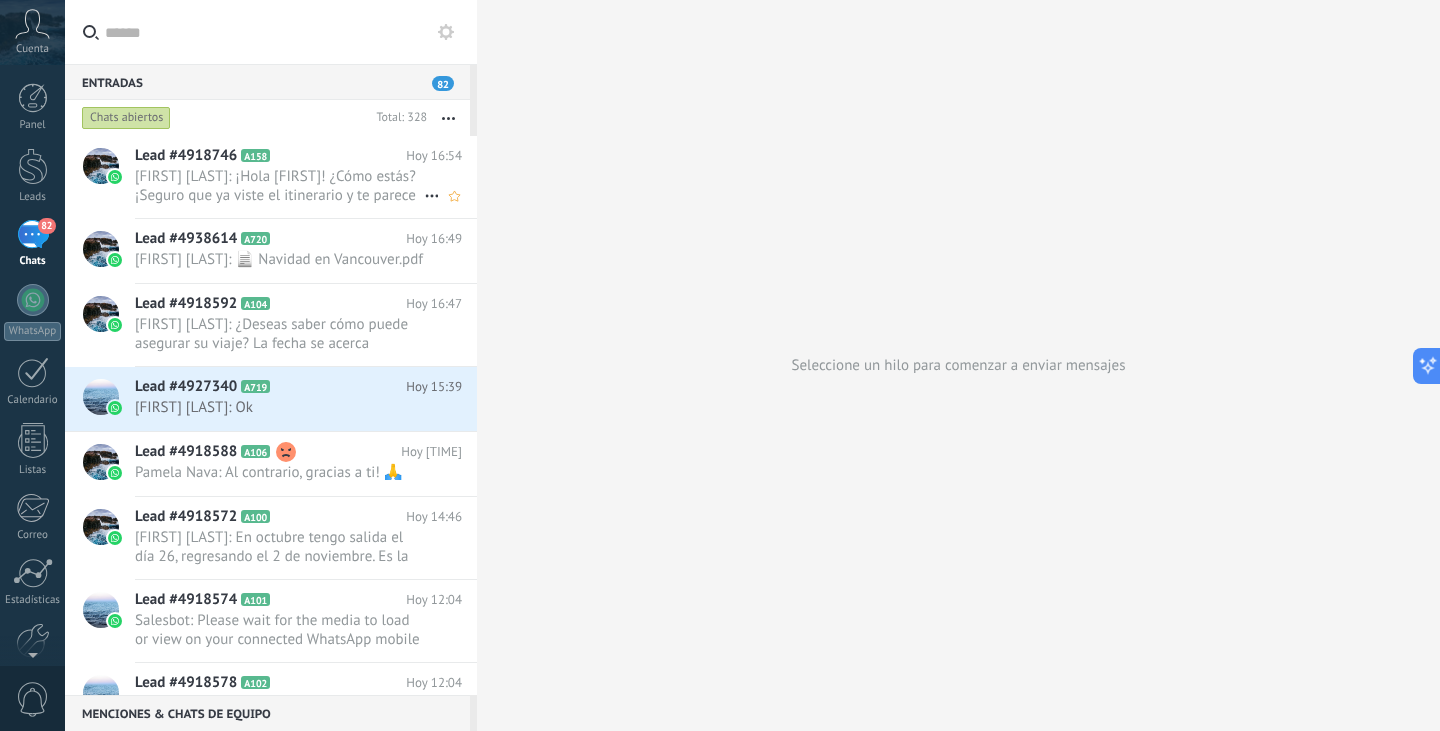 click on "[FIRST] [LAST]: ¡Hola [FIRST]! ¿Cómo estás? ¡Seguro que ya viste el itinerario y te parece genial! Dime, ¿Qué te falta para anima..." at bounding box center [279, 186] 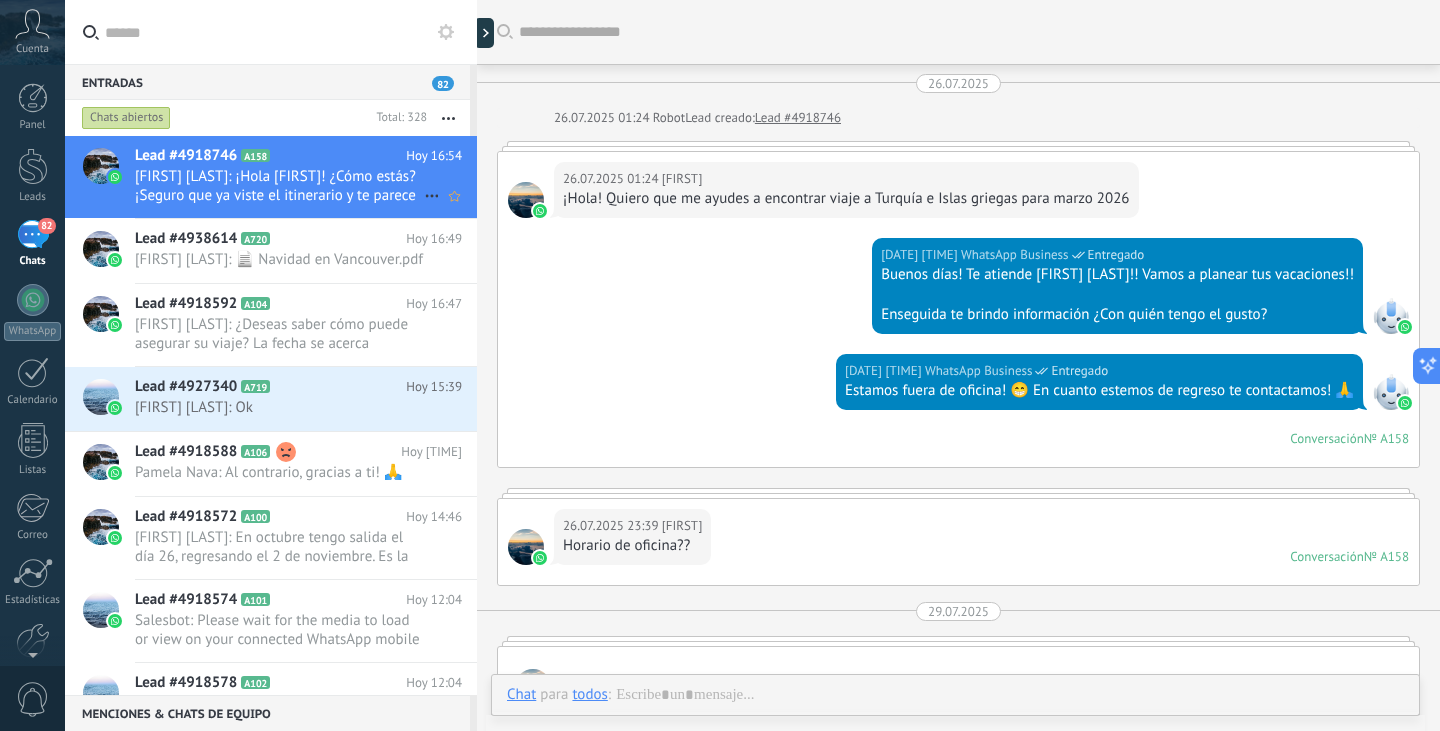 scroll, scrollTop: 2985, scrollLeft: 0, axis: vertical 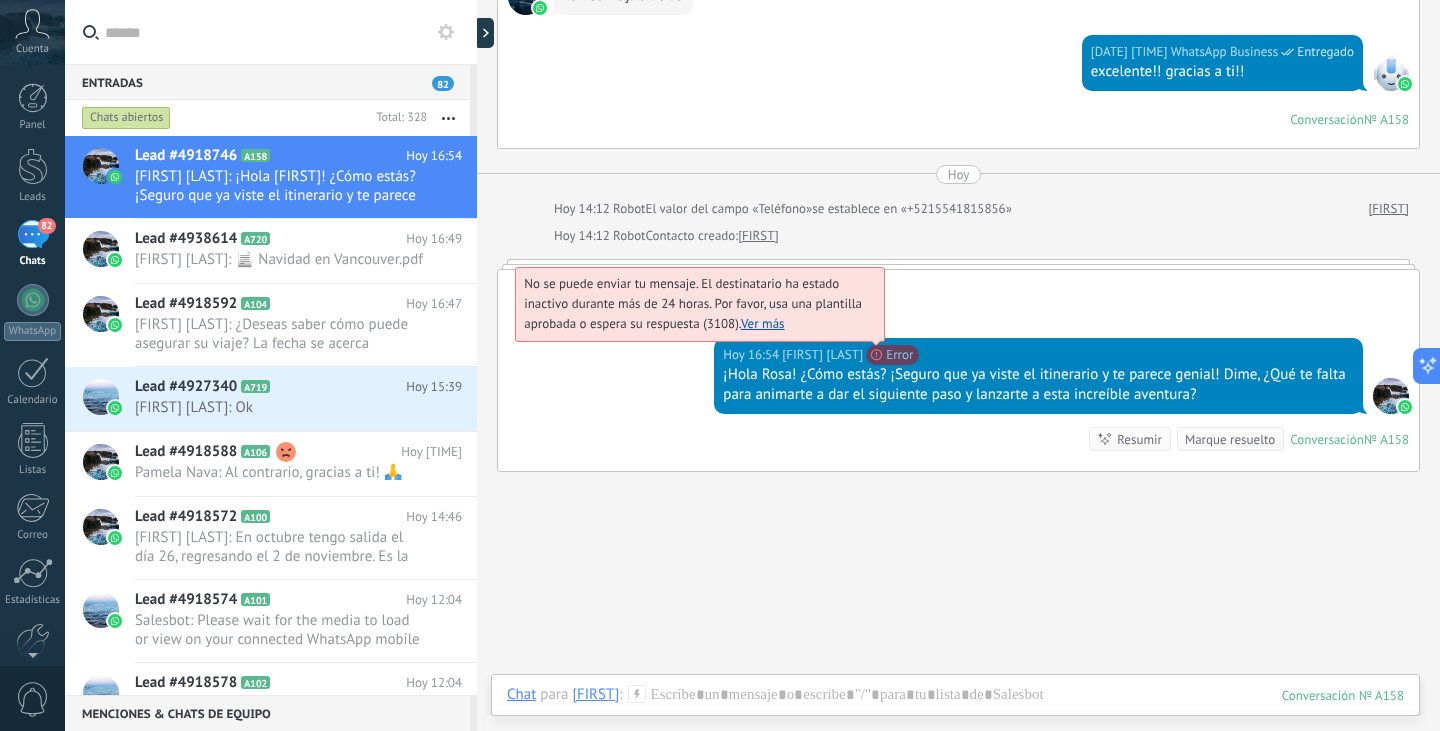 click on "No se puede enviar tu mensaje. El destinatario ha estado inactivo durante más de 24 horas. Por favor, usa una plantilla aprobada o espera su respuesta (3108).  Ver más" at bounding box center (693, 303) 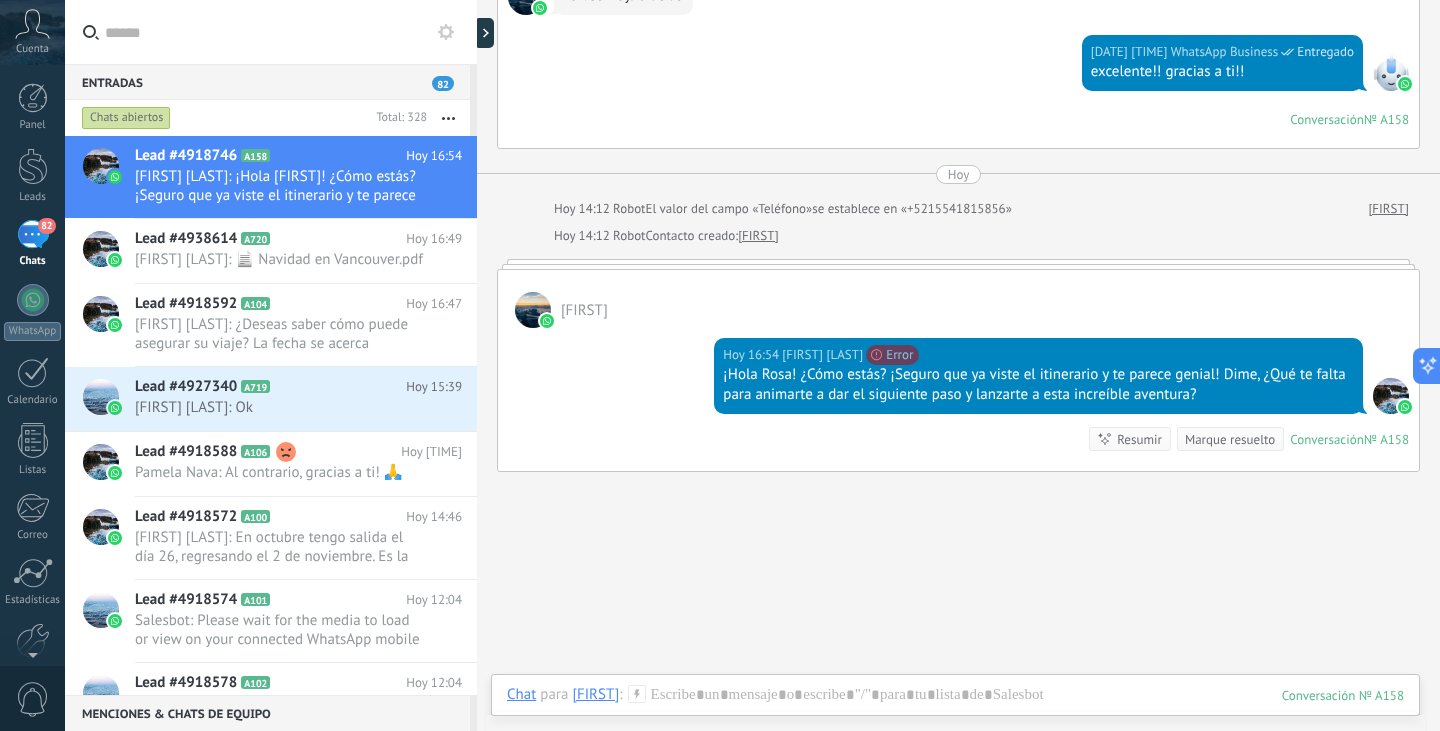click on "Buscar Carga más 26.07.2025 26.07.2025 01:24 Robot  Lead creado:  Lead #4918746 26.07.2025 01:24 [FIRST]  ¡Hola! Quiero que me ayudes a encontrar viaje a Turquía e Islas griegas para marzo 2026 26.07.2025 01:25 WhatsApp Business  Entregado Buenos días! Te atiende [FIRST] [LAST]!! Vamos a planear tus vacaciones!!   Enseguida te brindo información ¿Con quién tengo el gusto? 26.07.2025 01:25 WhatsApp Business  Entregado Estamos fuera de oficina! 😁 En cuanto estemos de regreso te contactamos! 🙏 Conversación  № A158 Conversación № A158 26.07.2025 23:39 [FIRST]  Horario de oficina?? Conversación  № A158 Conversación № A158 29.07.2025 [FIRST]  29.07.2025 11:44 WhatsApp Business  Entregado Hola Buen día!!  ya estamos de regreso poniéndonos al día con nuestros clientes!!   regularmente nuestro horario es de L - V: 10am - 6pm solo que nos tomamos el día de ayer para un pequeño descanso!!   29.07.2025 16:21 [FIRST]  Lo estoy esperando 29.07.2025 16:21 Entregado   Hoy" at bounding box center [958, -1082] 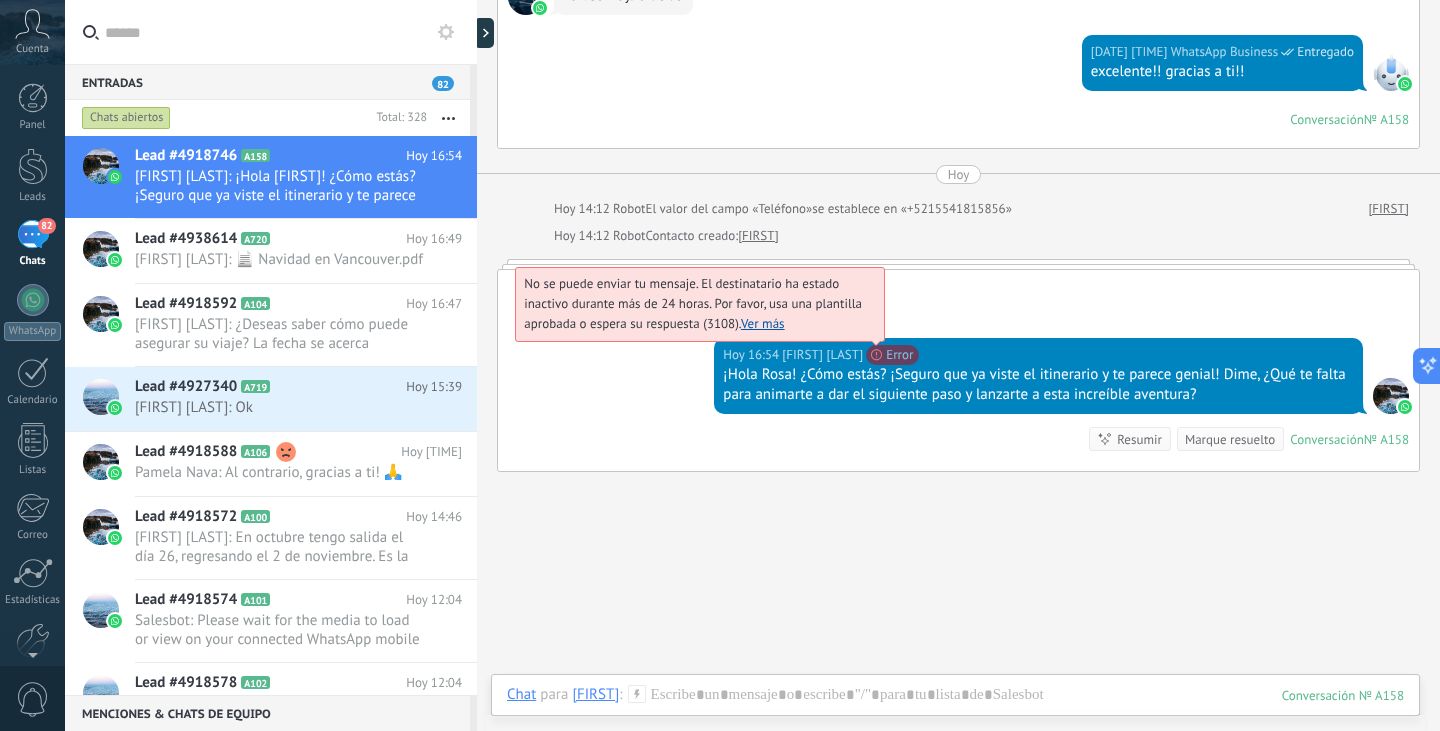 click on "No se puede enviar tu mensaje. El destinatario ha estado inactivo durante más de 24 horas. Por favor, usa una plantilla aprobada o espera su respuesta (3108).  Ver más" at bounding box center [693, 303] 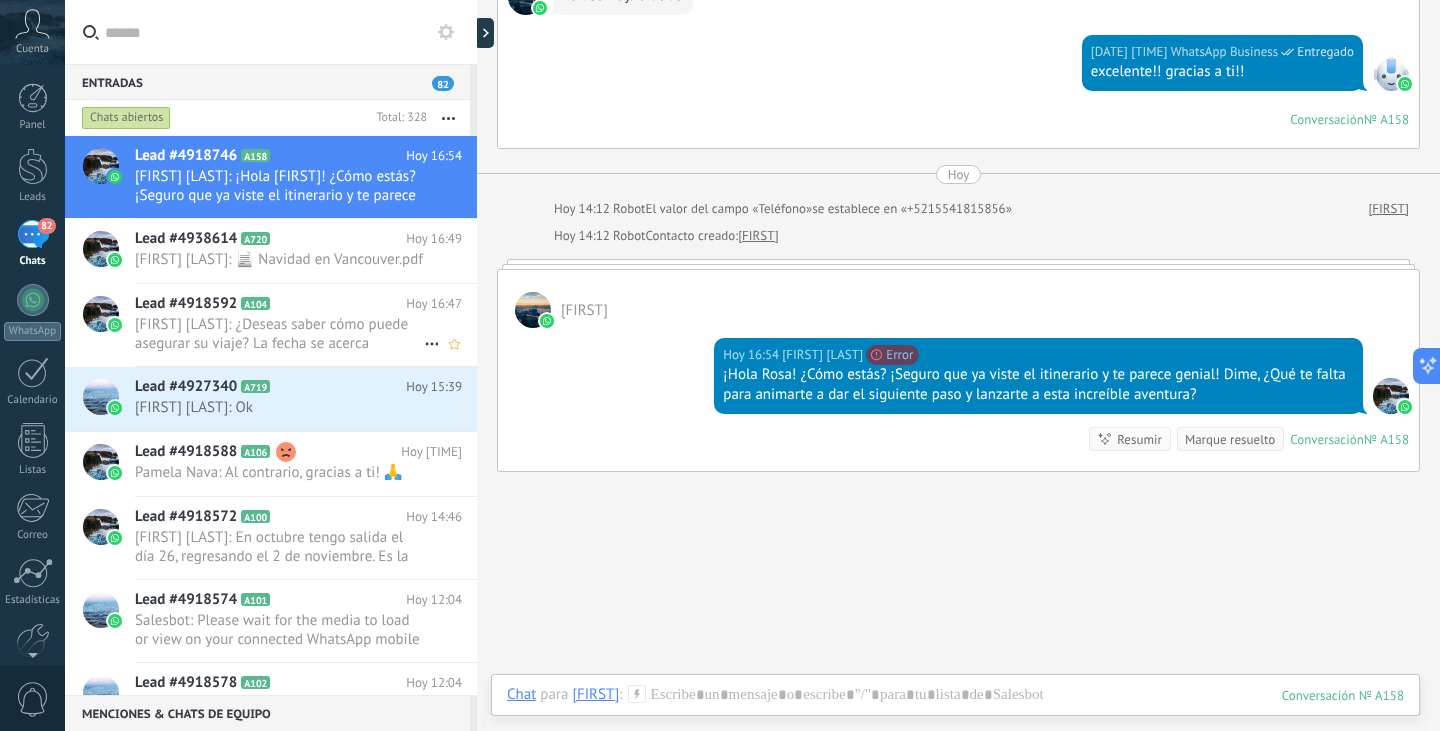 click on "[FIRST] [LAST]: ¿Deseas saber cómo puede asegurar su viaje? La fecha se acerca rápidamente y las plazas son limitadas." at bounding box center (279, 334) 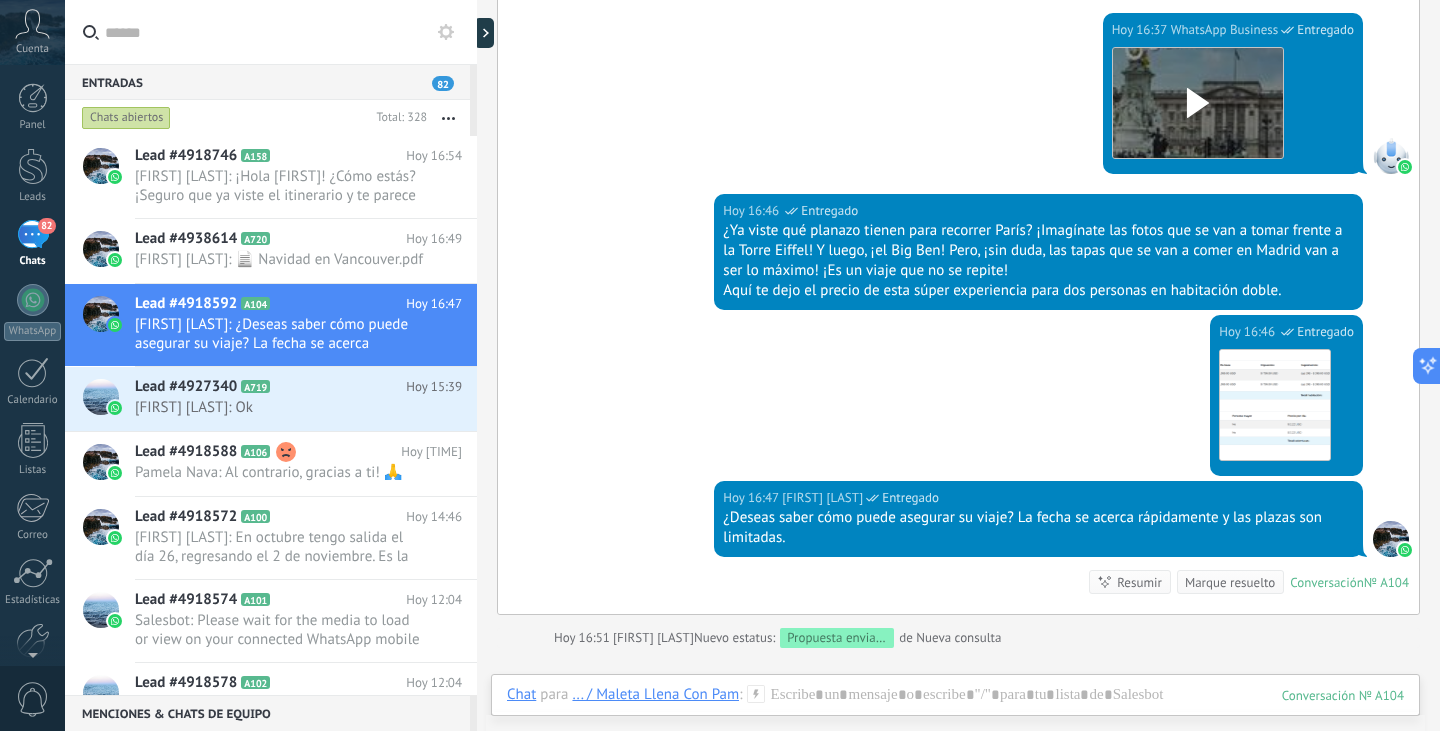 scroll, scrollTop: 931, scrollLeft: 0, axis: vertical 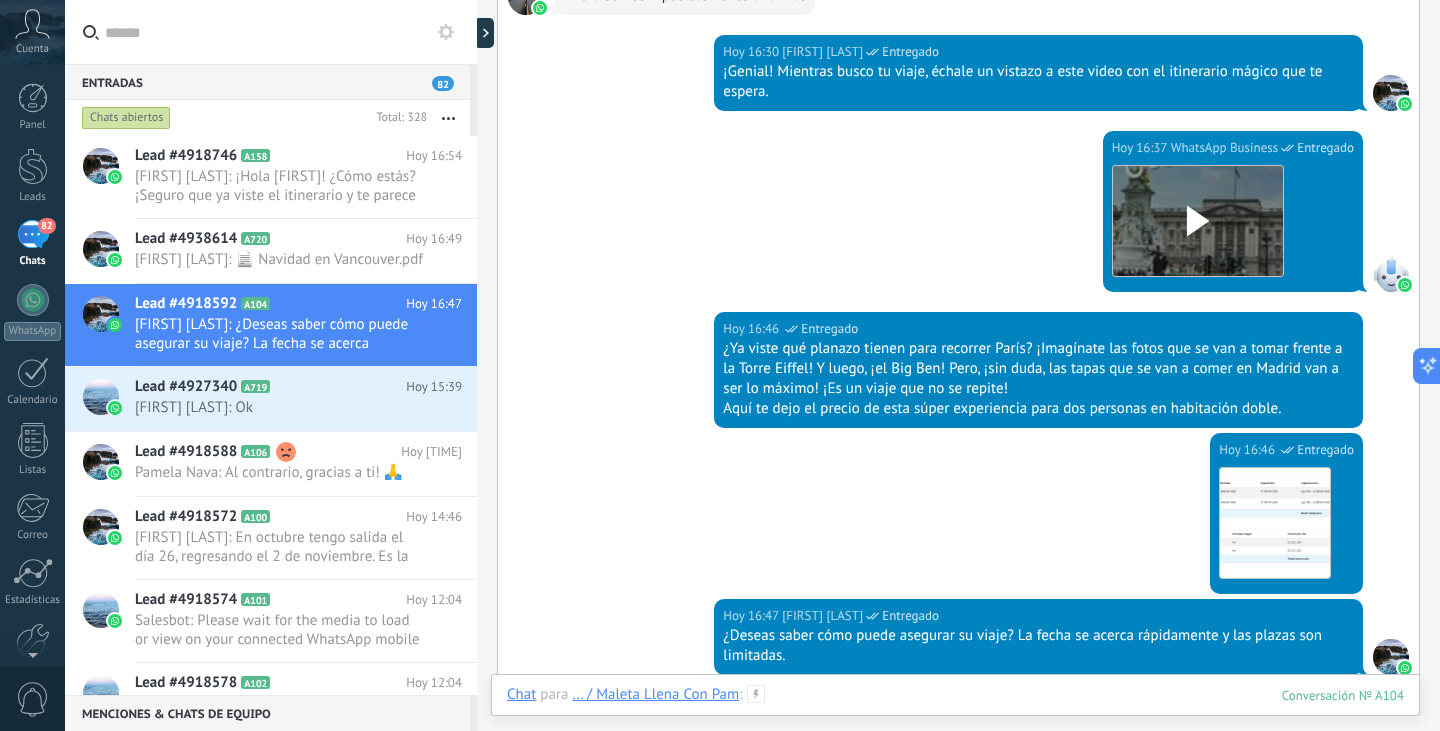click at bounding box center [955, 715] 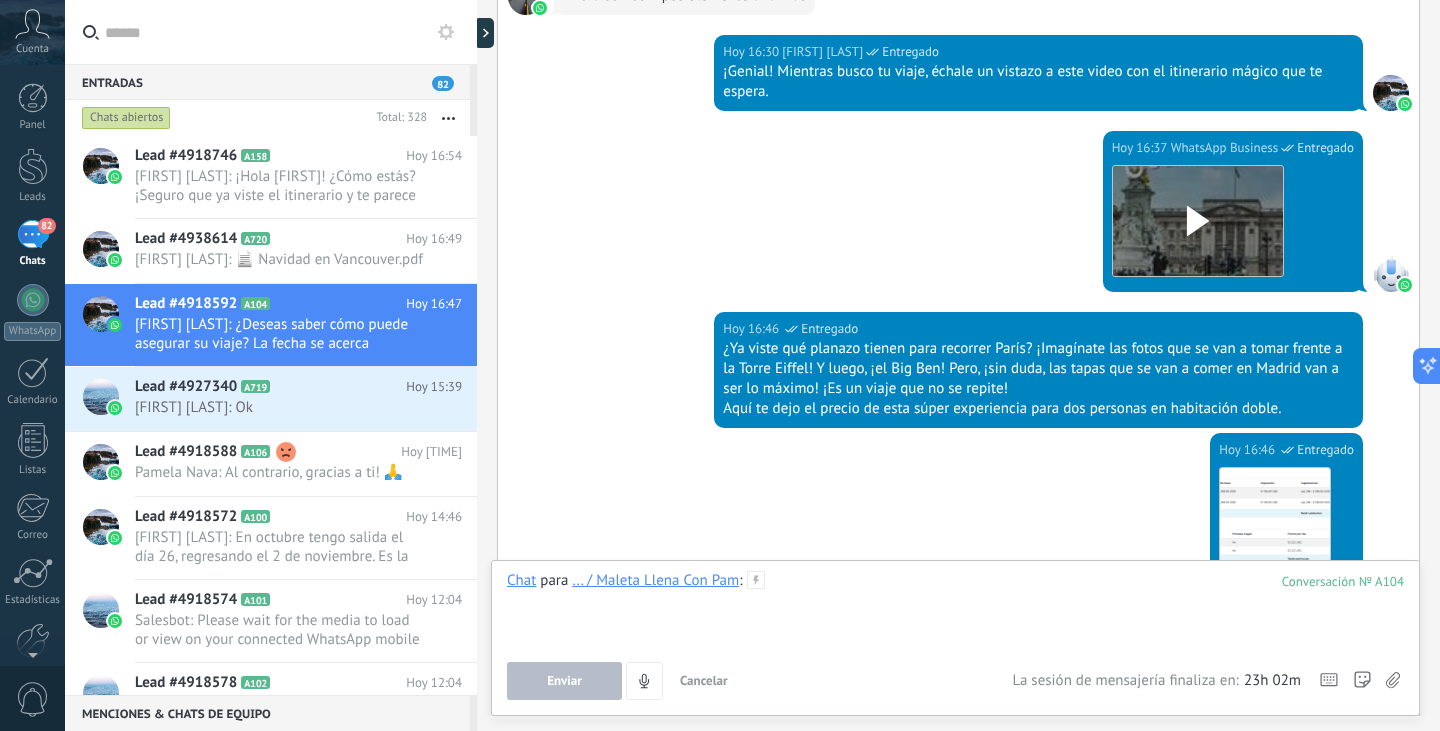 type 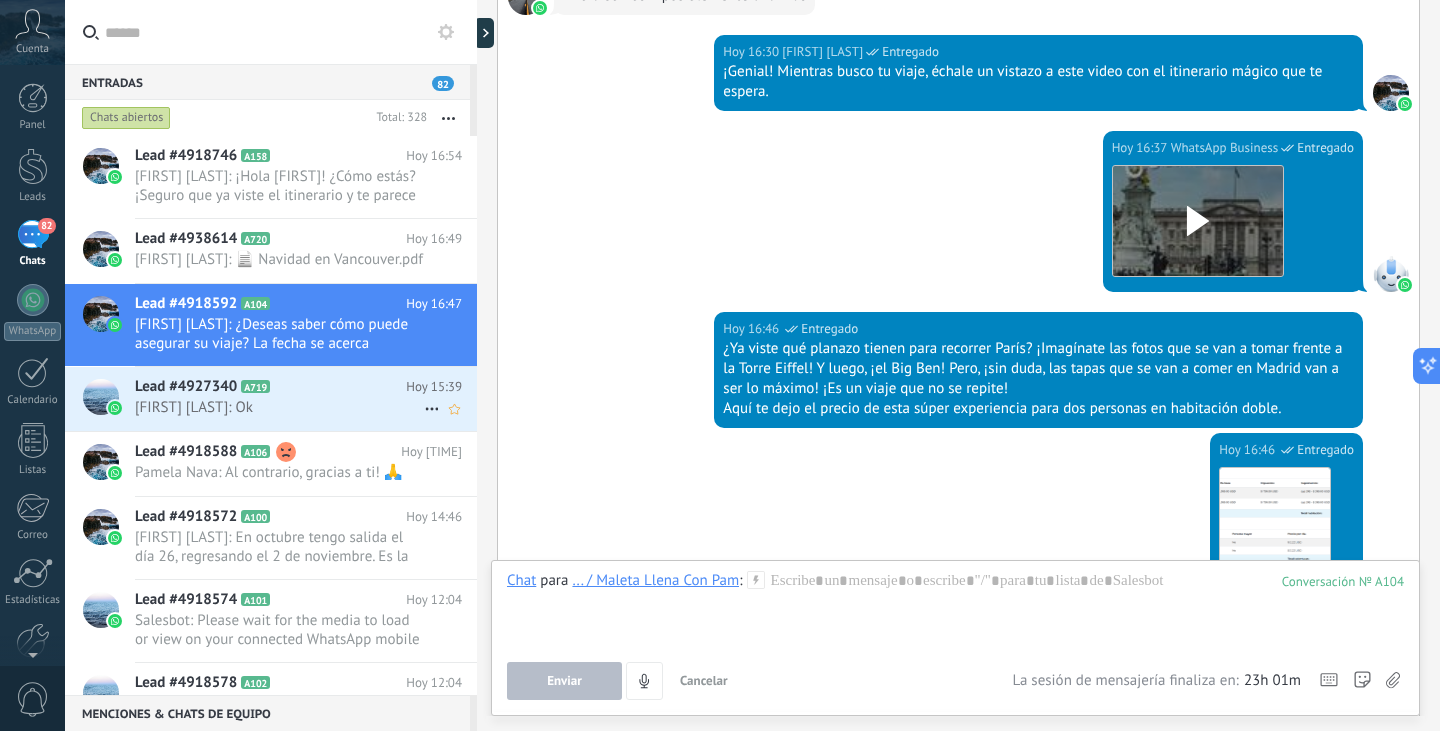 click on "[FIRST] [LAST]: Ok" at bounding box center [279, 407] 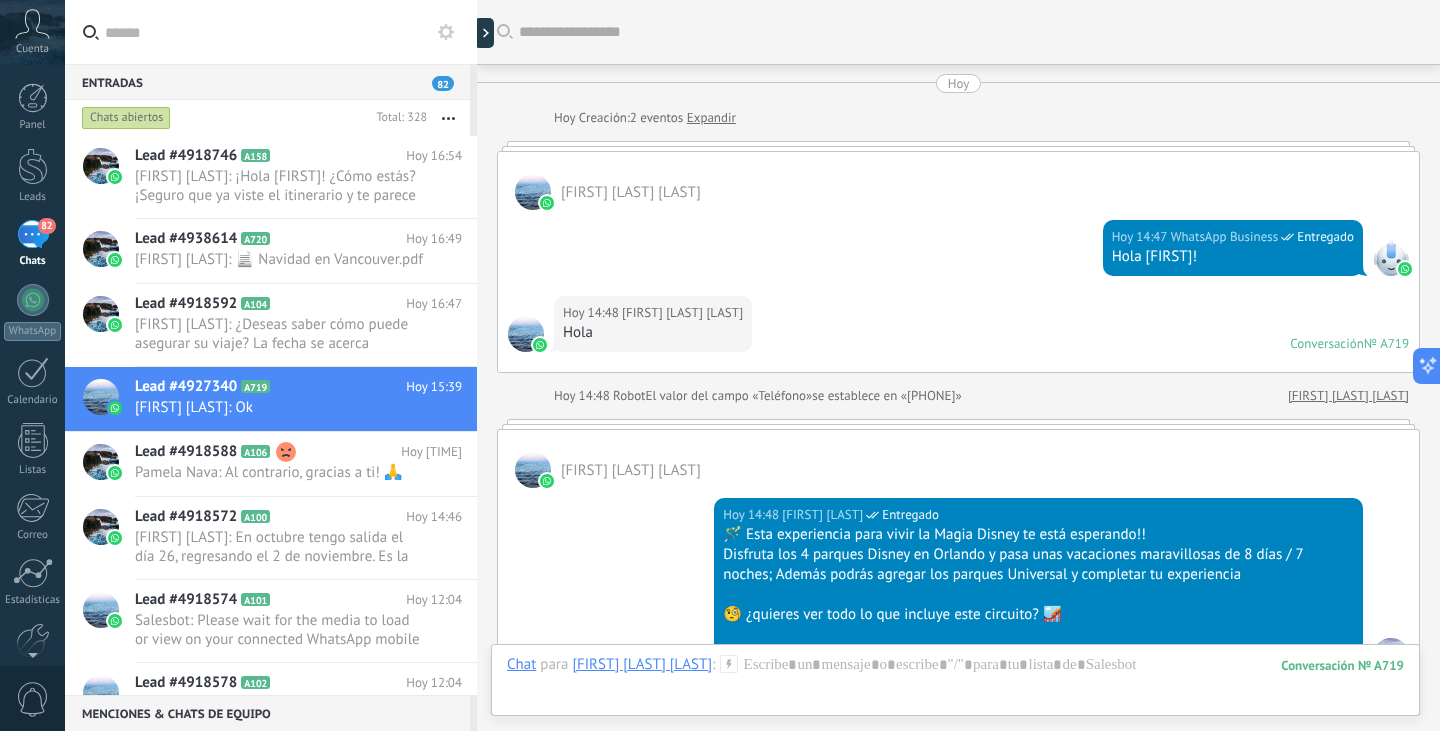 scroll, scrollTop: 1914, scrollLeft: 0, axis: vertical 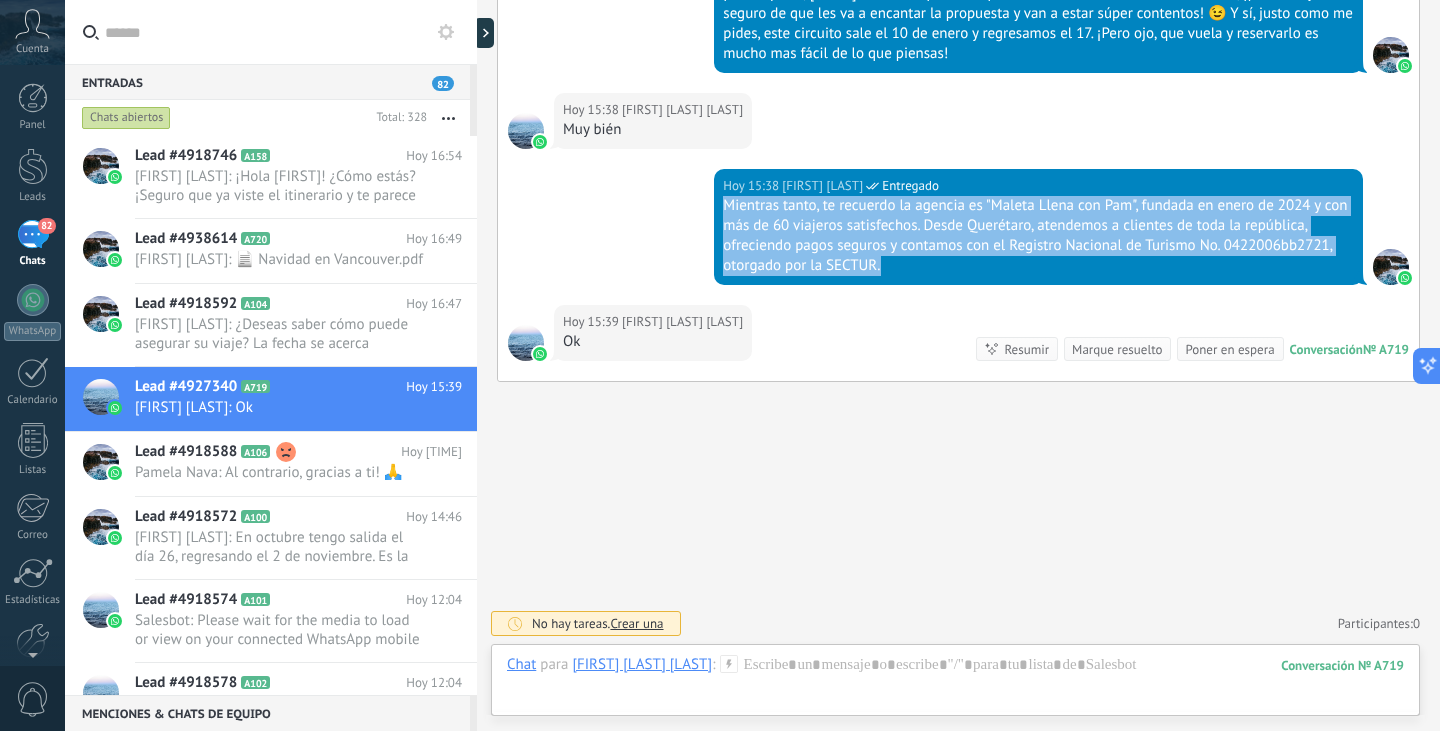 drag, startPoint x: 903, startPoint y: 264, endPoint x: 718, endPoint y: 201, distance: 195.43285 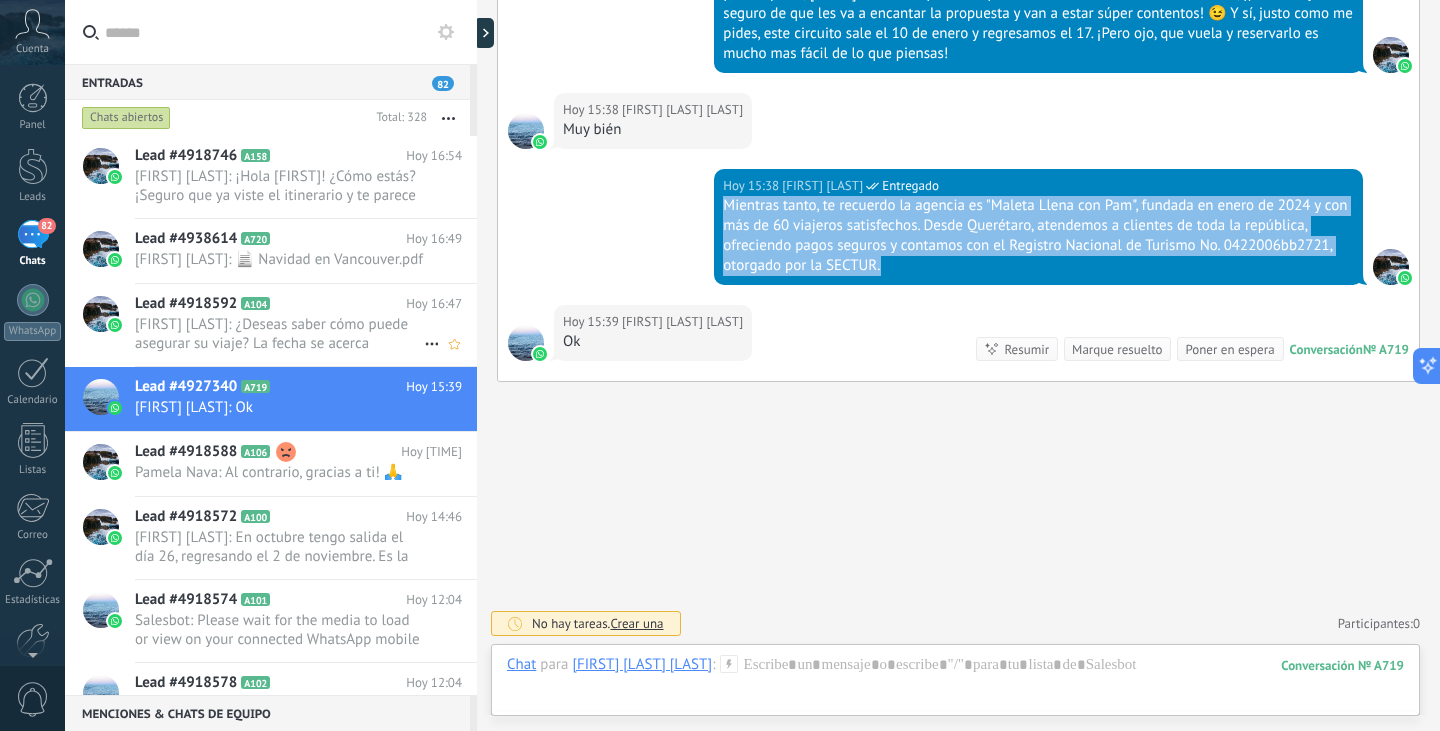 click on "[FIRST] [LAST]: ¿Deseas saber cómo puede asegurar su viaje? La fecha se acerca rápidamente y las plazas son limitadas." at bounding box center [279, 334] 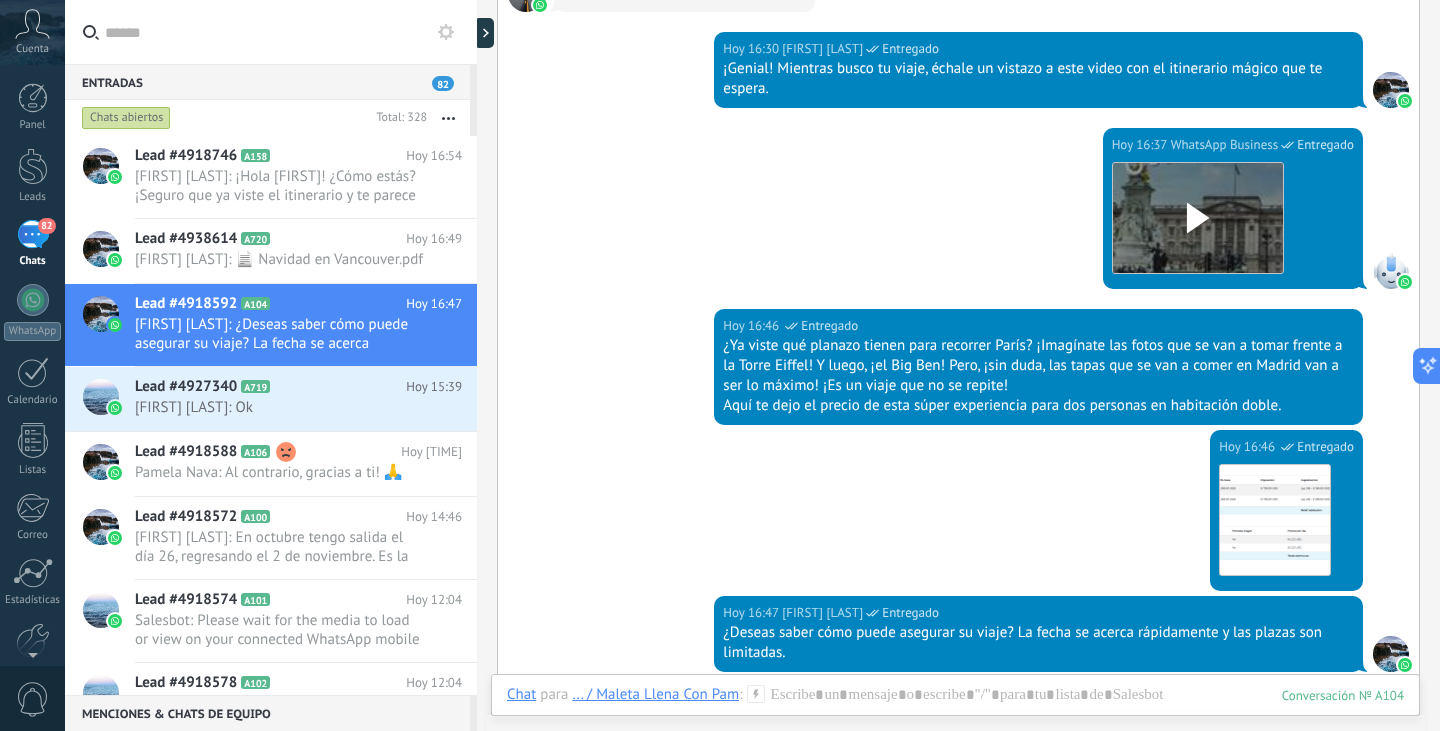 scroll, scrollTop: 915, scrollLeft: 0, axis: vertical 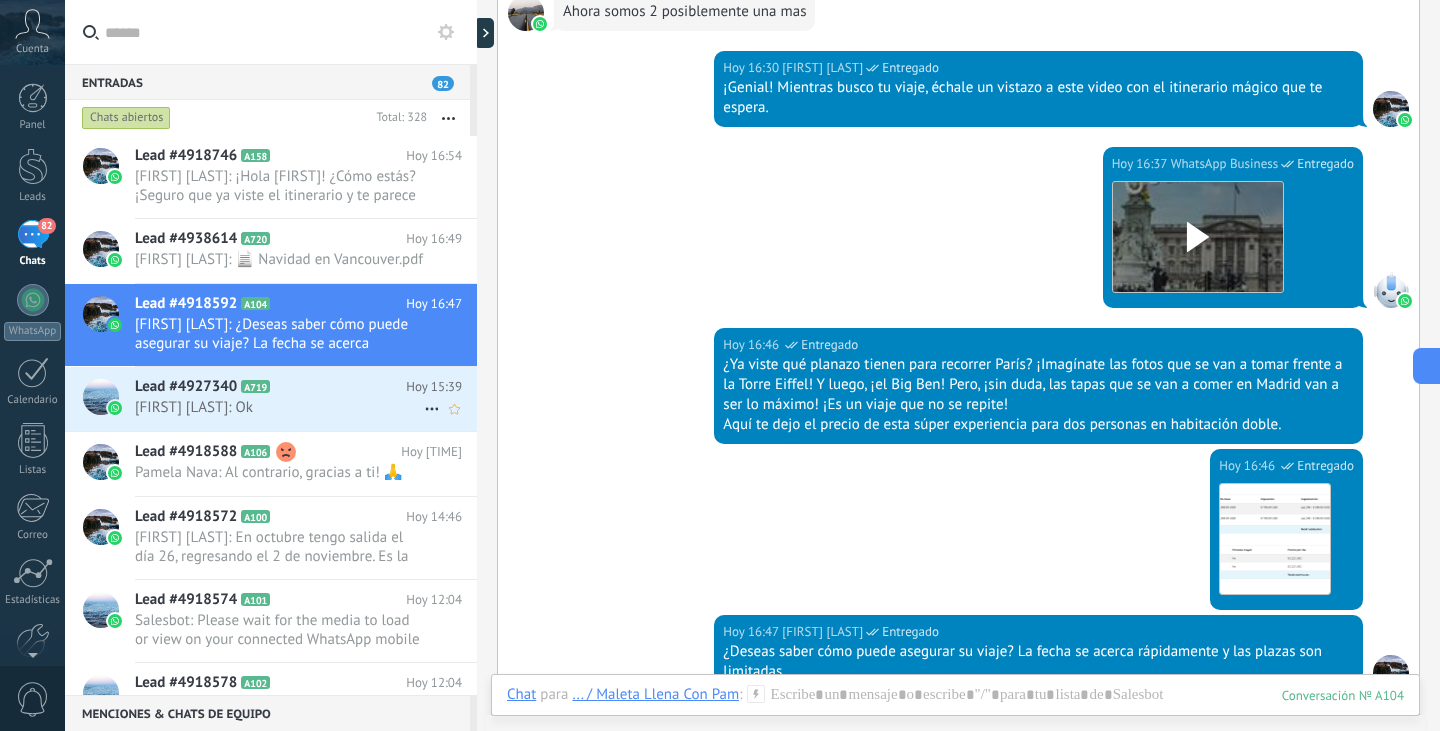 click 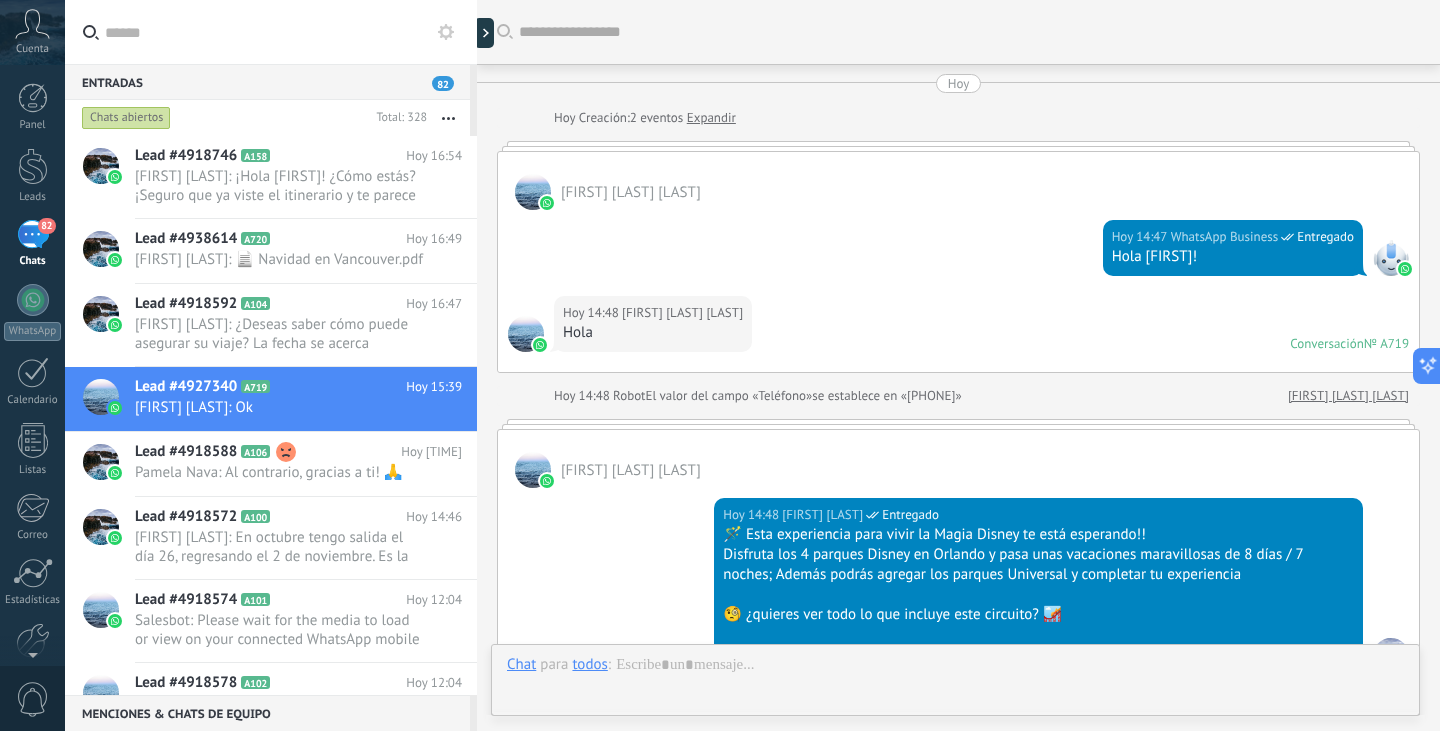 scroll, scrollTop: 1914, scrollLeft: 0, axis: vertical 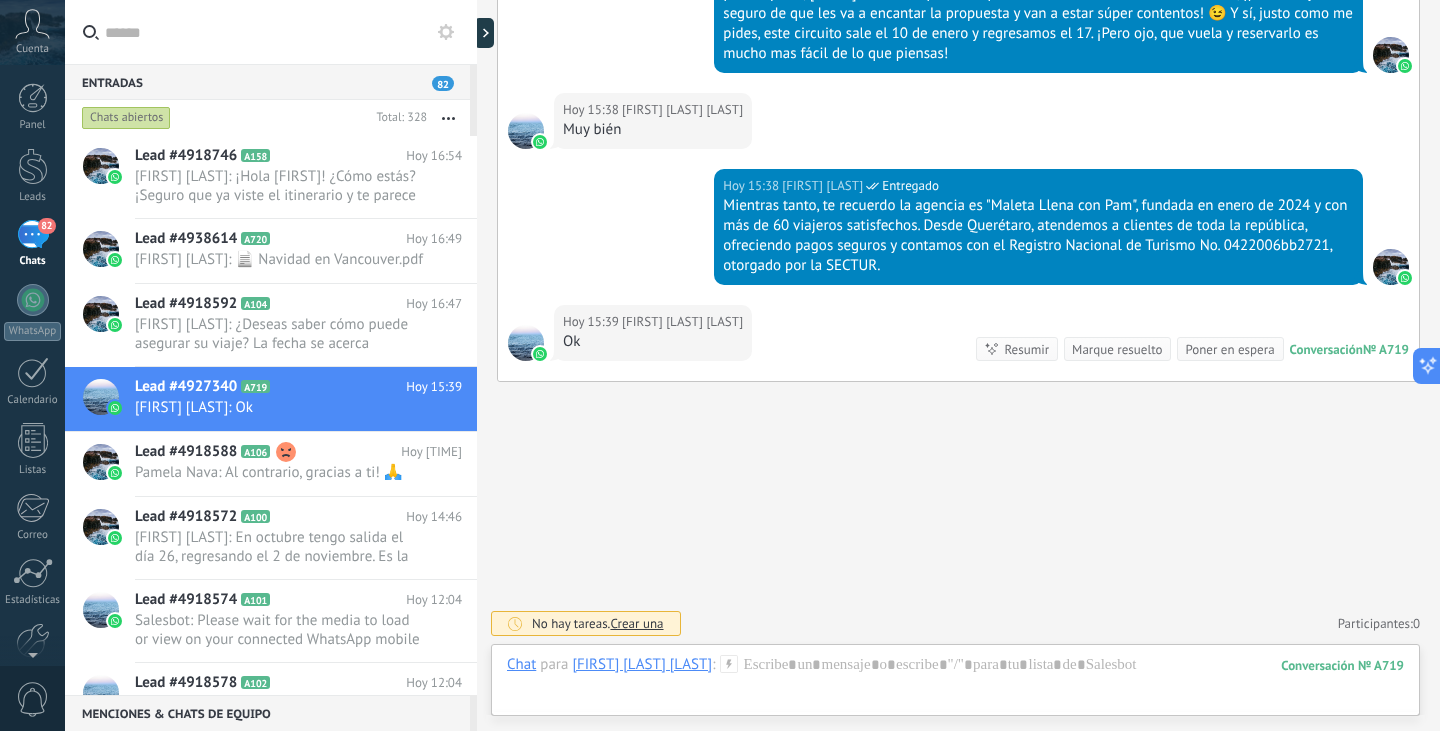 click on "Mientras tanto, te recuerdo la agencia es "Maleta Llena con Pam", fundada en enero de 2024 y con más de 60 viajeros satisfechos. Desde Querétaro, atendemos a clientes de toda la república, ofreciendo pagos seguros y contamos con el Registro Nacional de Turismo No. 0422006bb2721, otorgado por la SECTUR." at bounding box center [1038, 236] 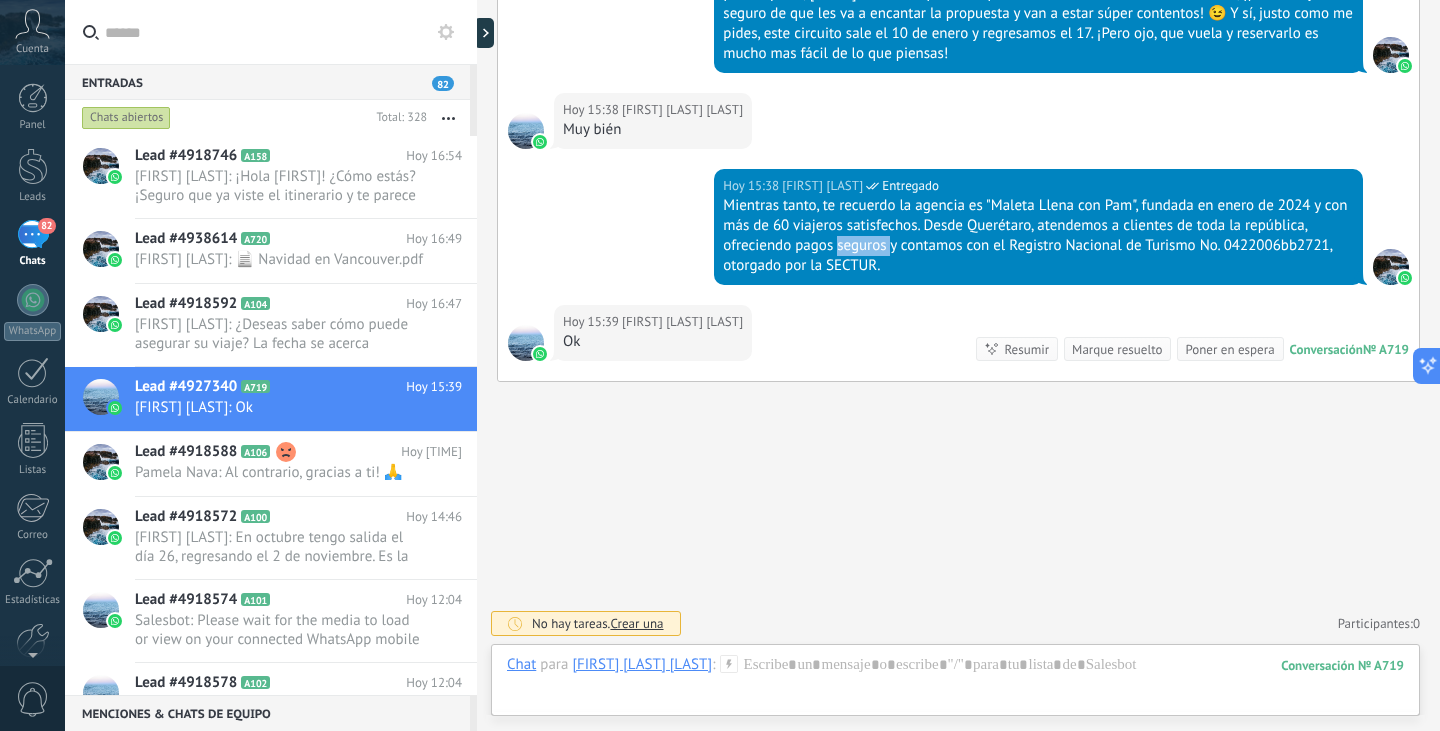 click on "Mientras tanto, te recuerdo la agencia es "Maleta Llena con Pam", fundada en enero de 2024 y con más de 60 viajeros satisfechos. Desde Querétaro, atendemos a clientes de toda la república, ofreciendo pagos seguros y contamos con el Registro Nacional de Turismo No. 0422006bb2721, otorgado por la SECTUR." at bounding box center [1038, 236] 